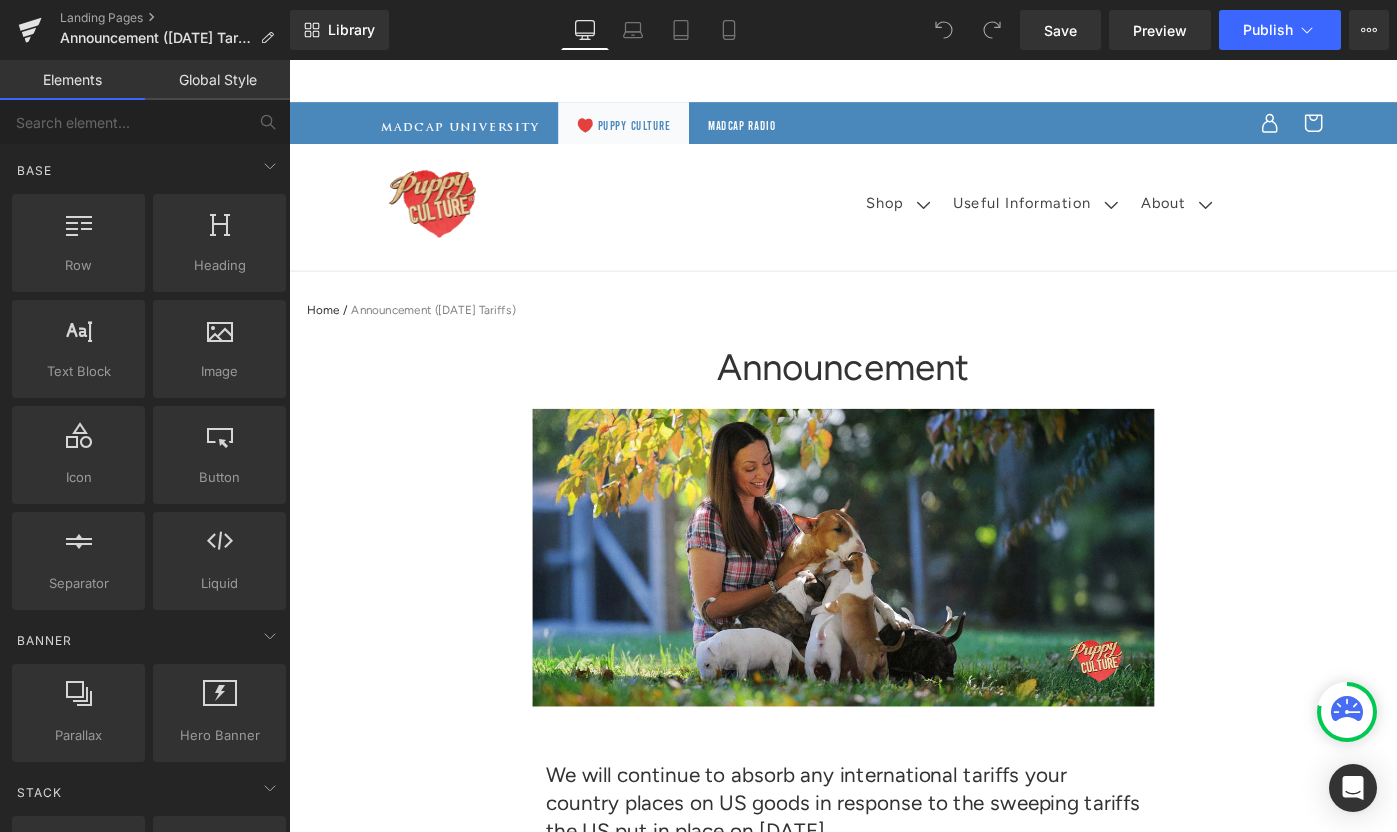 scroll, scrollTop: 0, scrollLeft: 0, axis: both 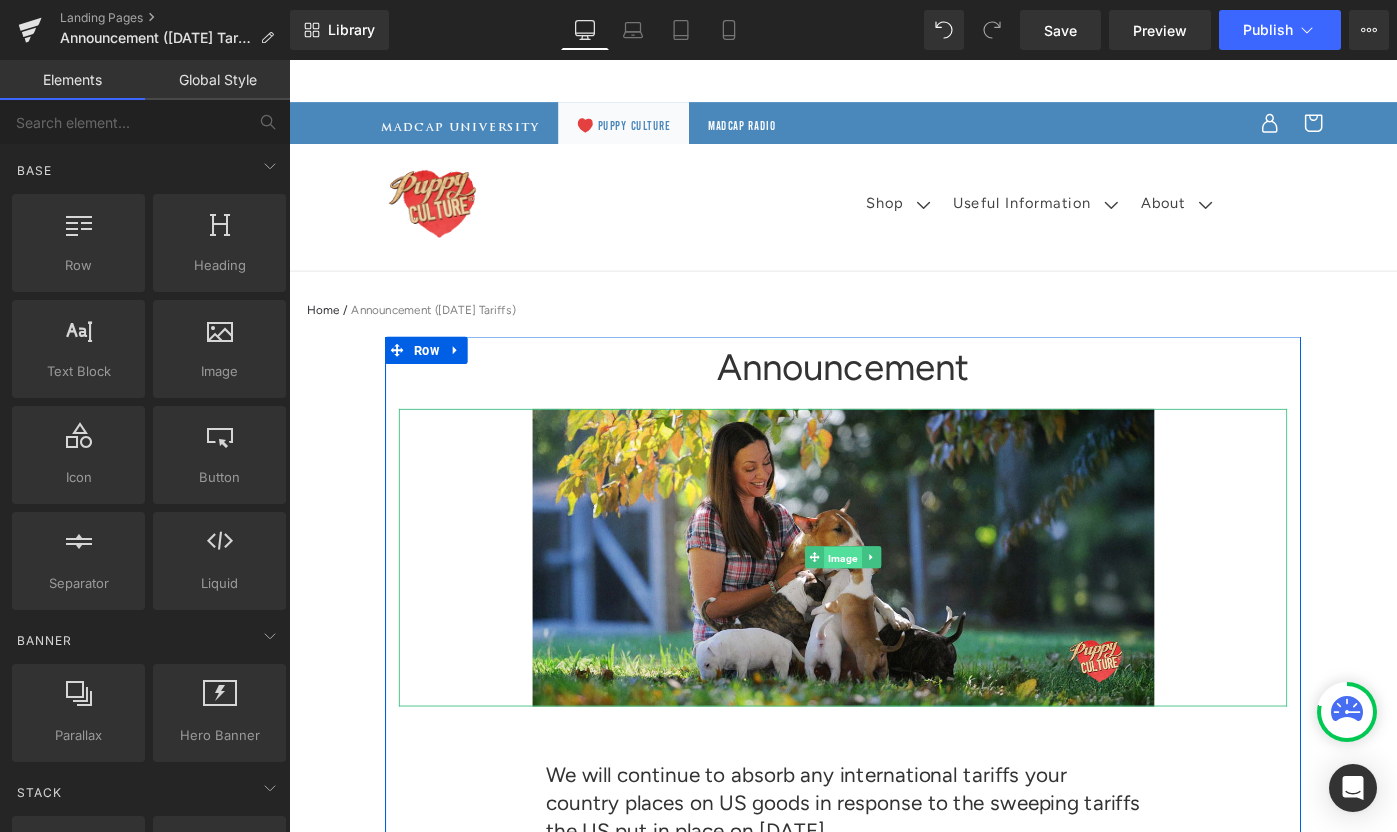 click on "Image" at bounding box center [893, 604] 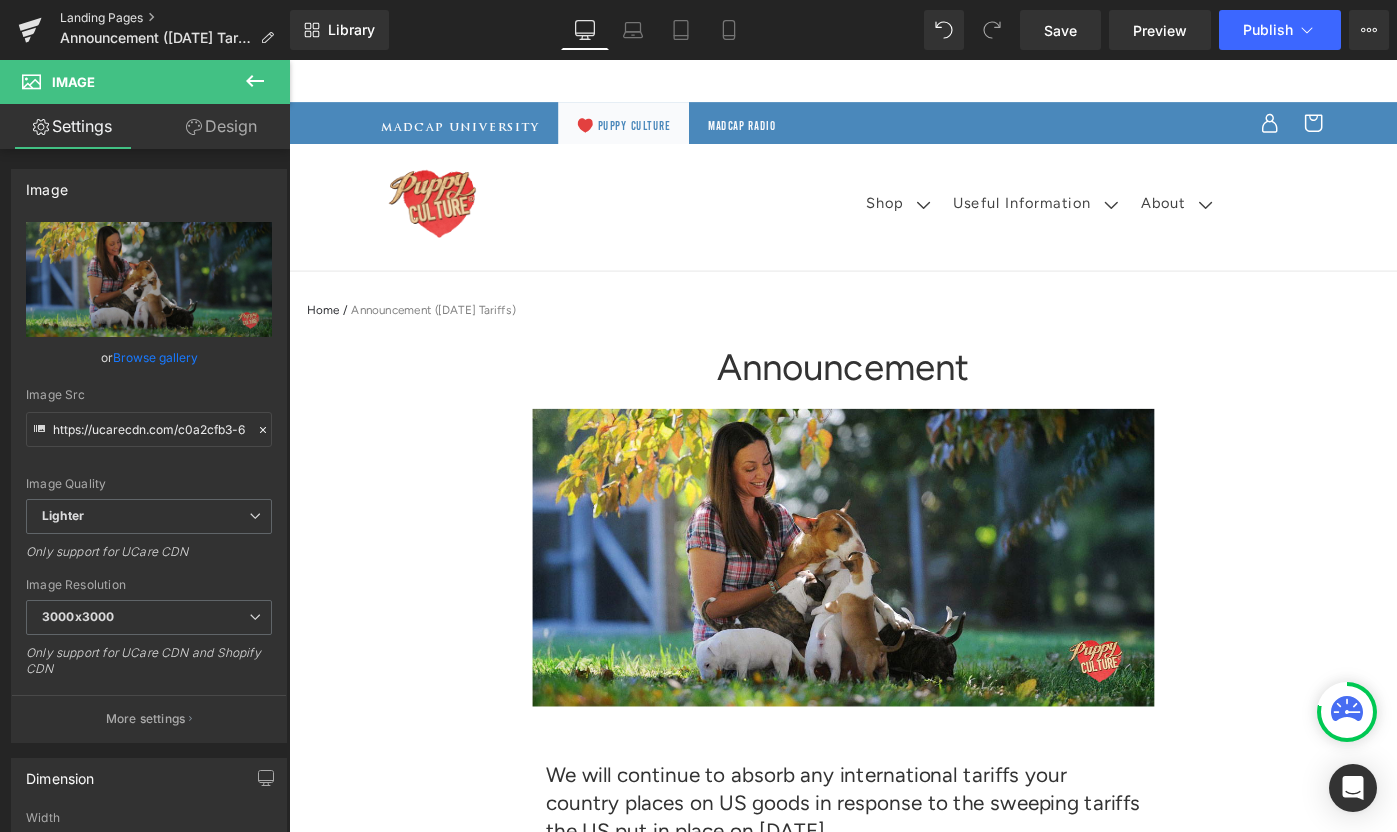 click on "Landing Pages" at bounding box center [175, 18] 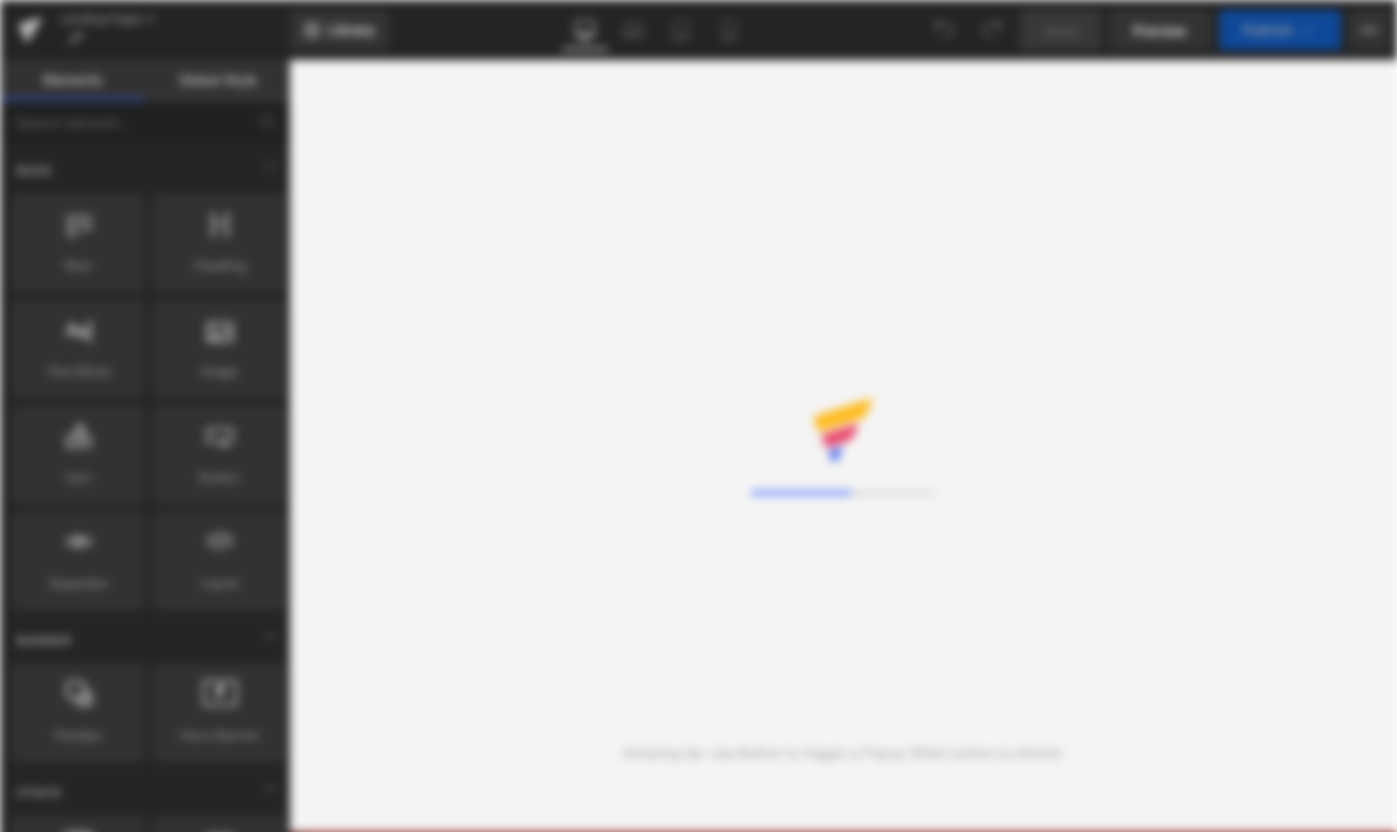 scroll, scrollTop: 0, scrollLeft: 0, axis: both 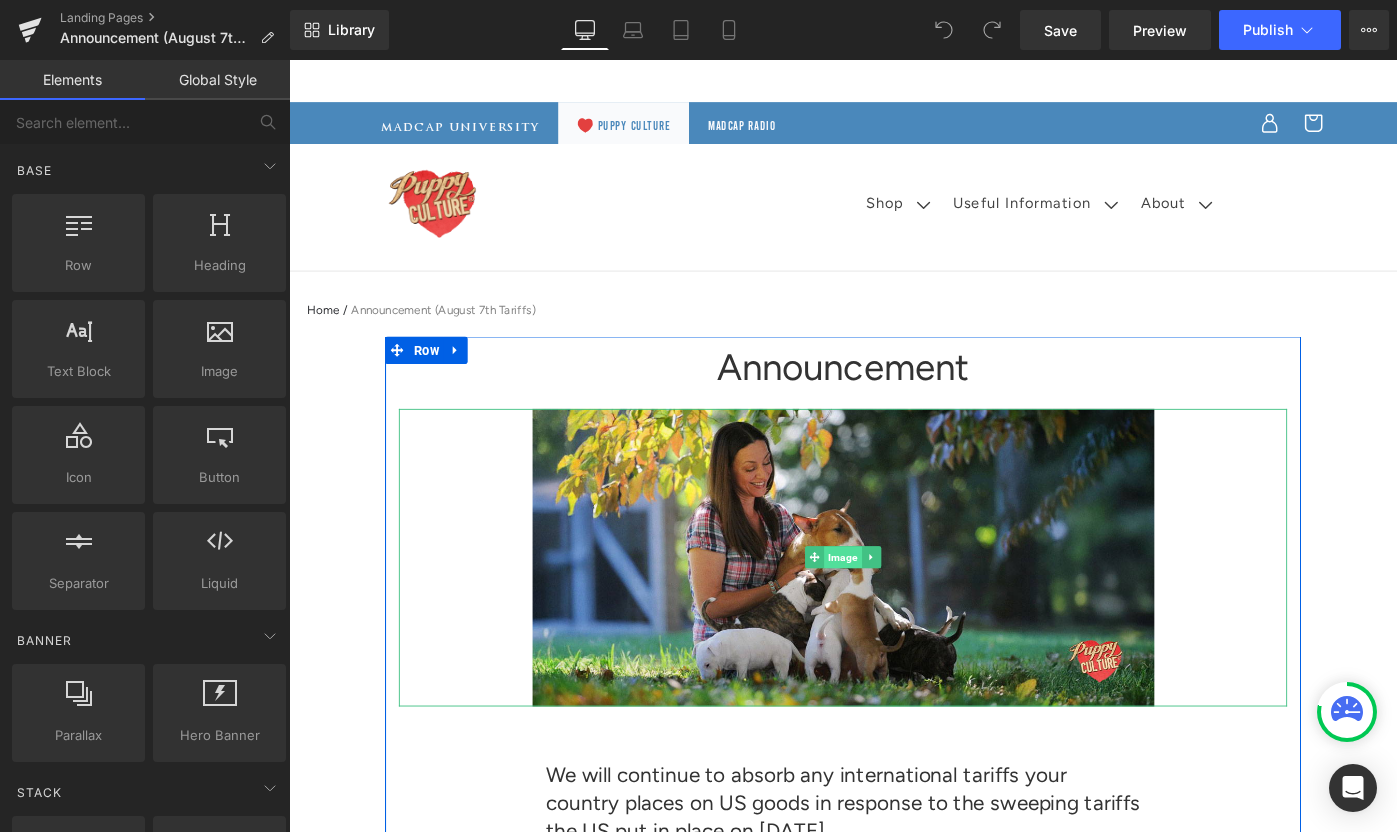 click on "Image" at bounding box center [893, 603] 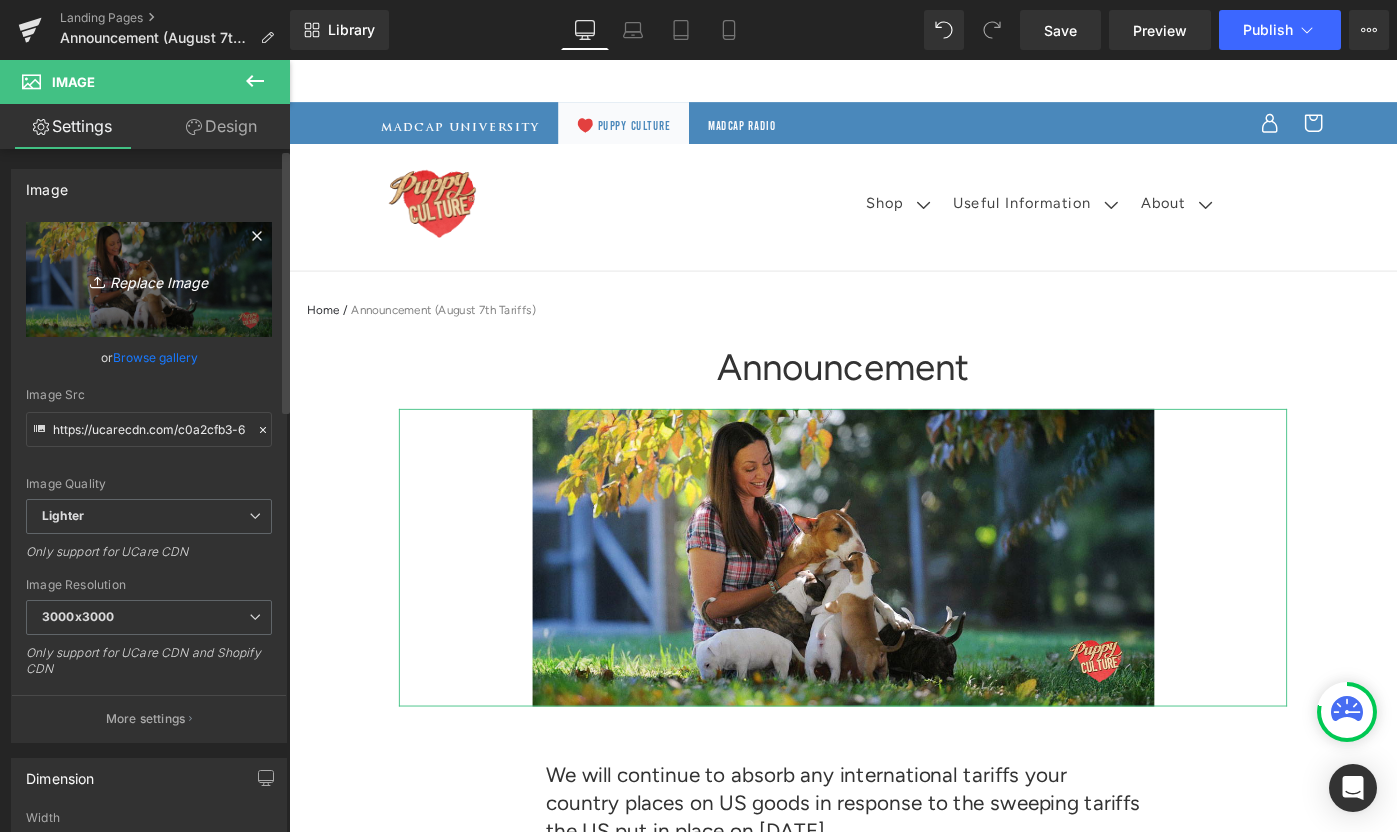 click on "Replace Image" at bounding box center (149, 279) 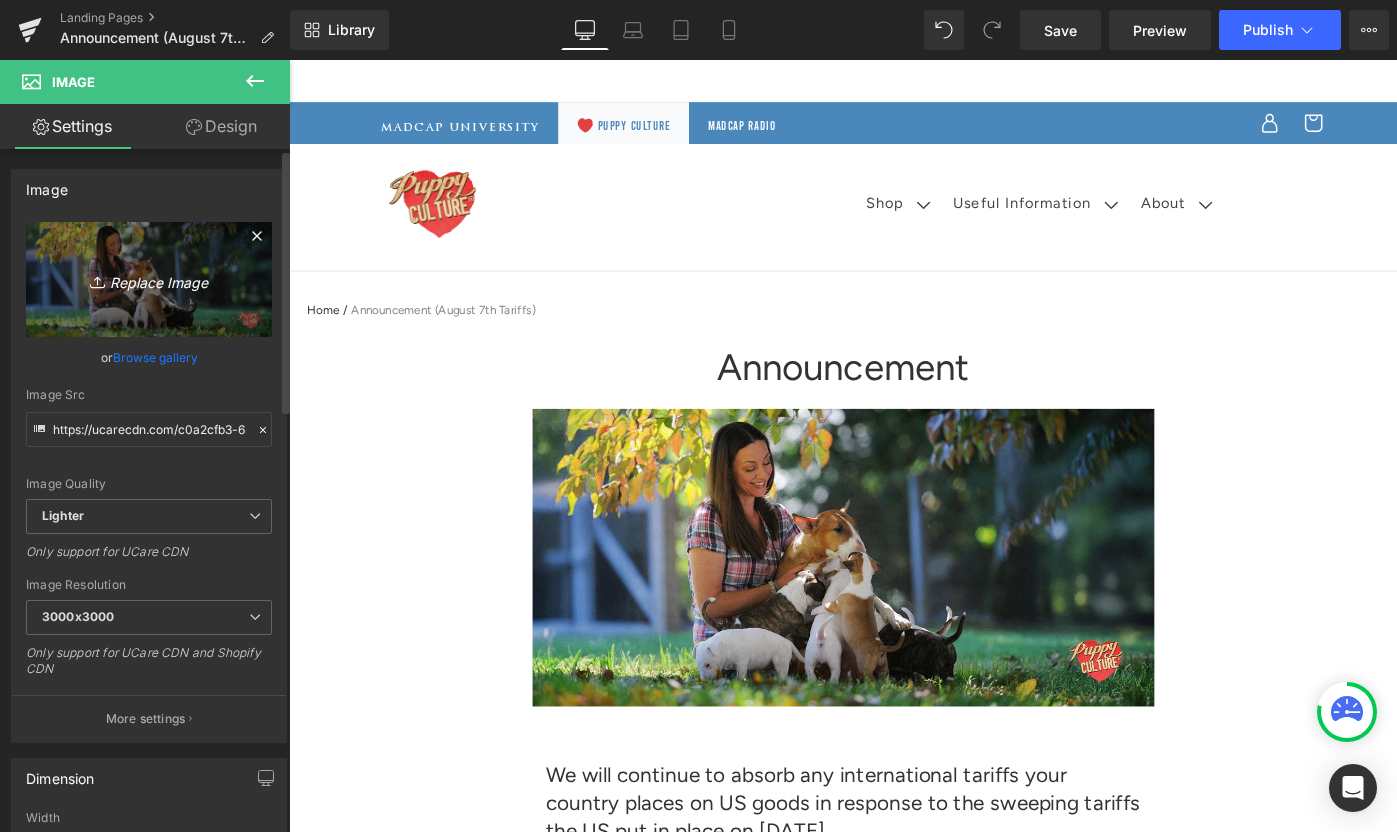 type on "C:\fakepath\puppy-culture_202508_tariffs-update_1200.jpg" 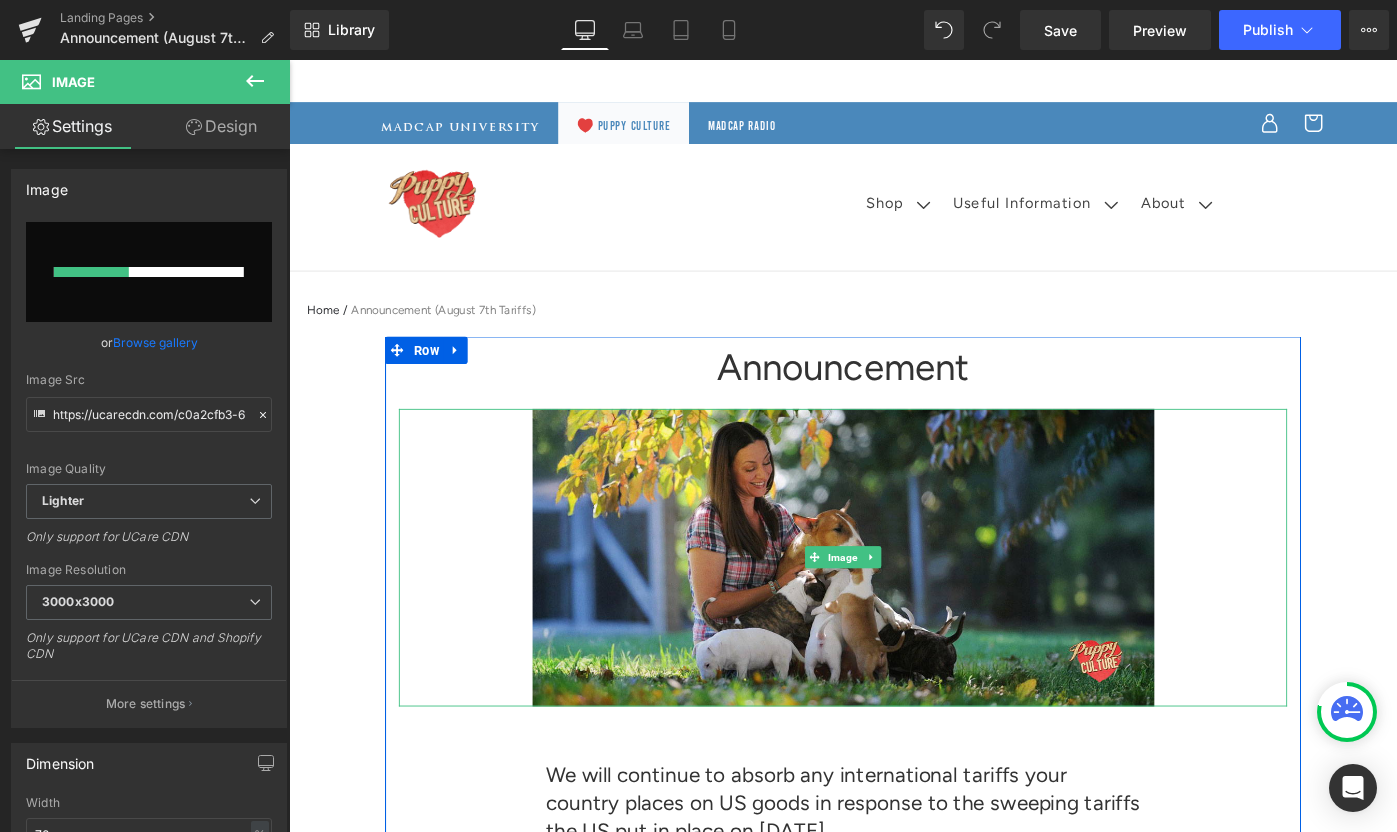 type 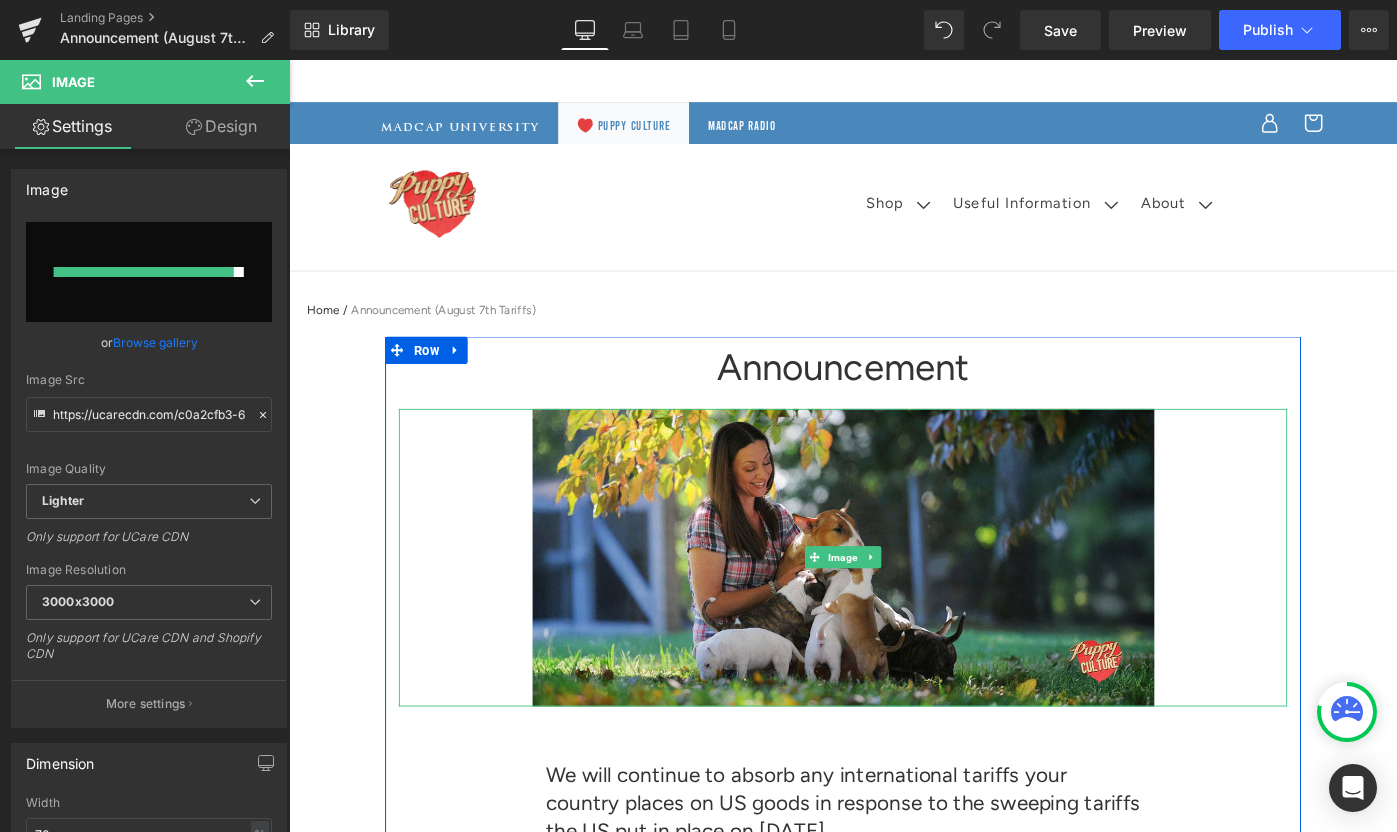 type on "https://ucarecdn.com/583a488b-932c-4422-990d-69d8c9b6220e/-/format/auto/-/preview/3000x3000/-/quality/lighter/puppy-culture_202508_tariffs-update_1200.jpg" 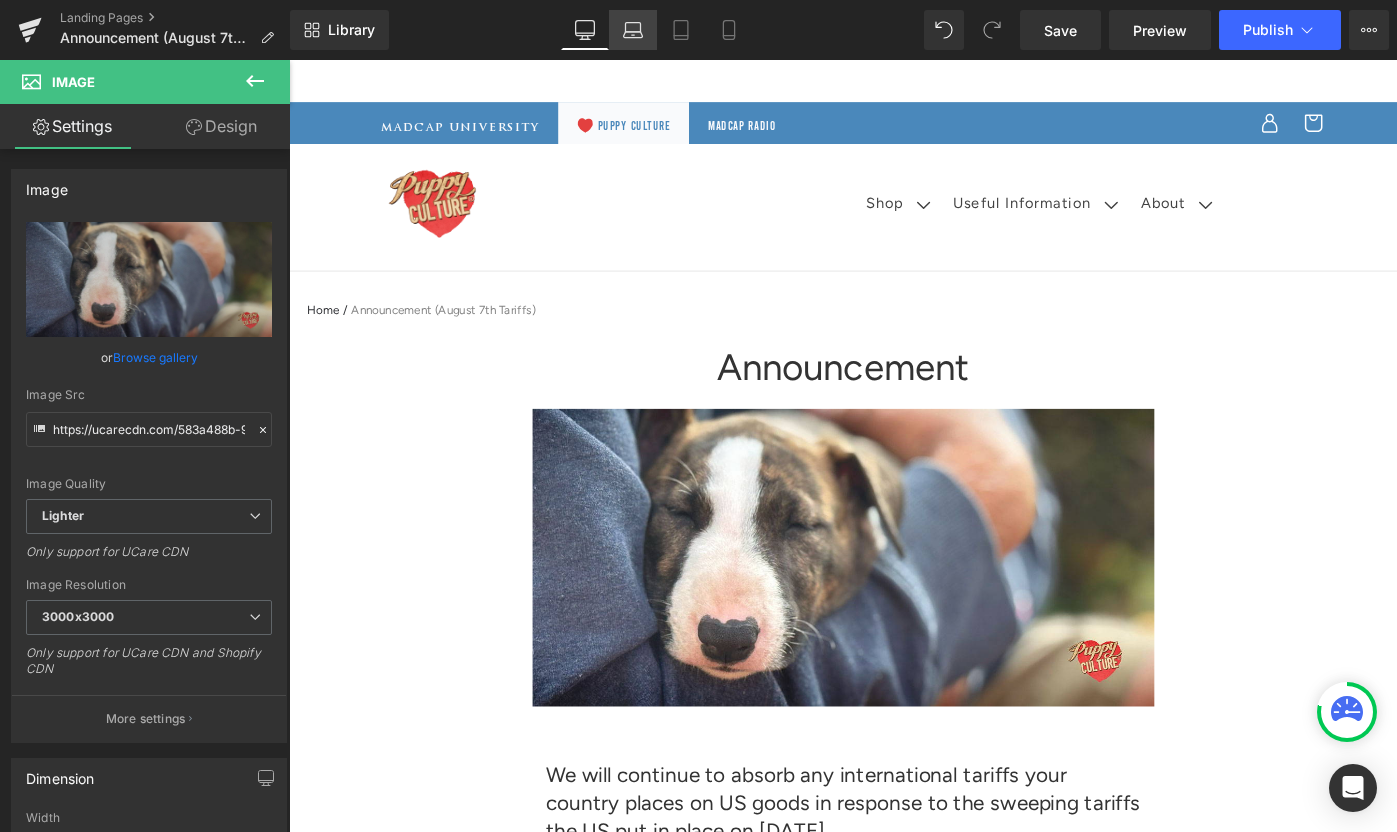 click 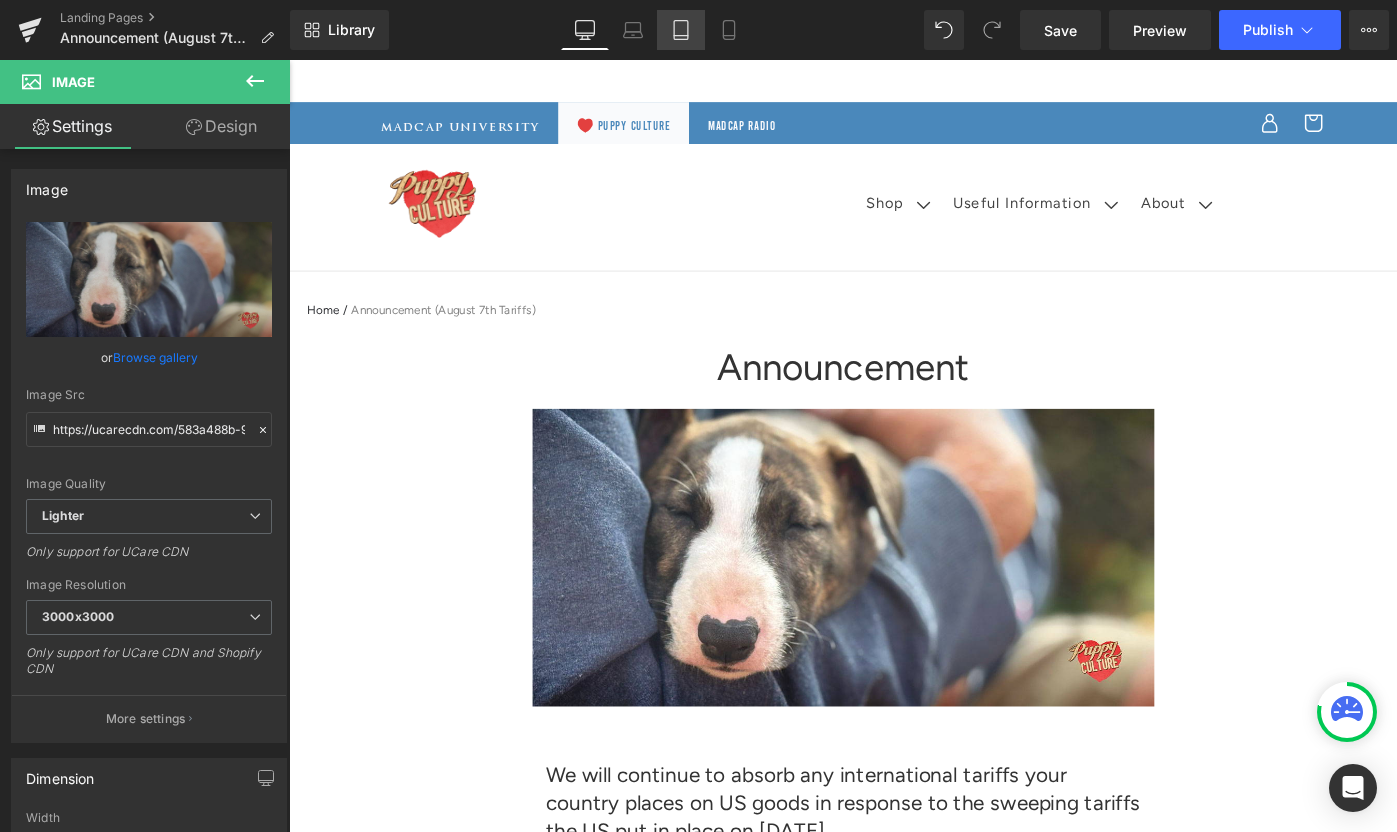 scroll, scrollTop: 70, scrollLeft: 0, axis: vertical 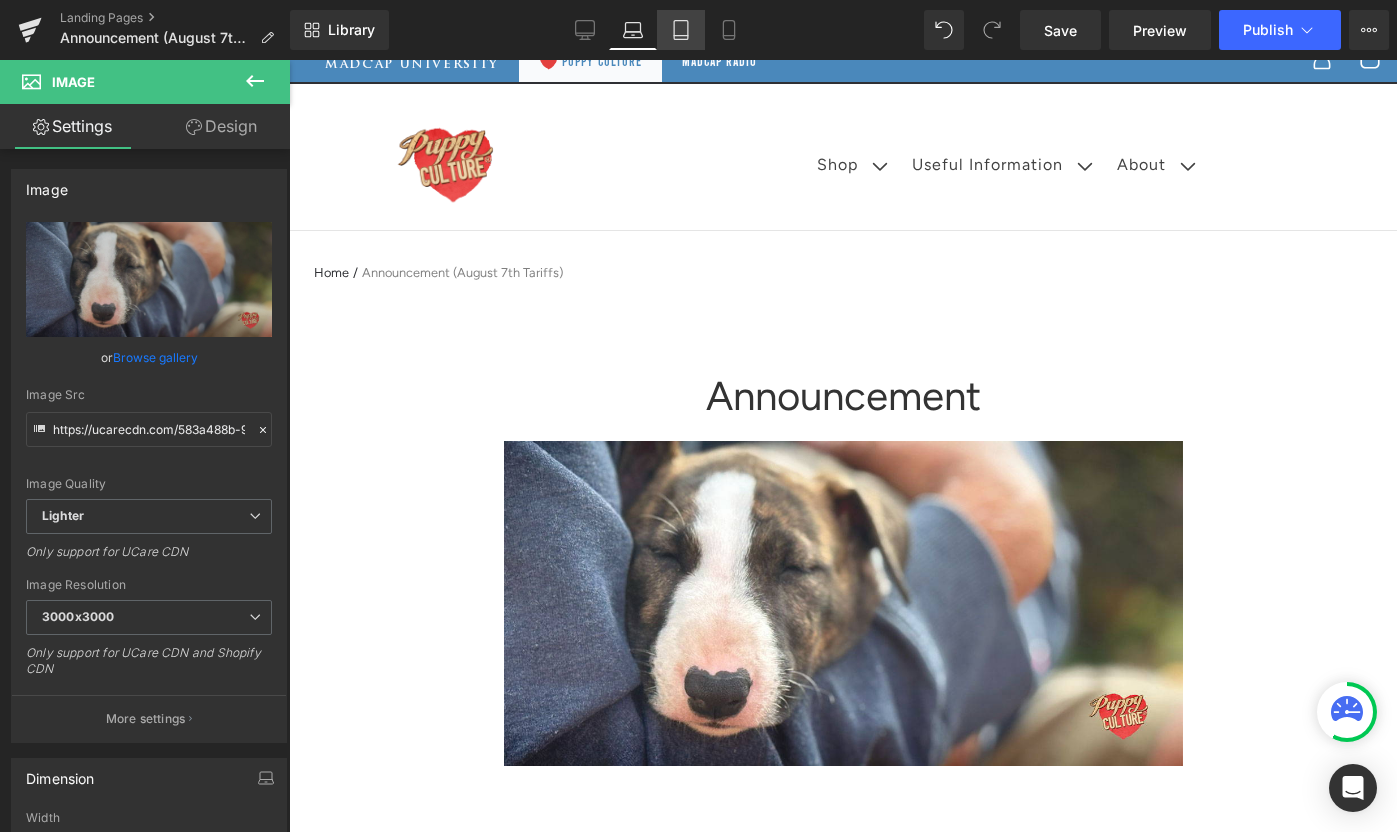 click 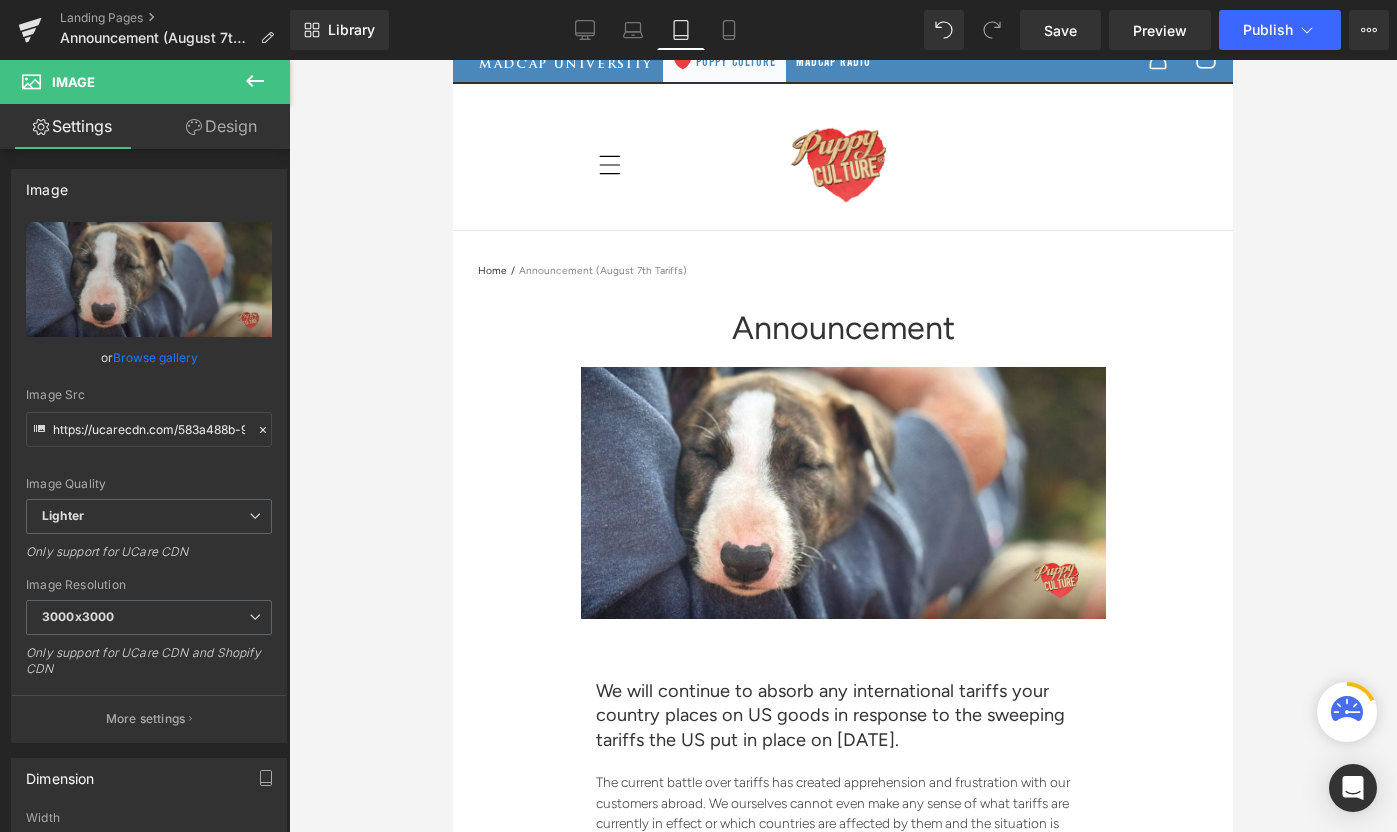 scroll, scrollTop: 0, scrollLeft: 0, axis: both 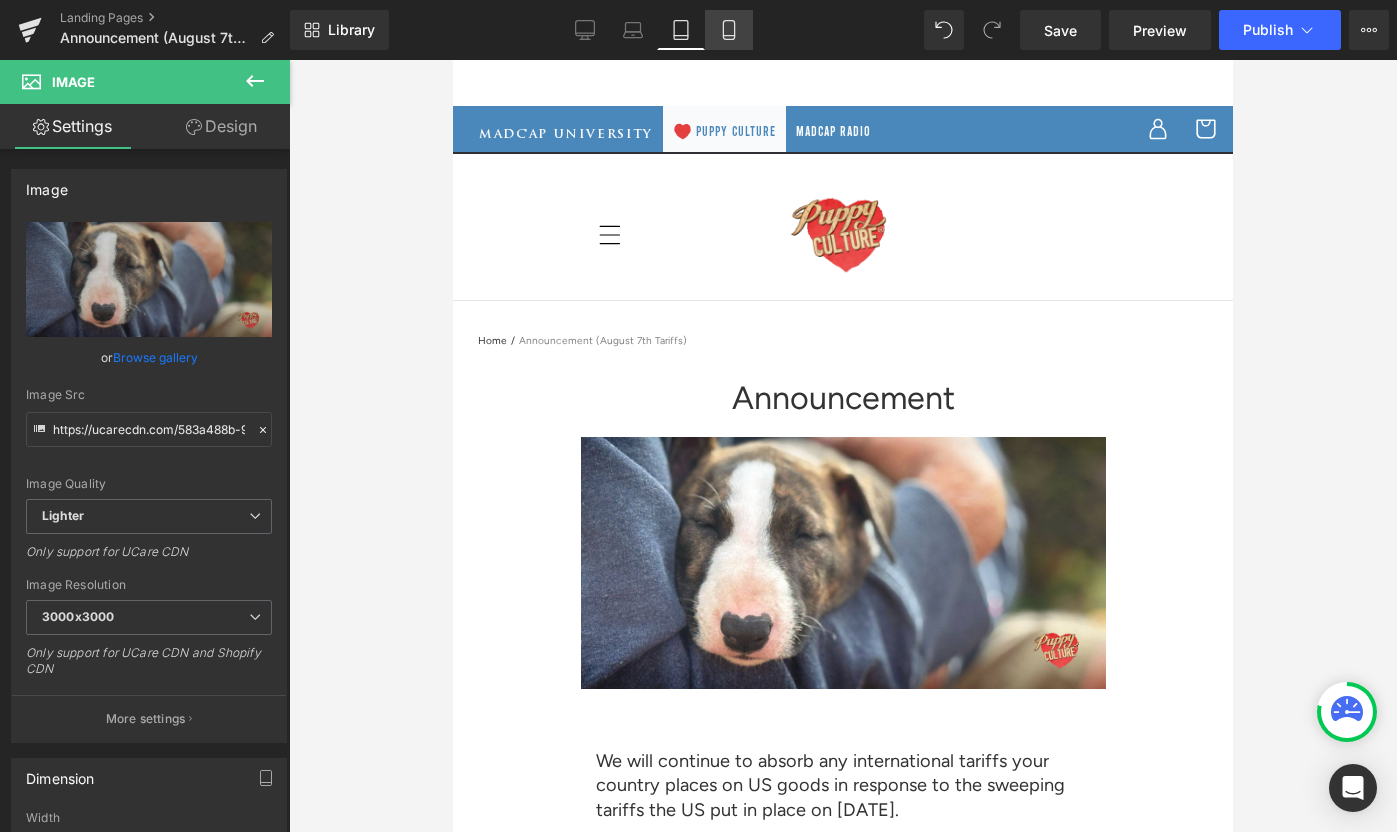 click 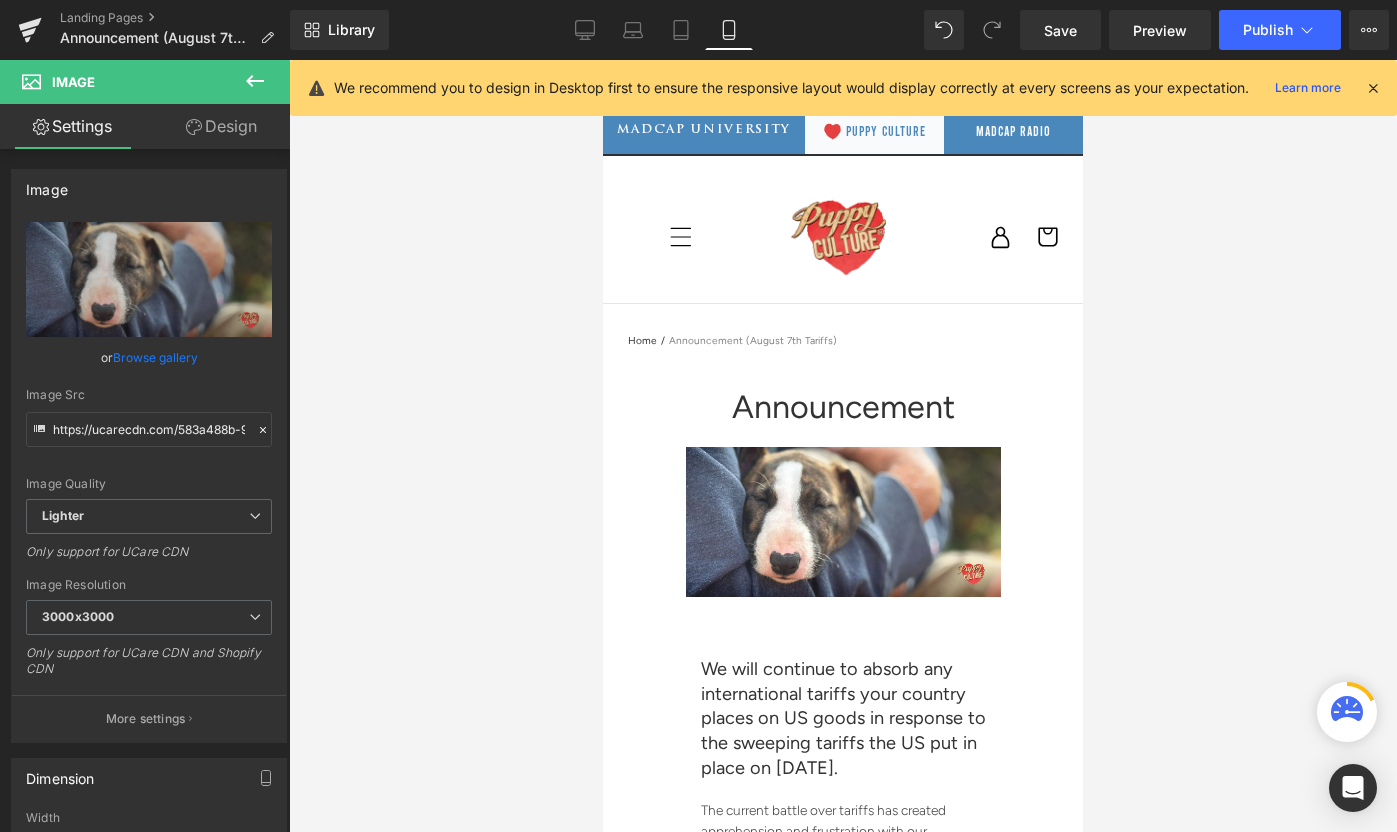 scroll, scrollTop: 9, scrollLeft: 0, axis: vertical 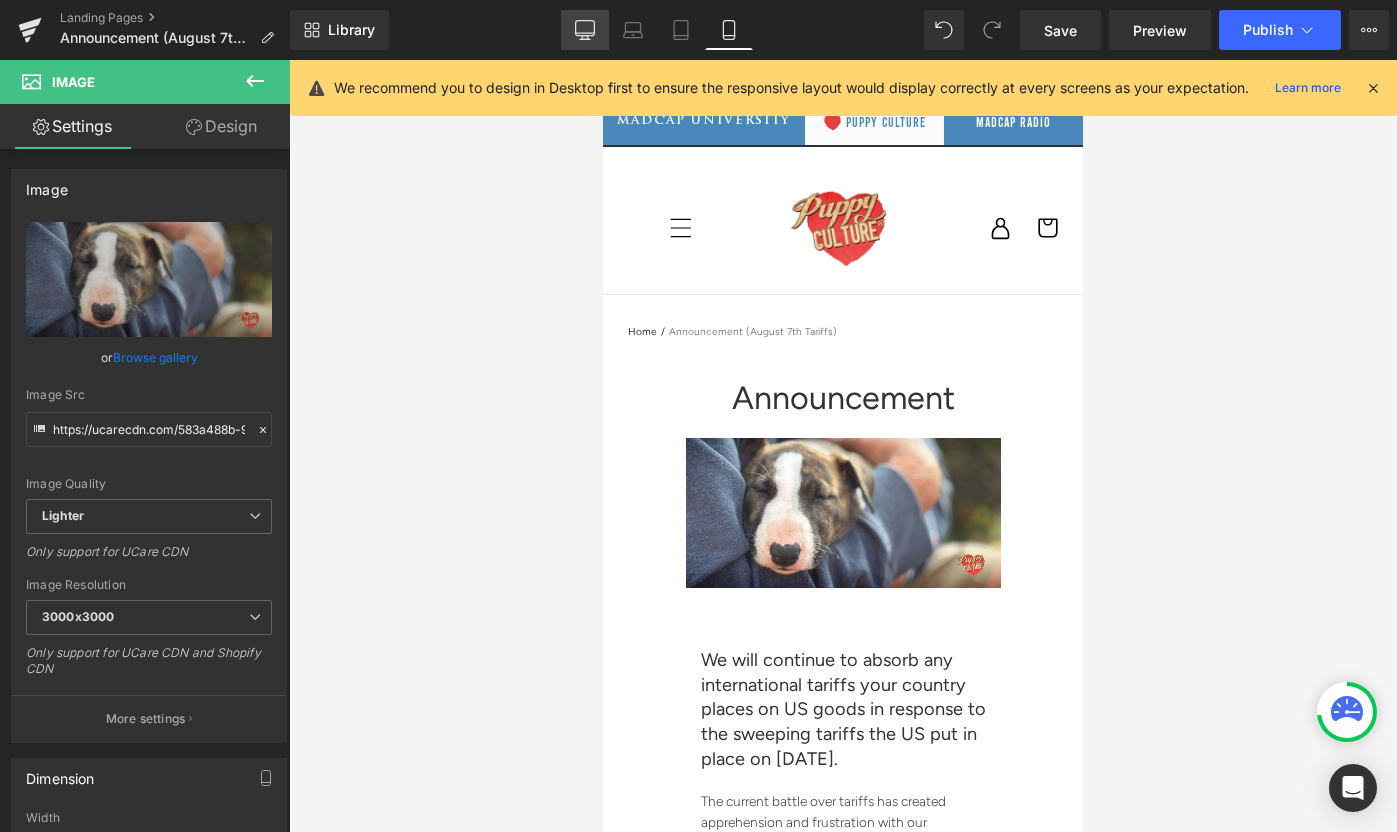 click 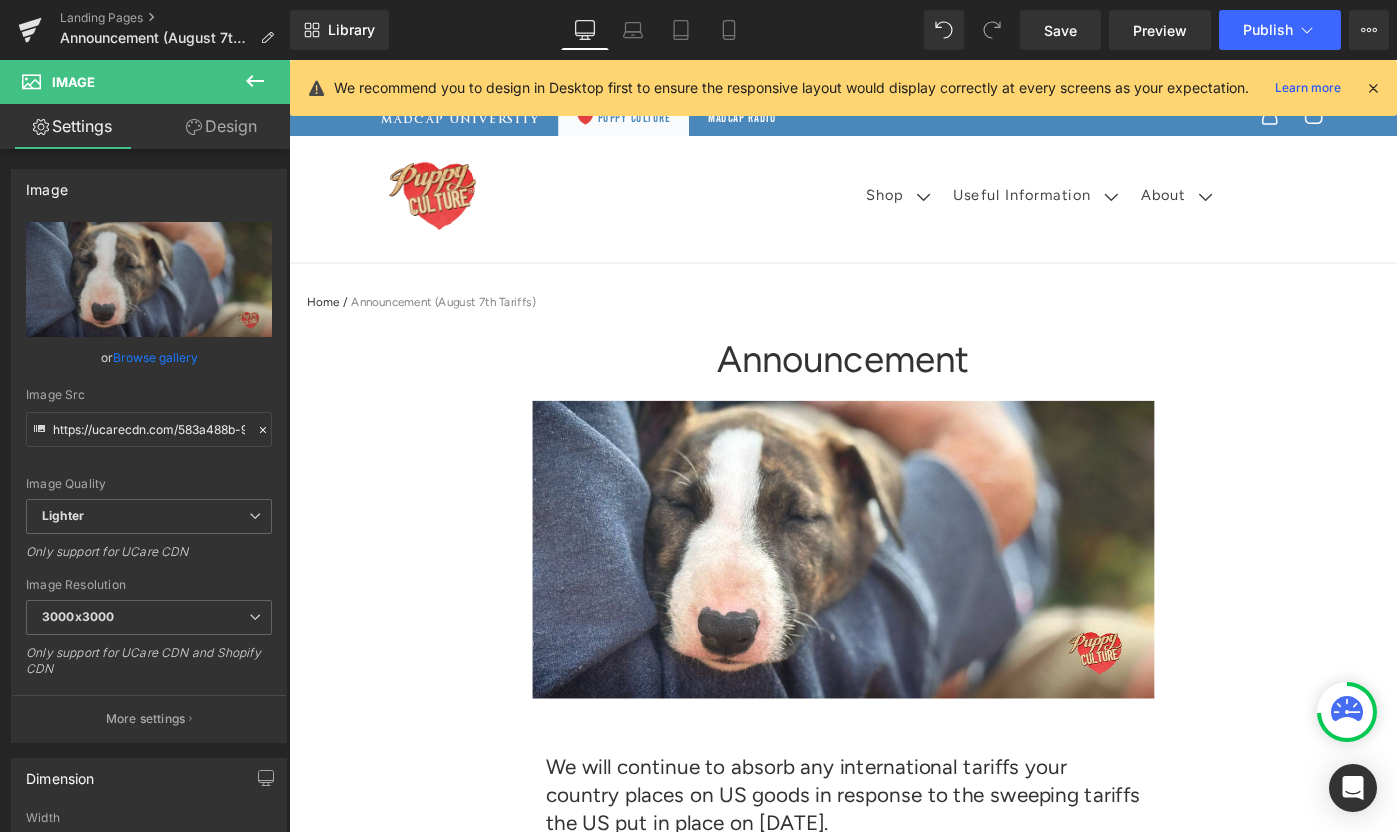 scroll, scrollTop: 3, scrollLeft: 0, axis: vertical 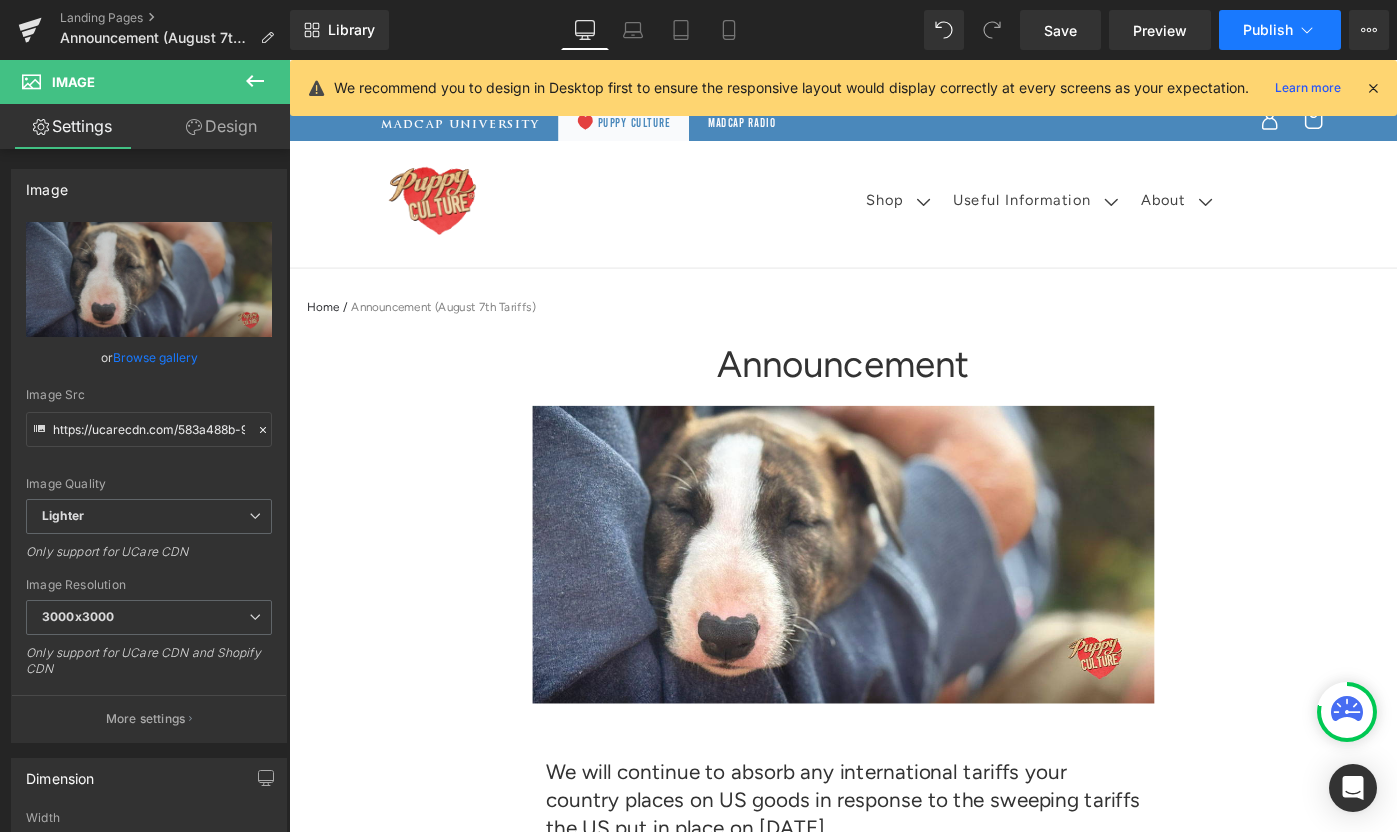 click on "Publish" at bounding box center (1280, 30) 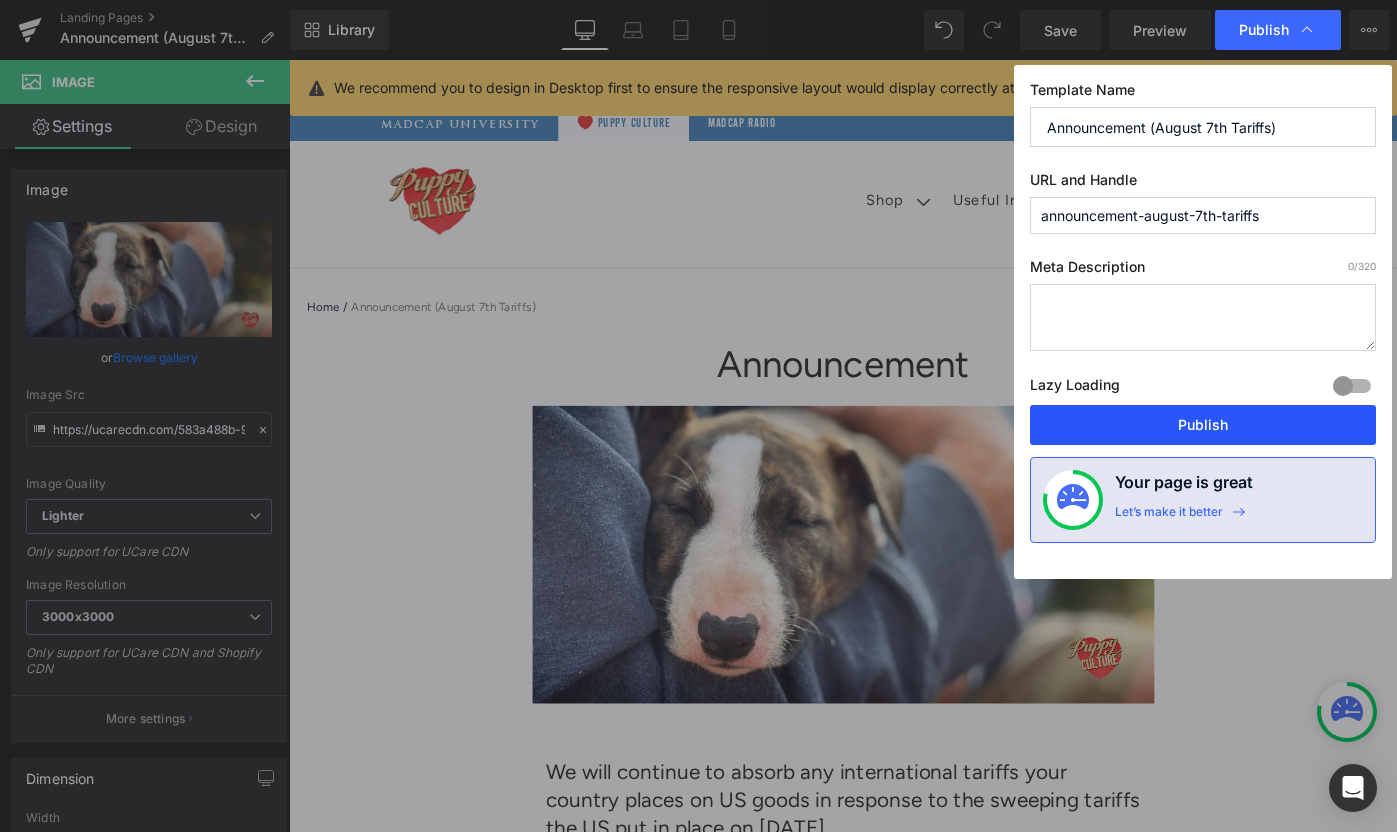 click on "Publish" at bounding box center (1203, 425) 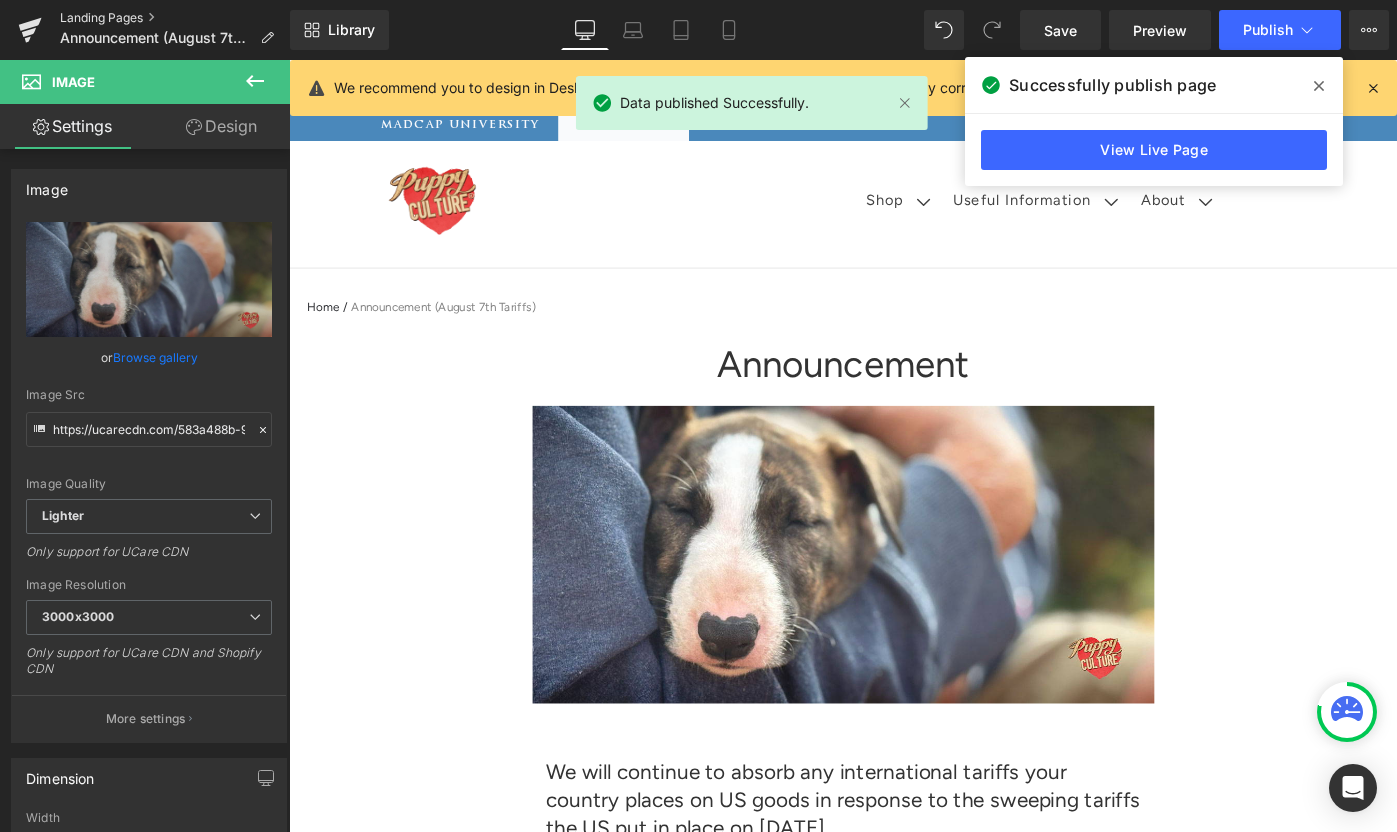 click on "Landing Pages" at bounding box center (175, 18) 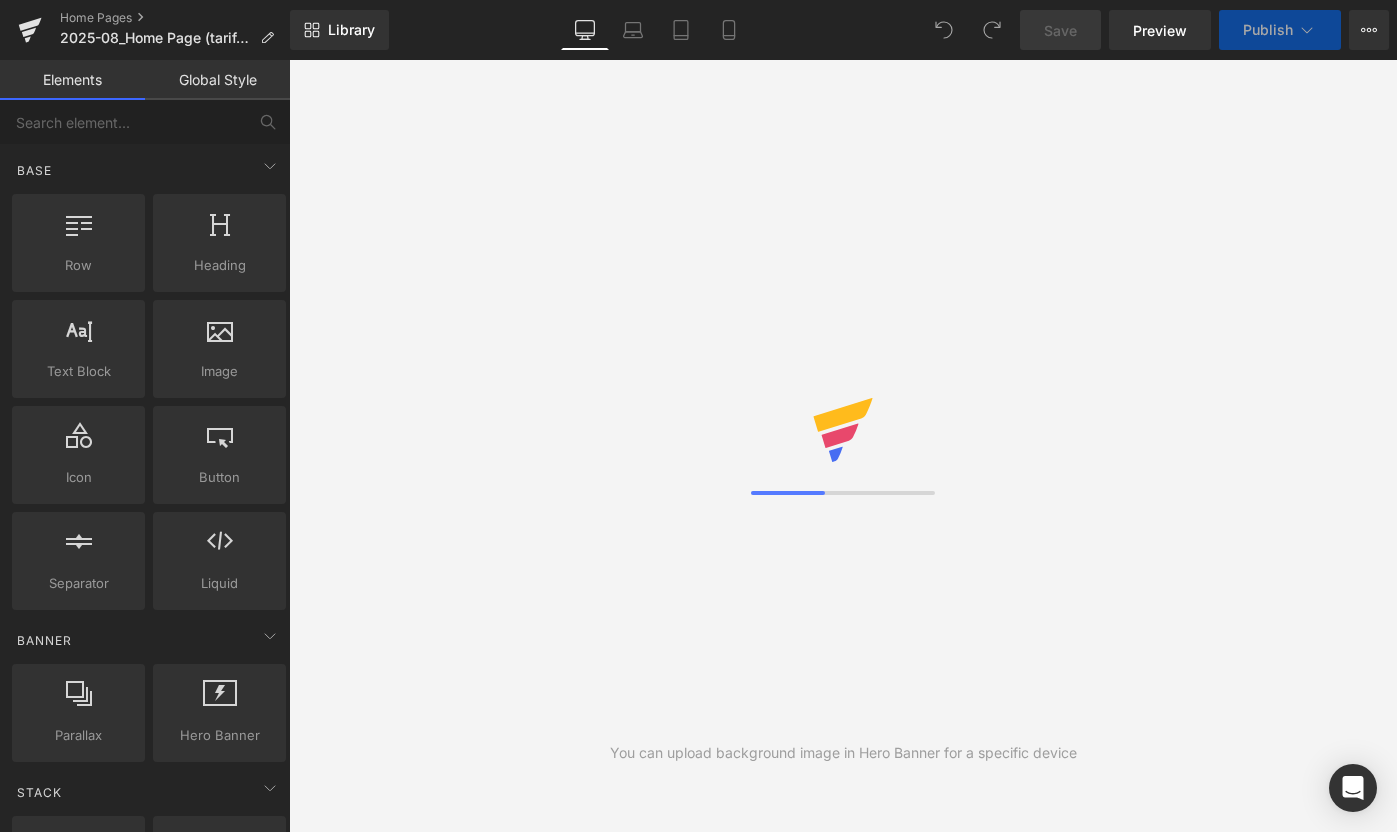 scroll, scrollTop: 0, scrollLeft: 0, axis: both 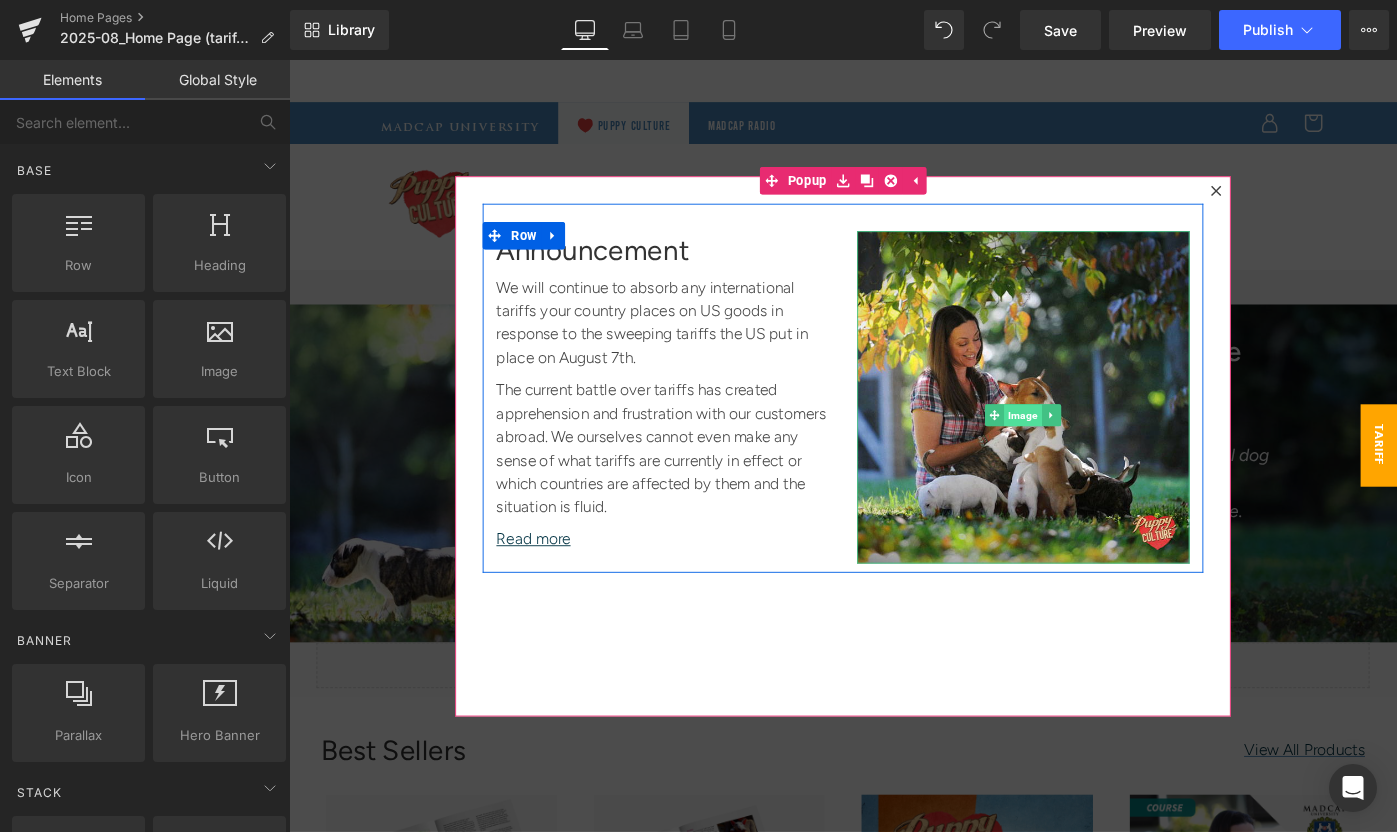 click on "Image" at bounding box center [1090, 448] 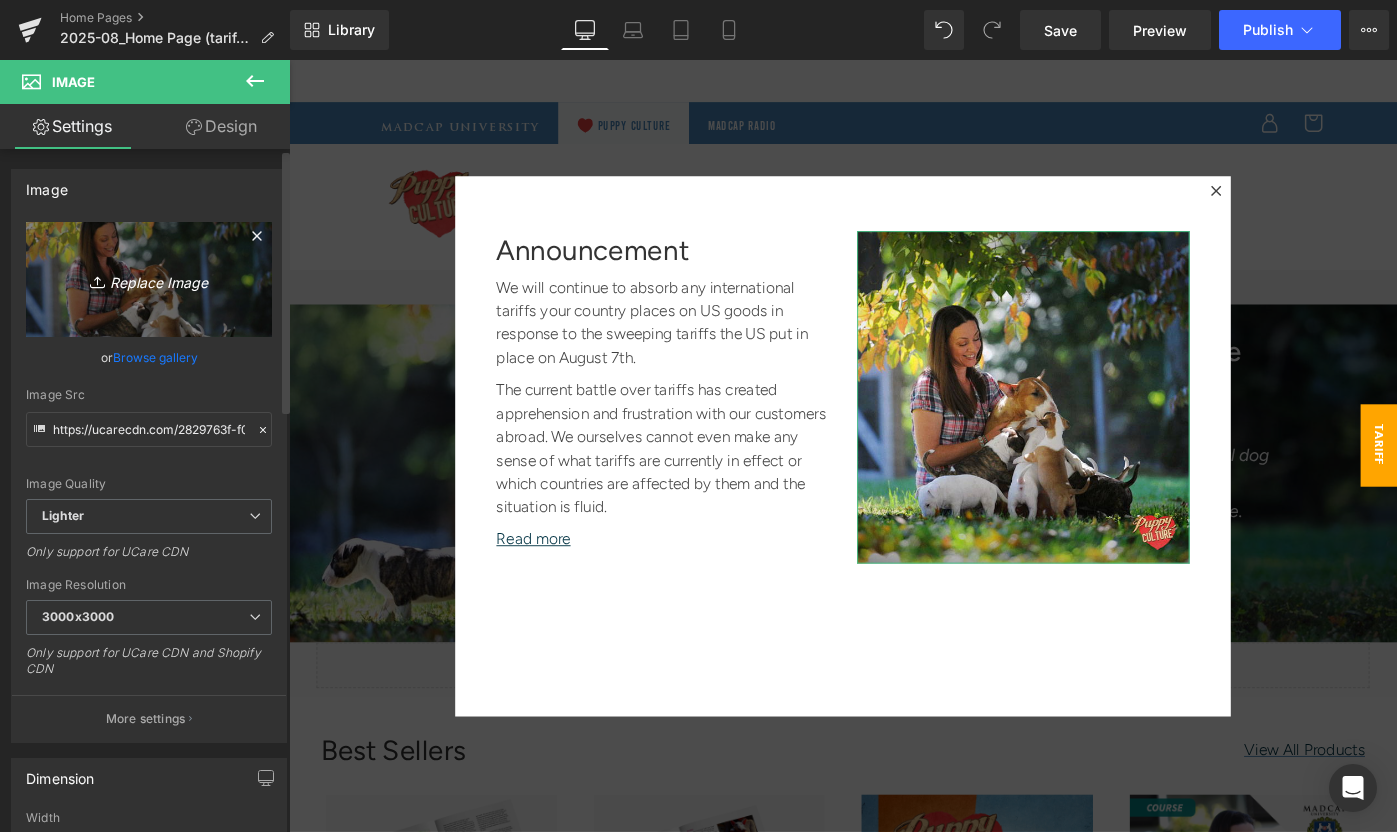click on "Replace Image" at bounding box center [149, 279] 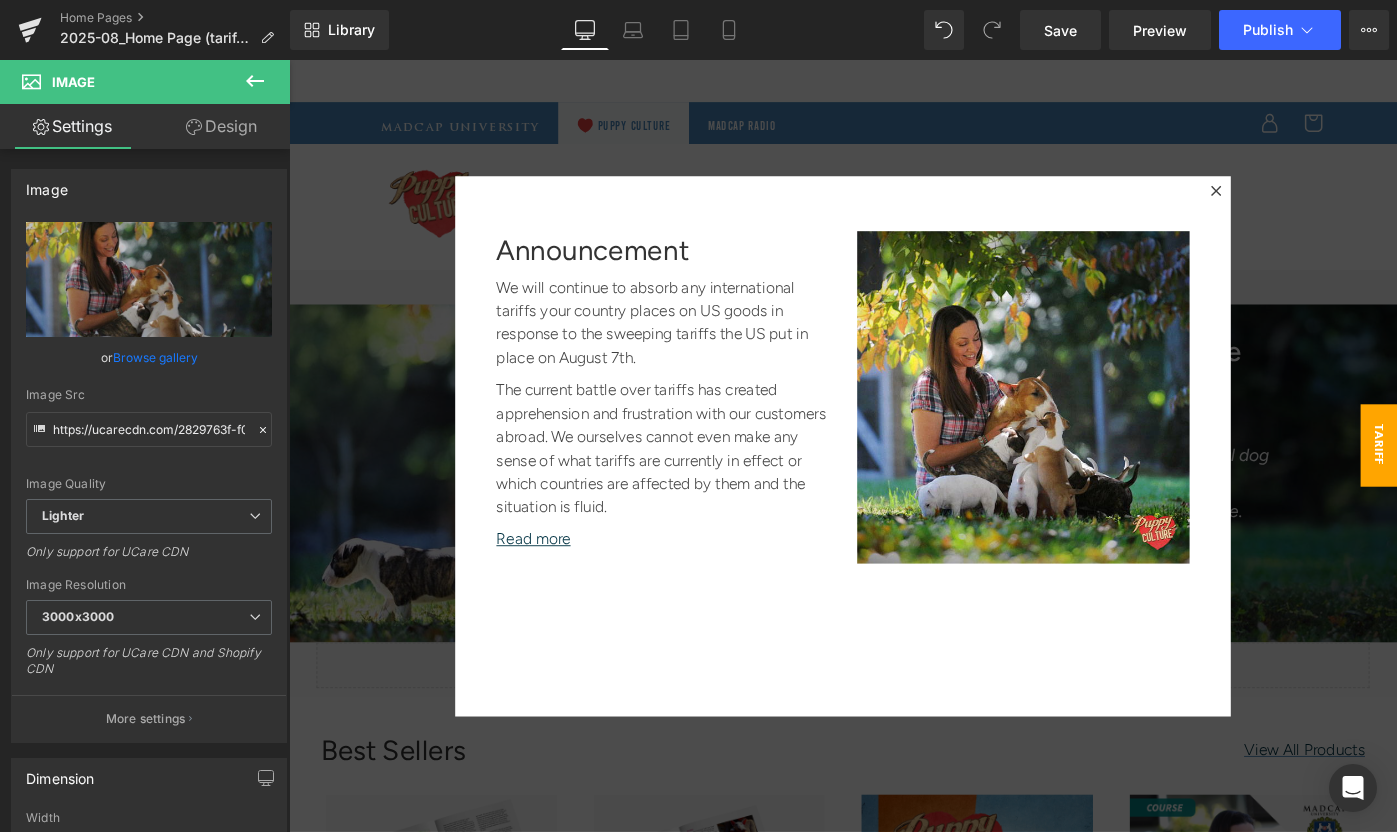 type on "C:\fakepath\puppy-culture_202508_tariffs-update_600.jpg" 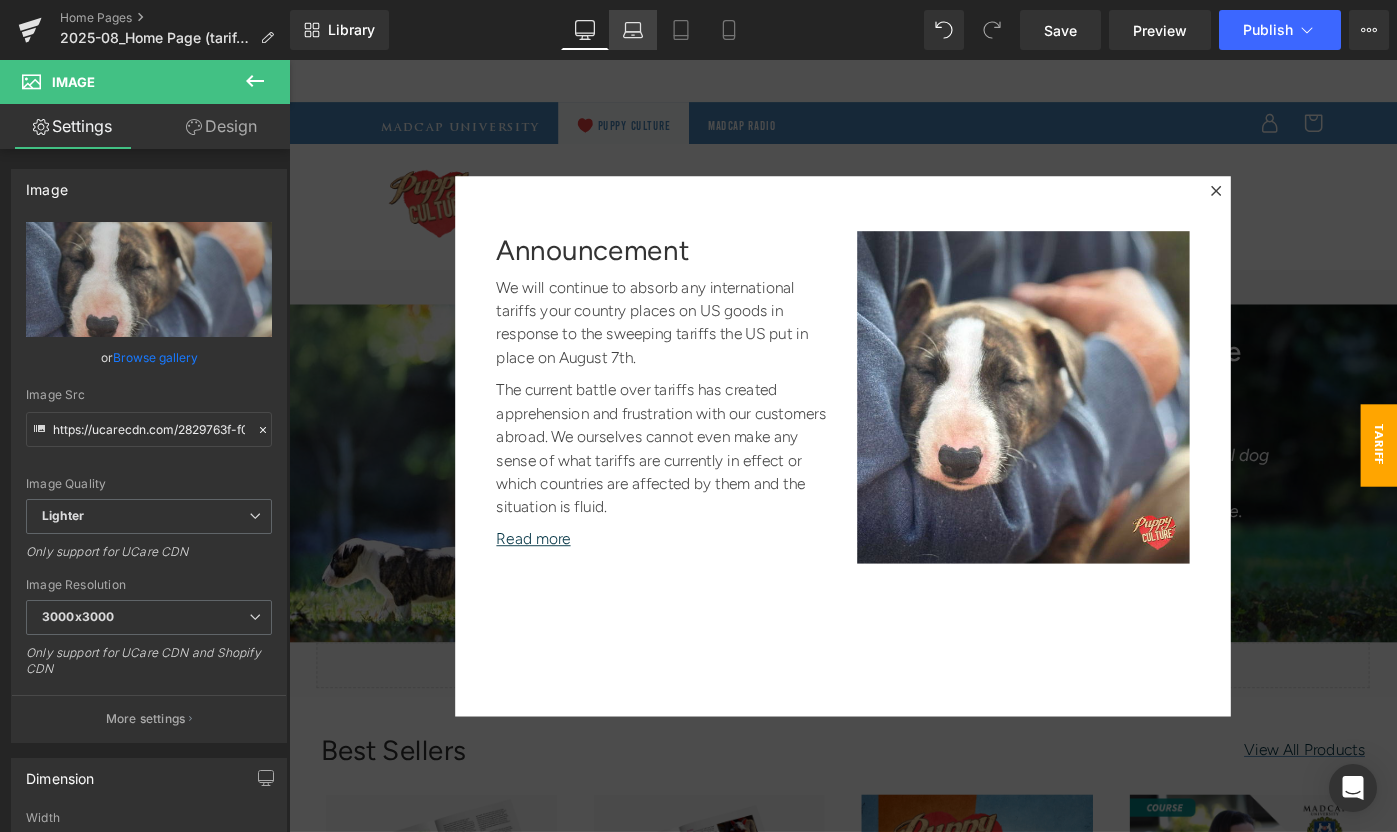 click 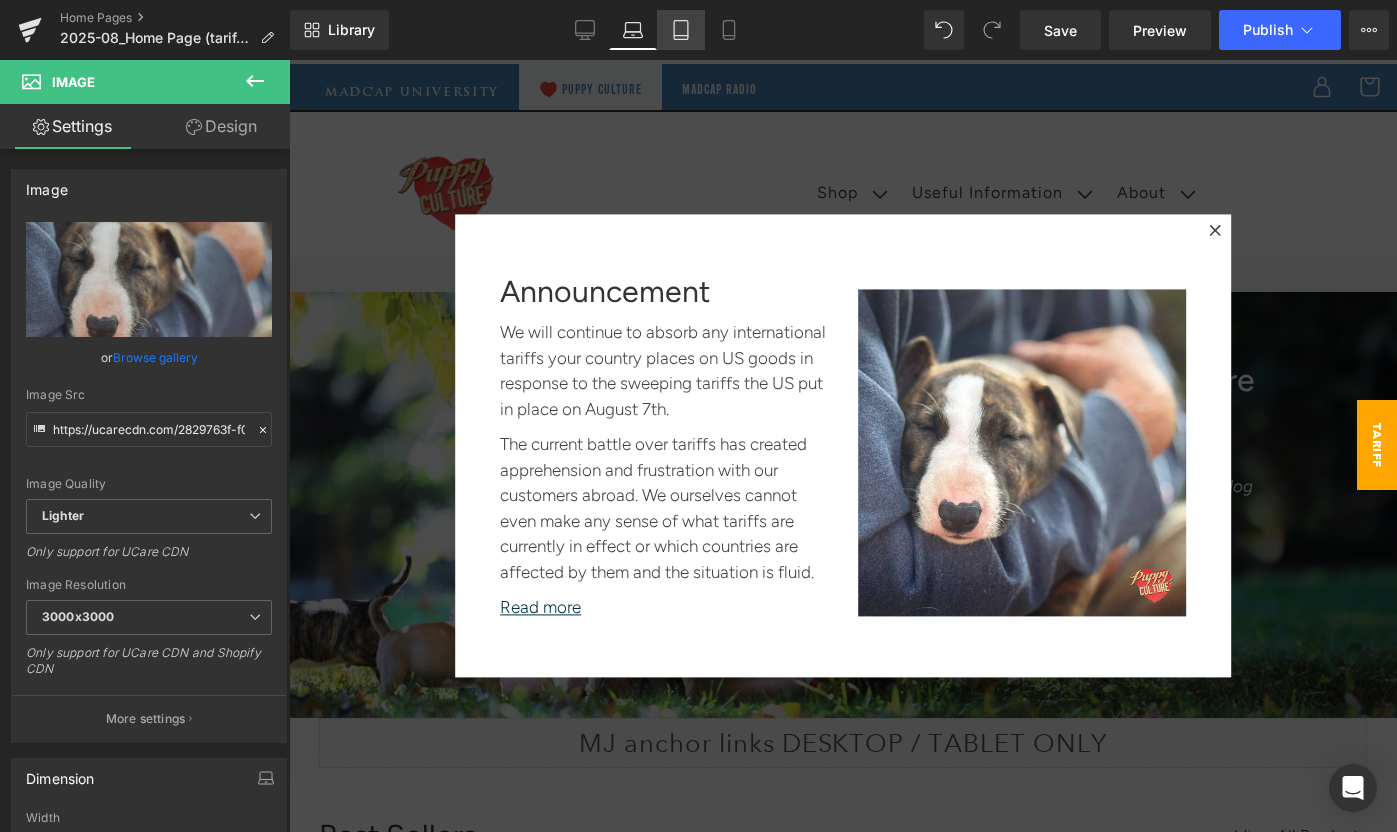 click 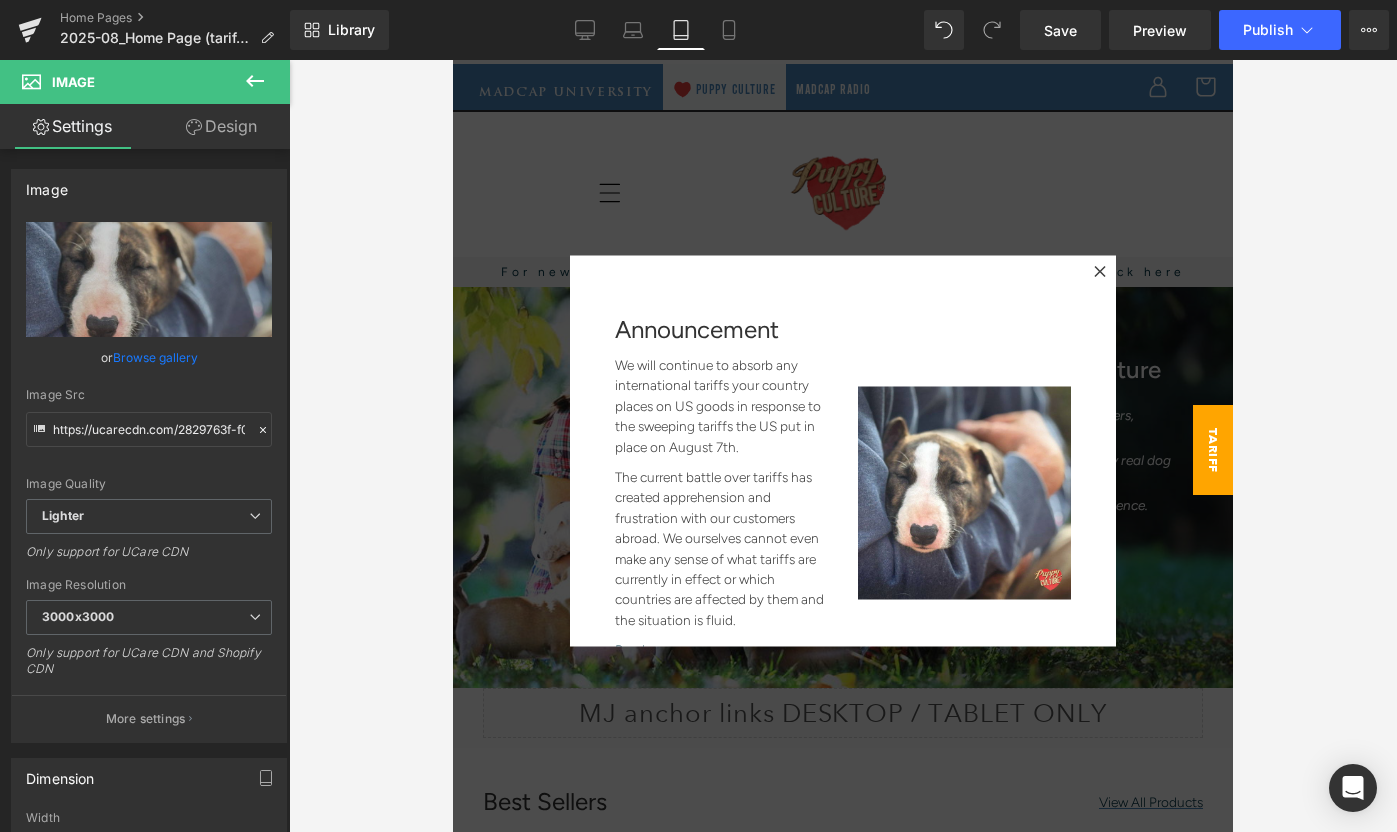 scroll, scrollTop: 137, scrollLeft: 0, axis: vertical 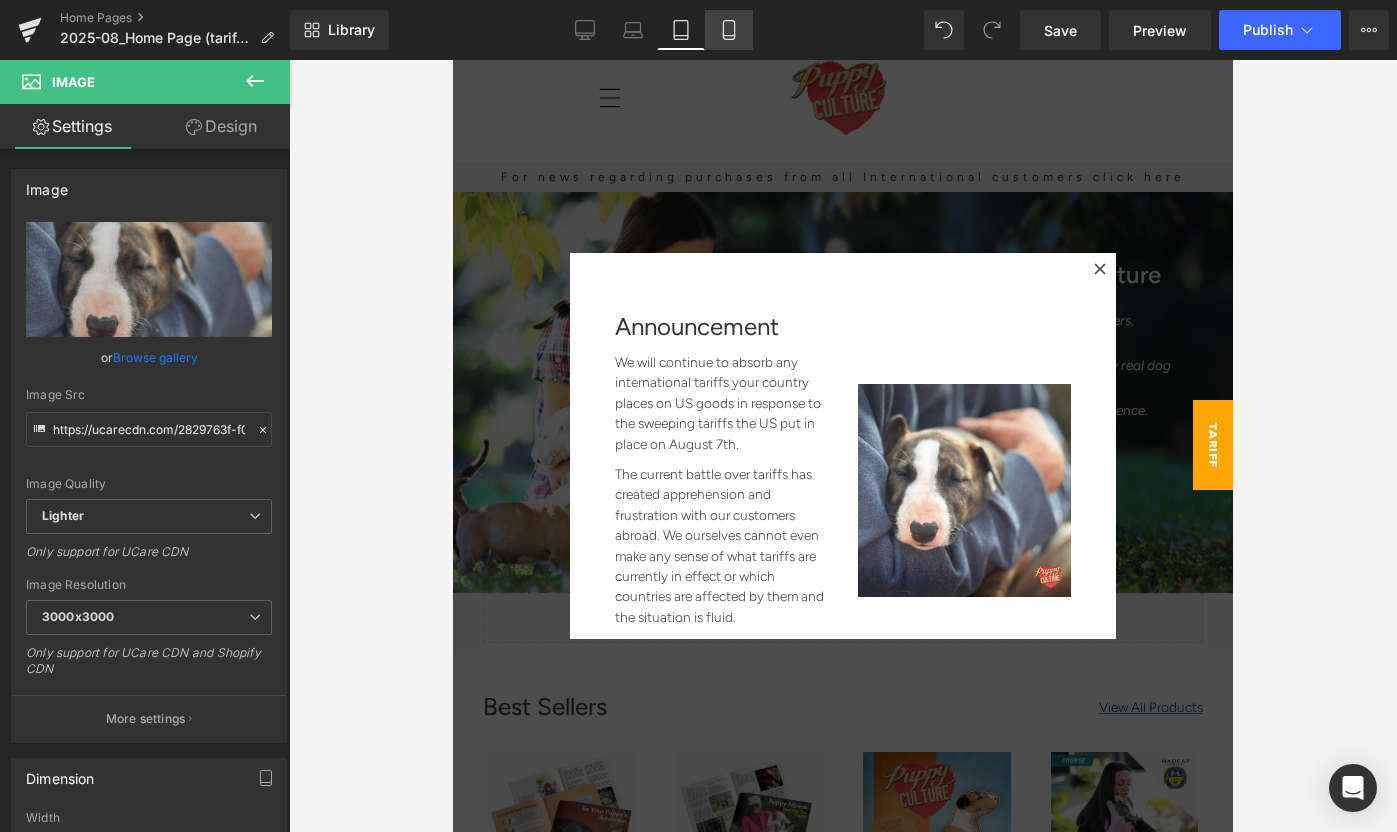 click 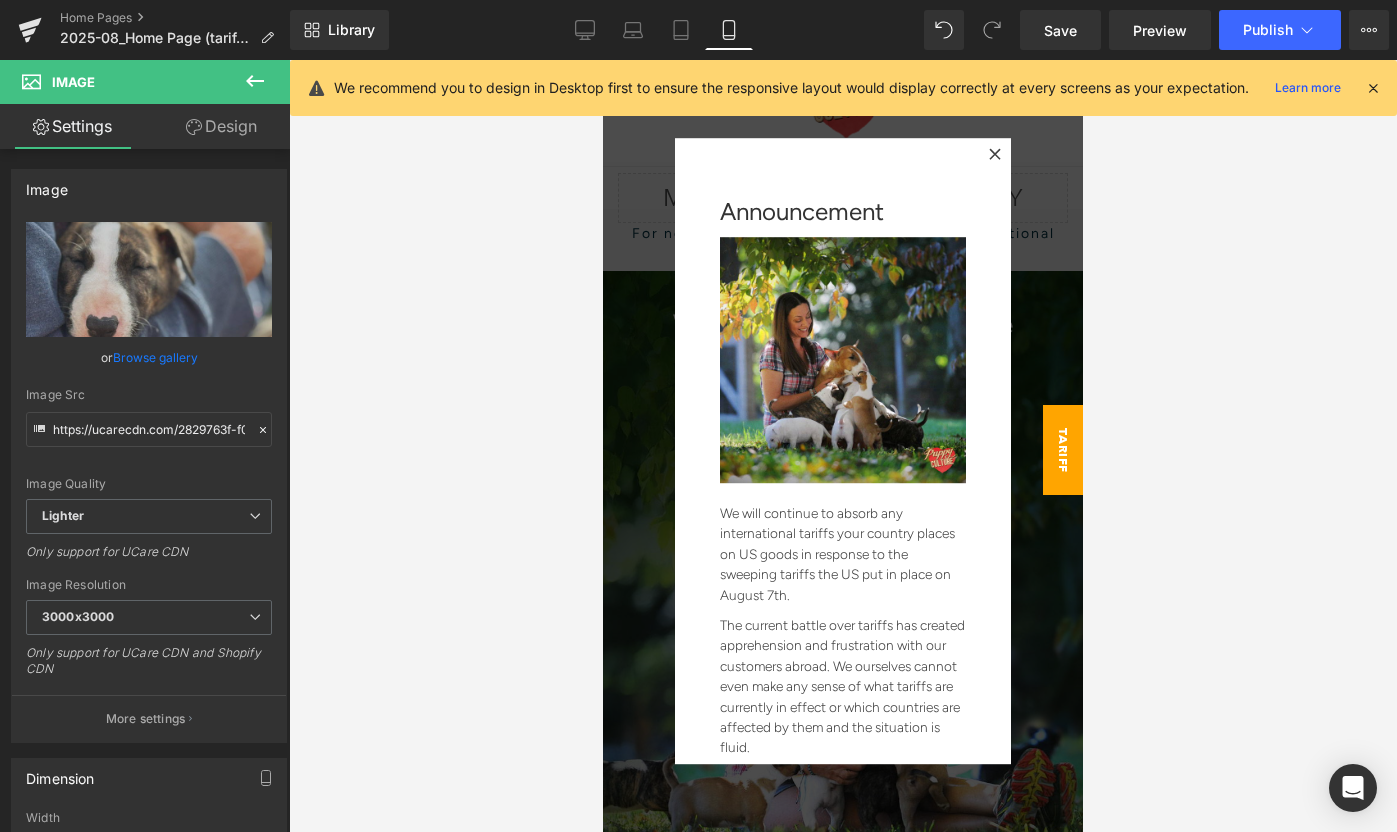 scroll, scrollTop: 0, scrollLeft: 0, axis: both 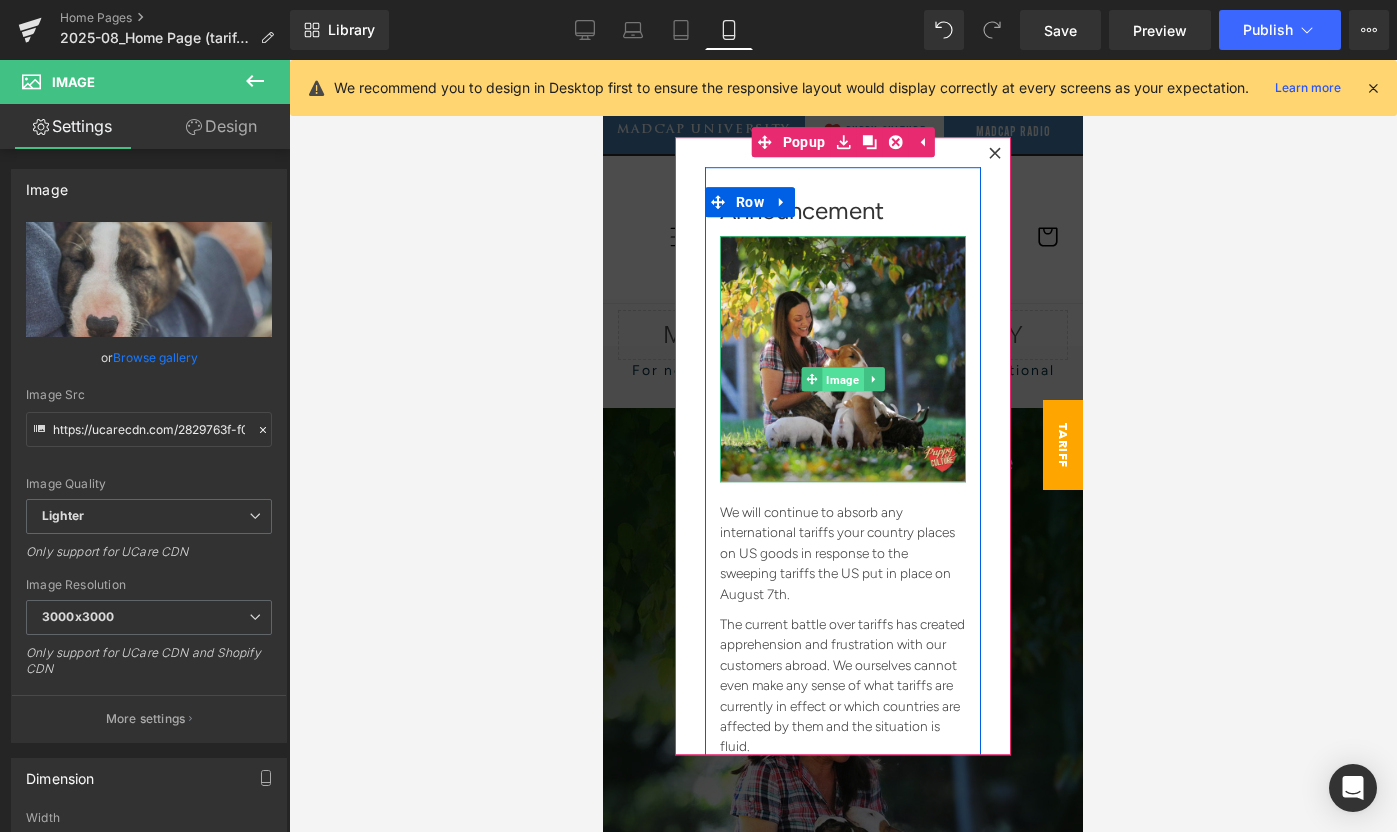 click on "Image" at bounding box center (842, 380) 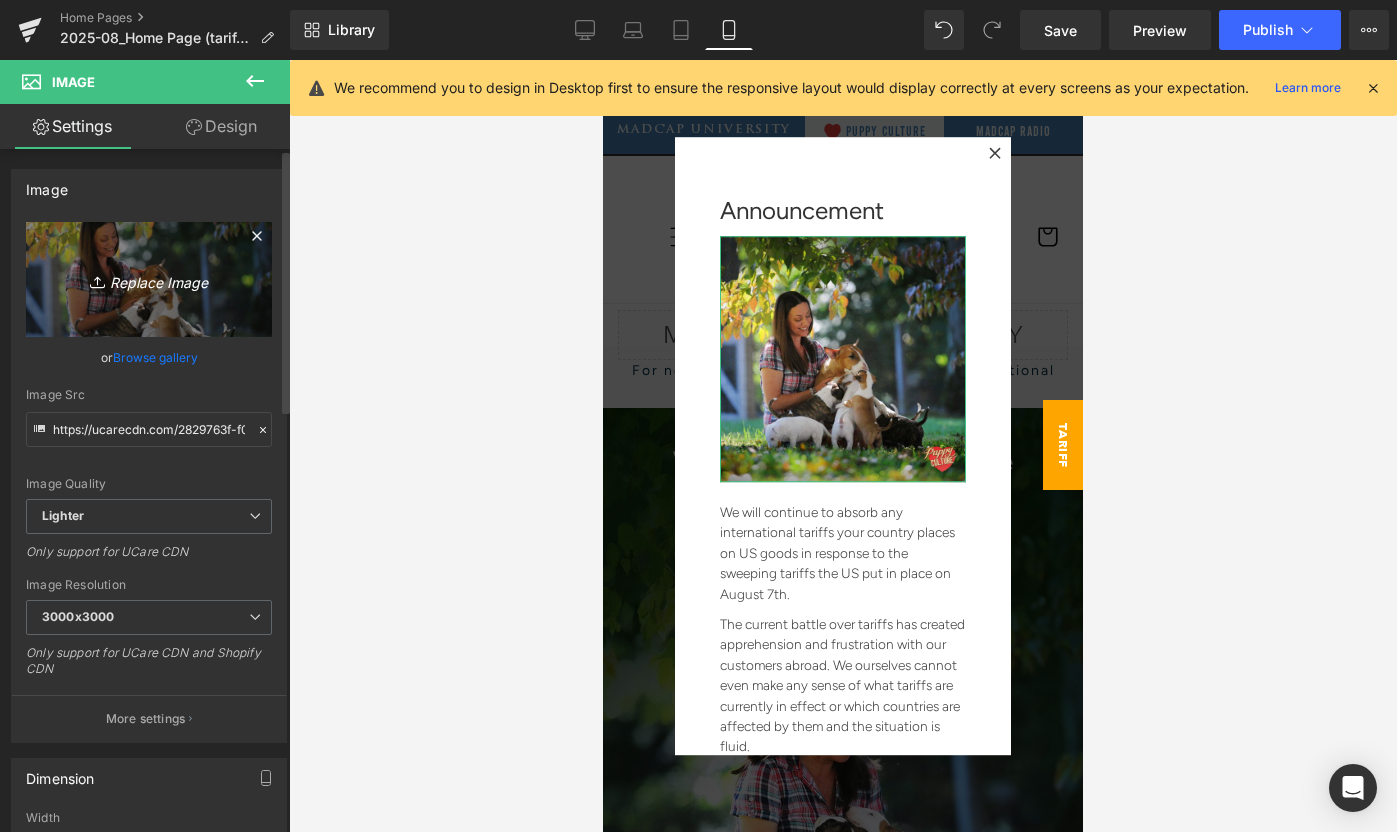 click on "Replace Image" at bounding box center [149, 279] 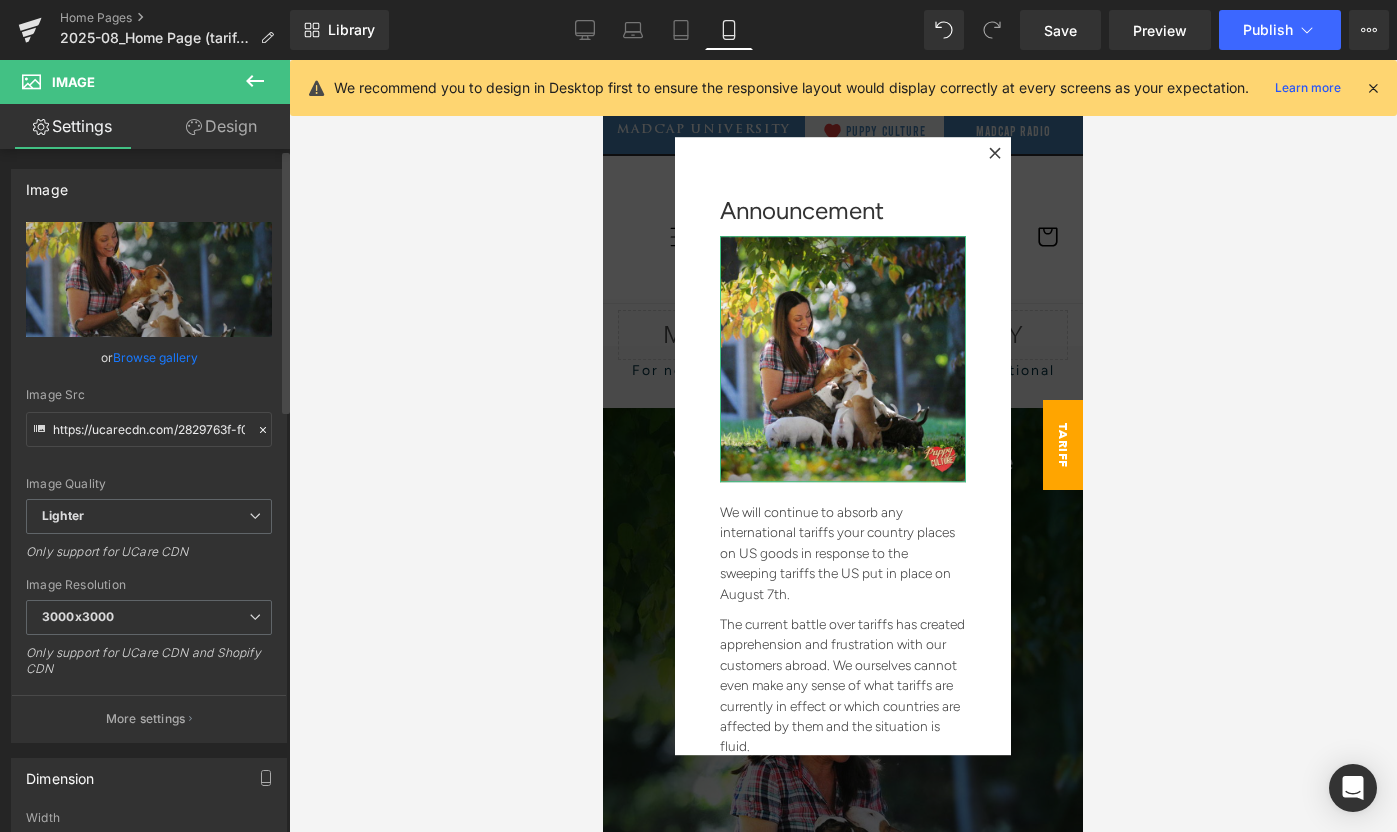 click on "Browse gallery" at bounding box center [155, 357] 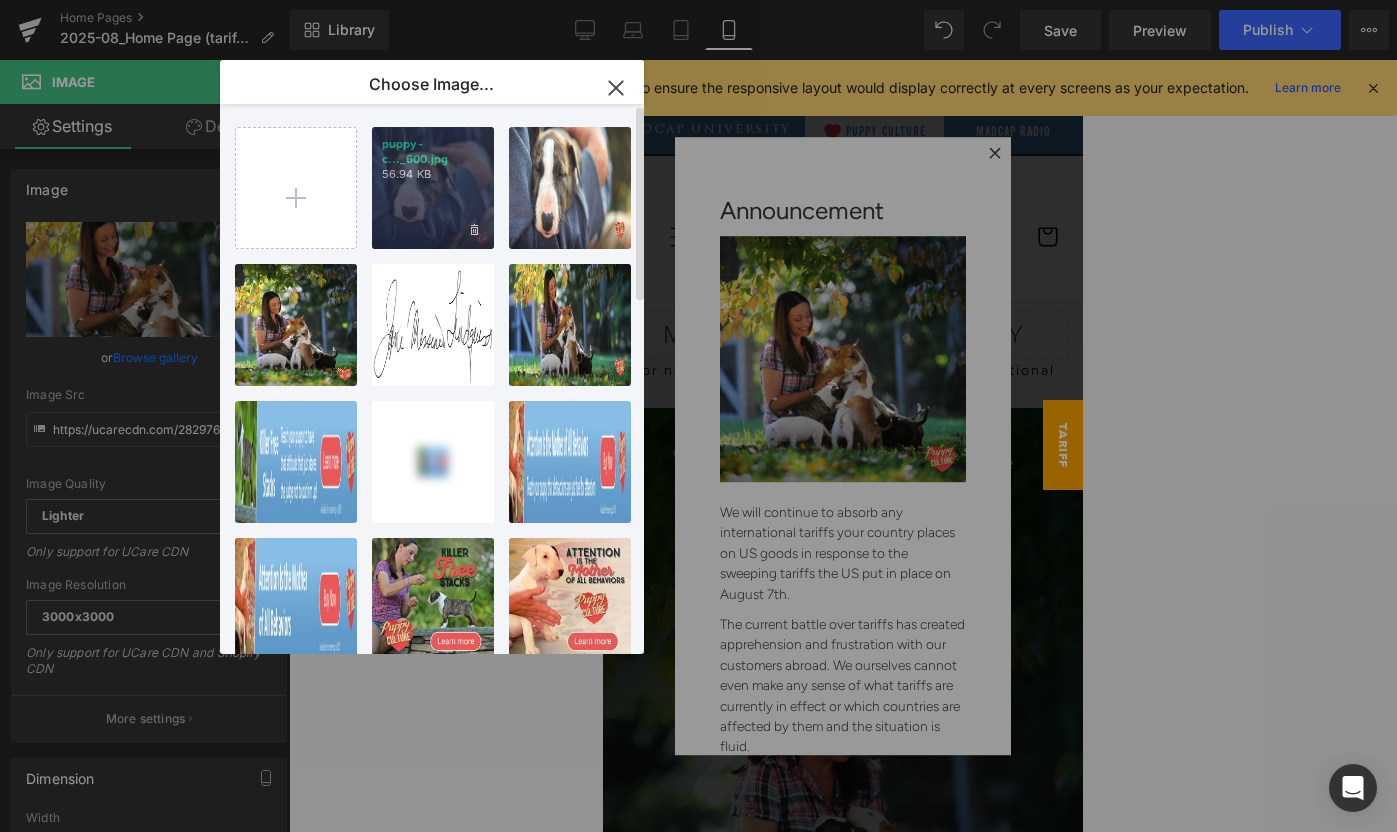 click on "puppy-c..._600.jpg 56.94 KB" at bounding box center [433, 188] 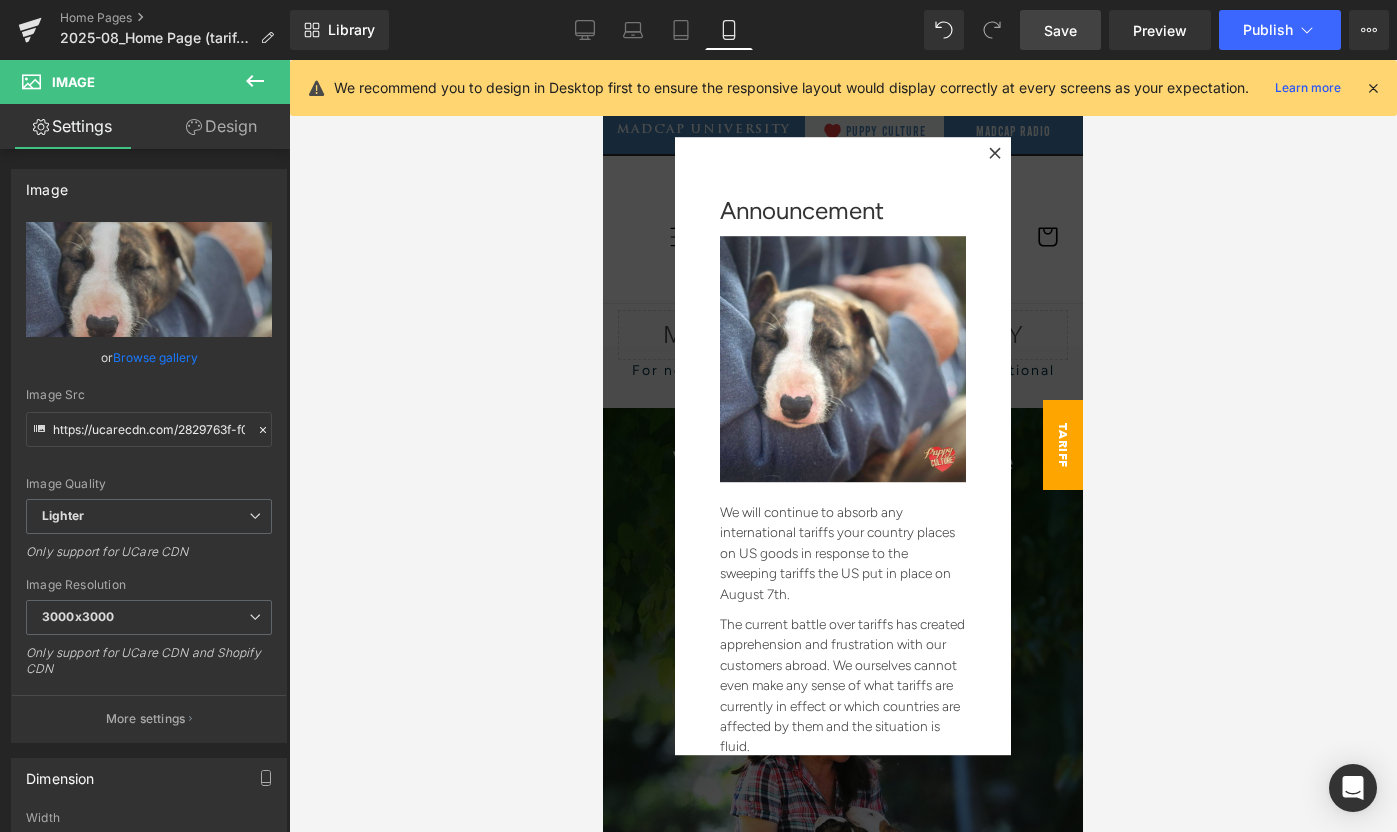 click on "Save" at bounding box center [1060, 30] 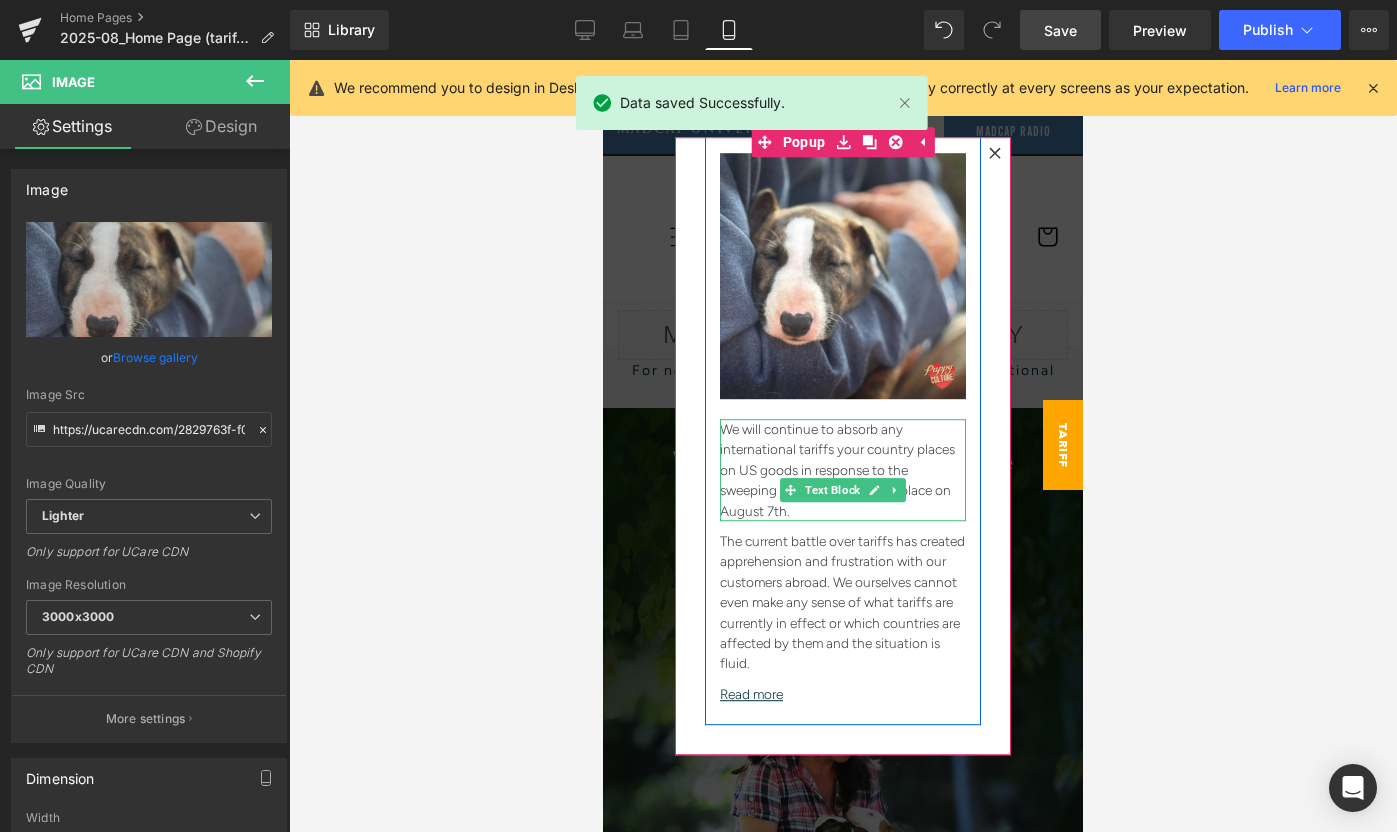 scroll, scrollTop: 0, scrollLeft: 0, axis: both 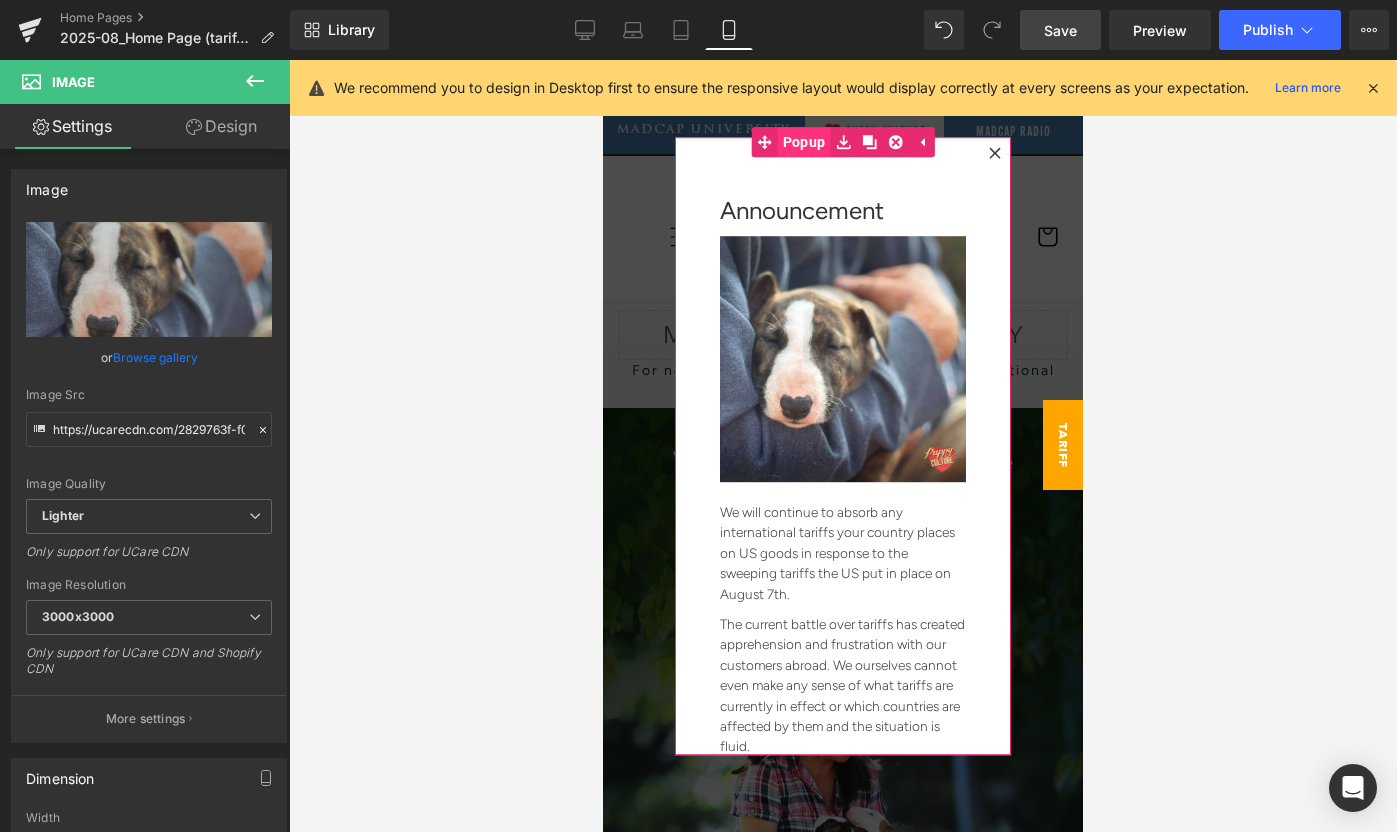 click on "Popup" at bounding box center (804, 142) 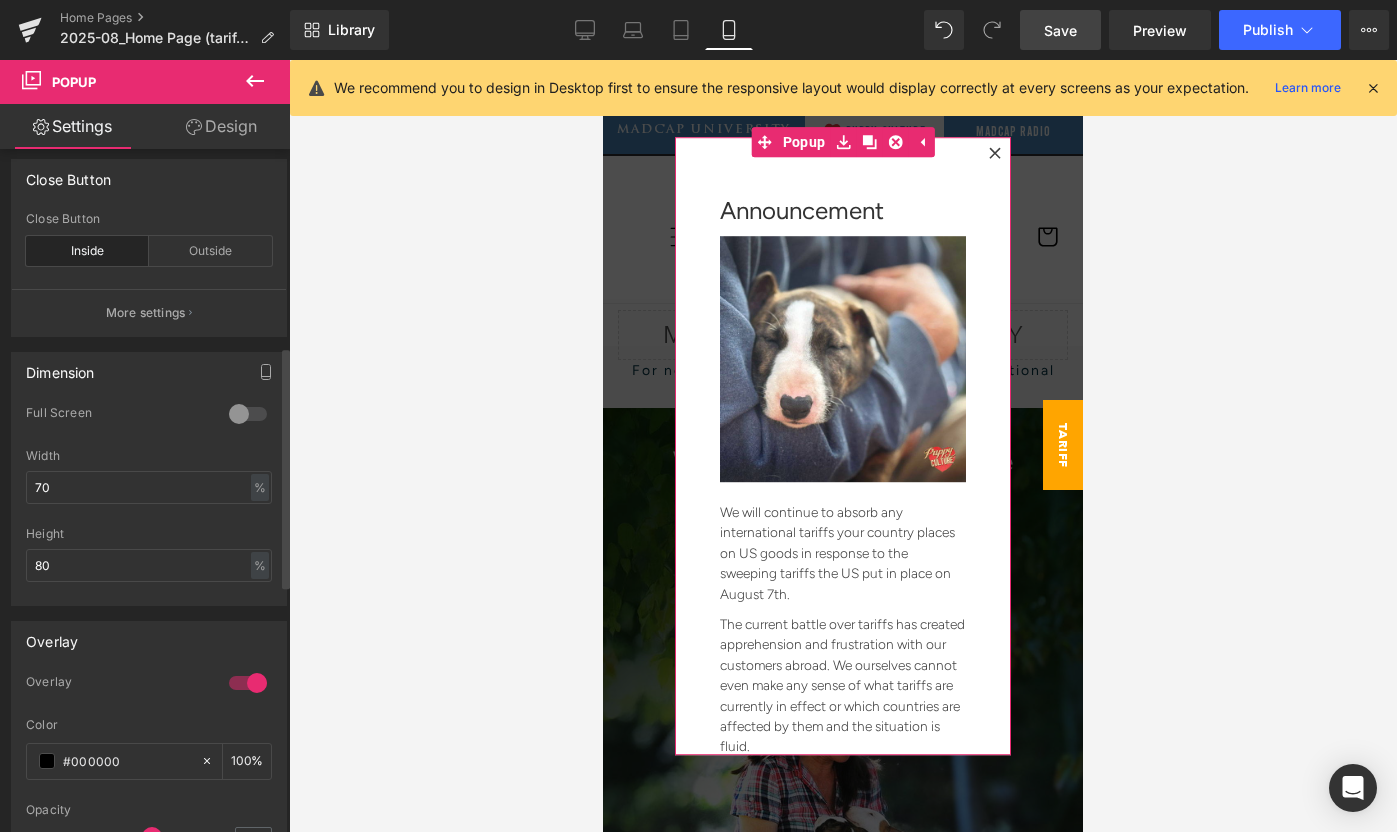 scroll, scrollTop: 608, scrollLeft: 0, axis: vertical 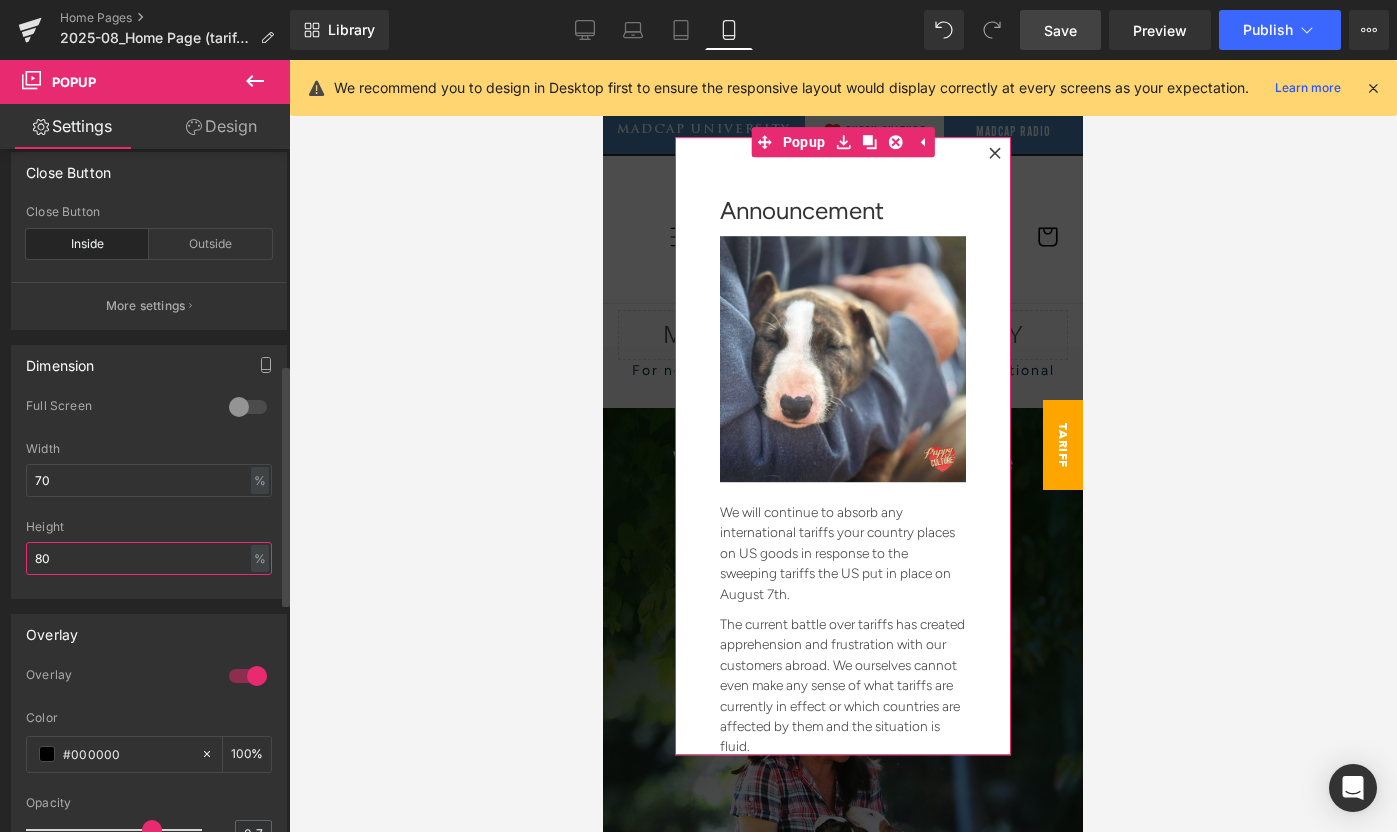 click on "80" at bounding box center [149, 558] 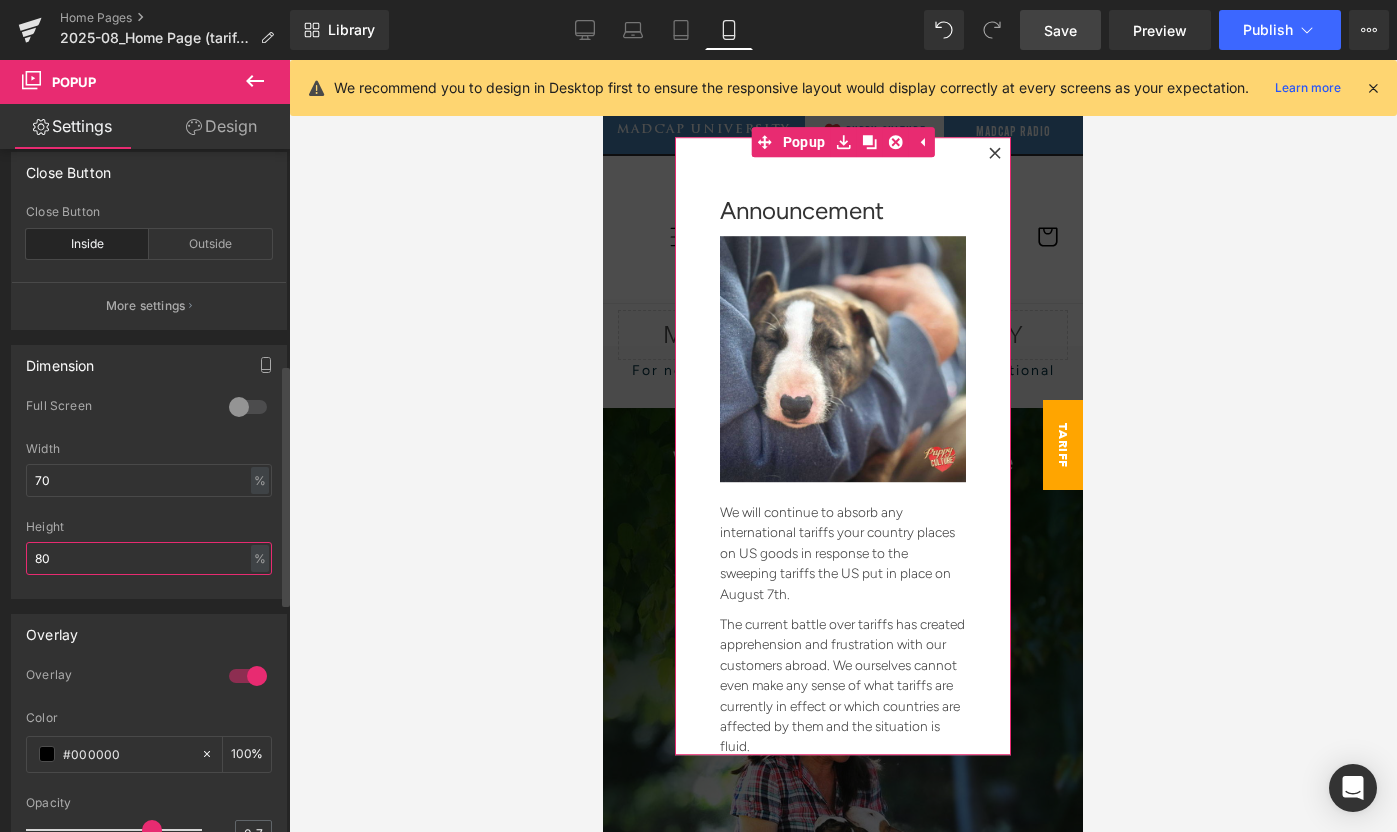 click on "80" at bounding box center [149, 558] 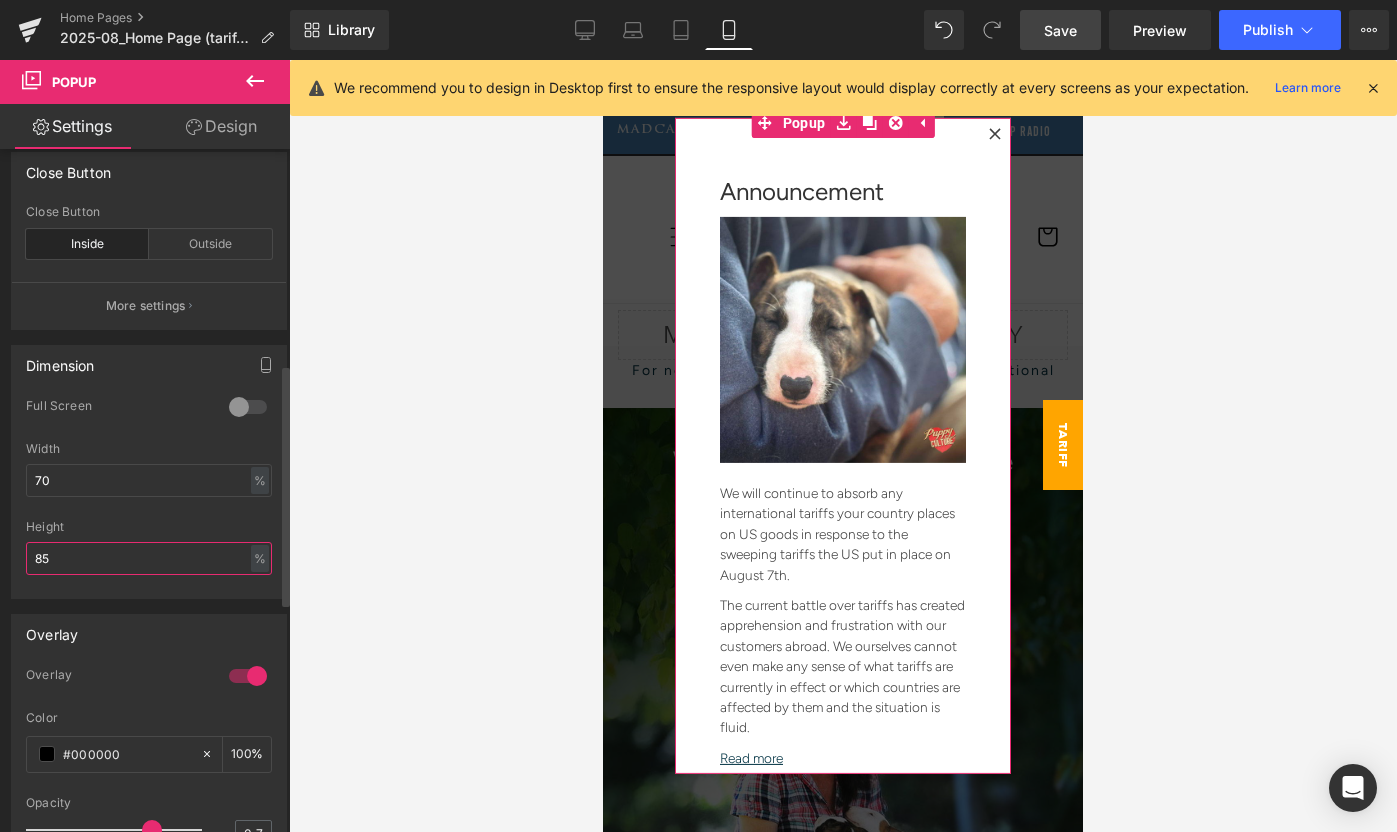 click on "85" at bounding box center [149, 558] 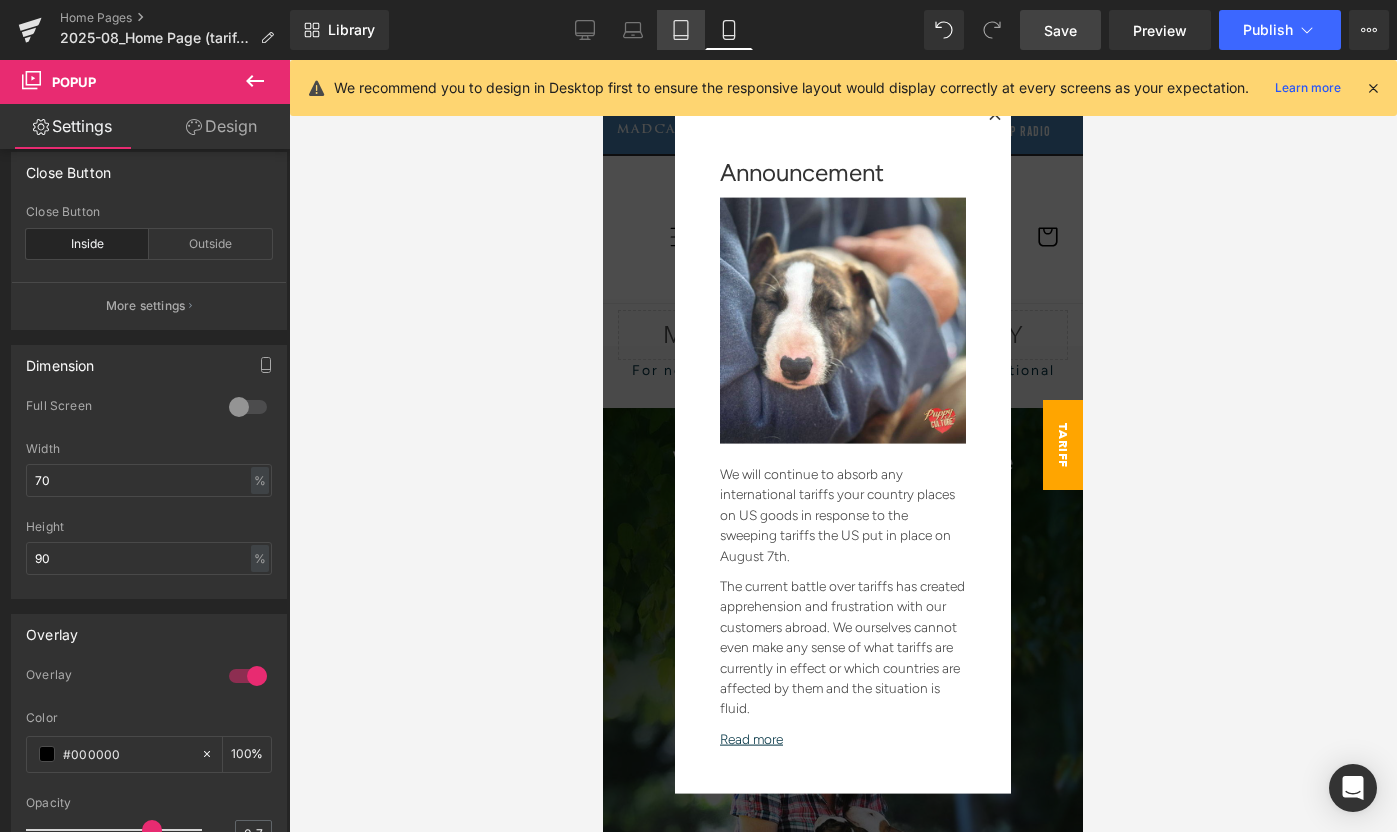 click 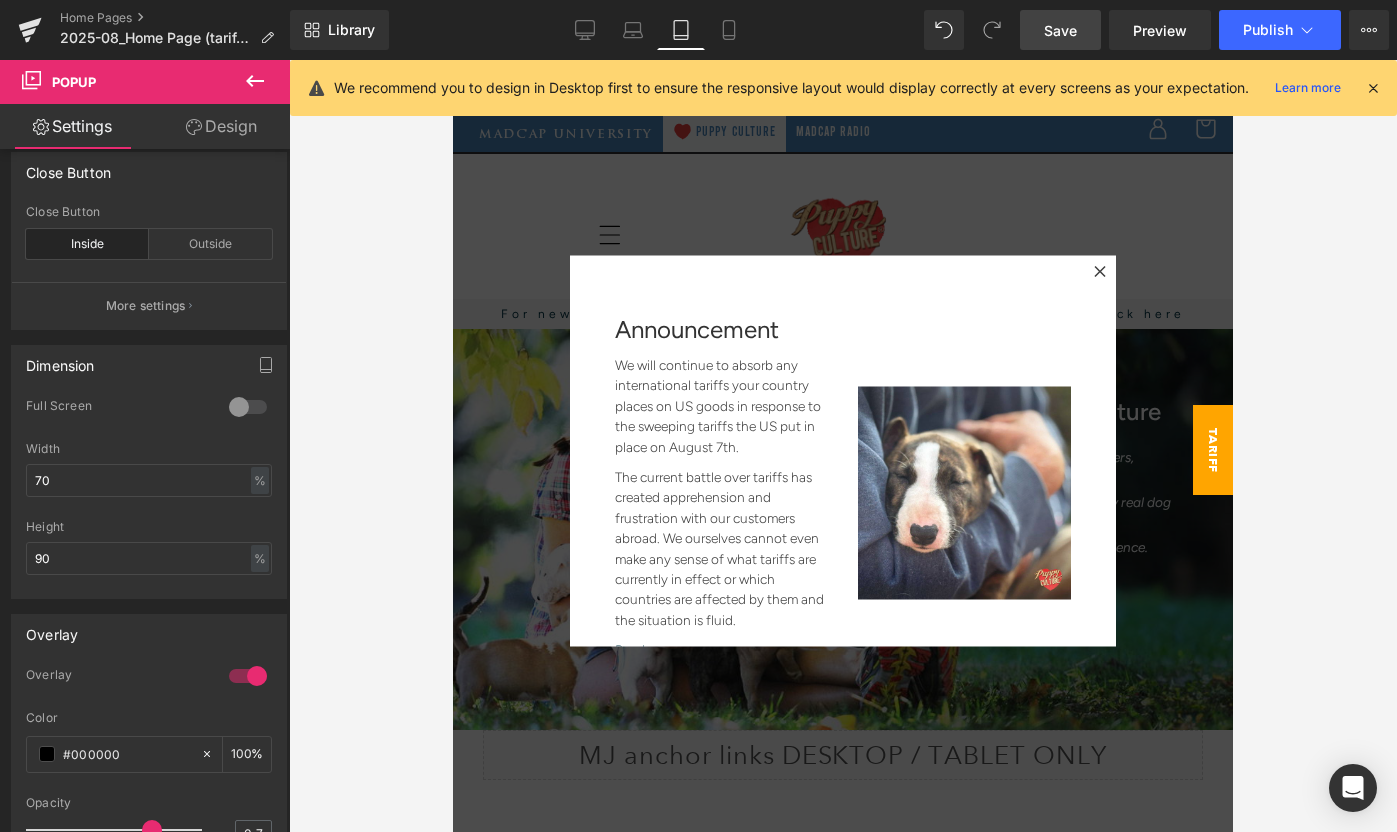 scroll, scrollTop: 154, scrollLeft: 0, axis: vertical 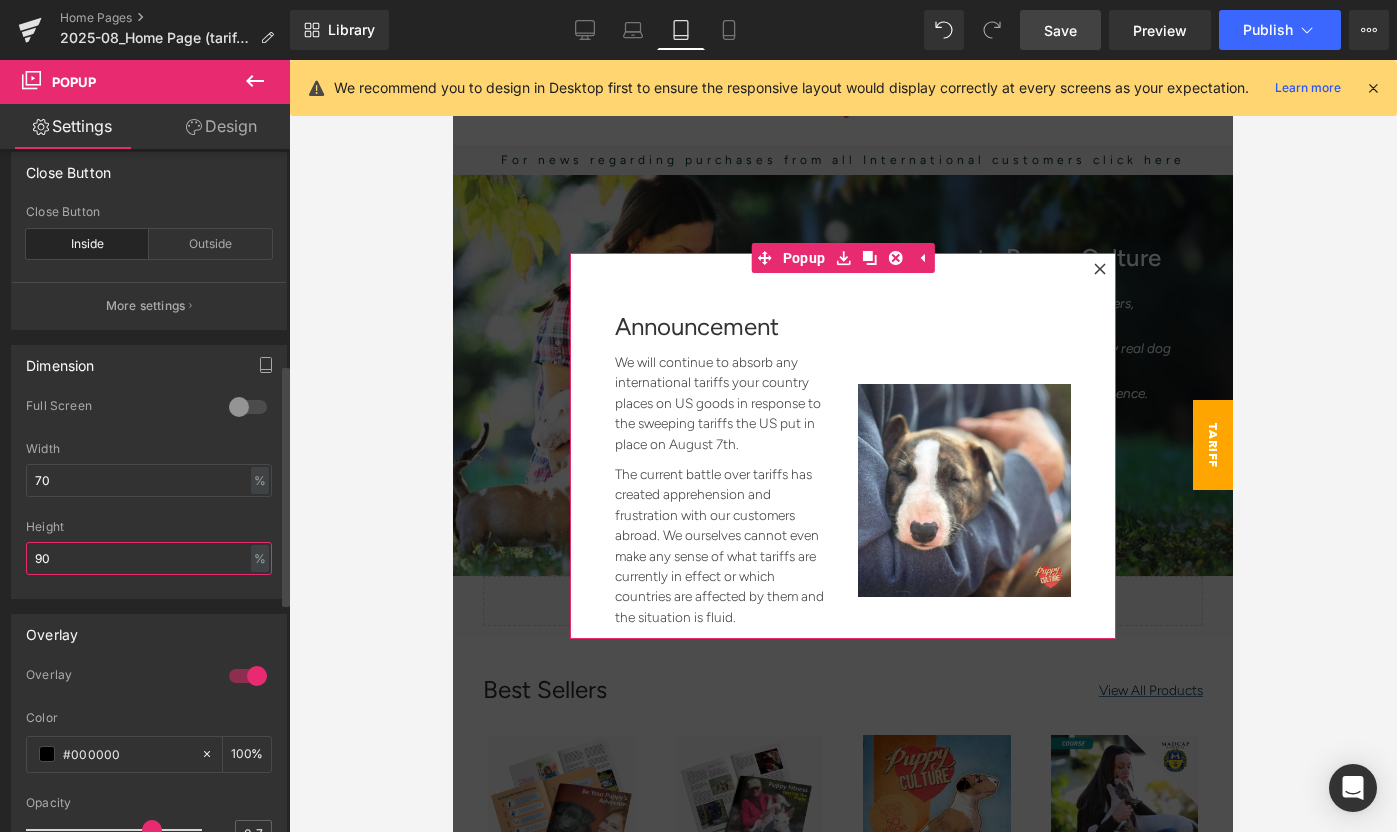 click on "90" at bounding box center [149, 558] 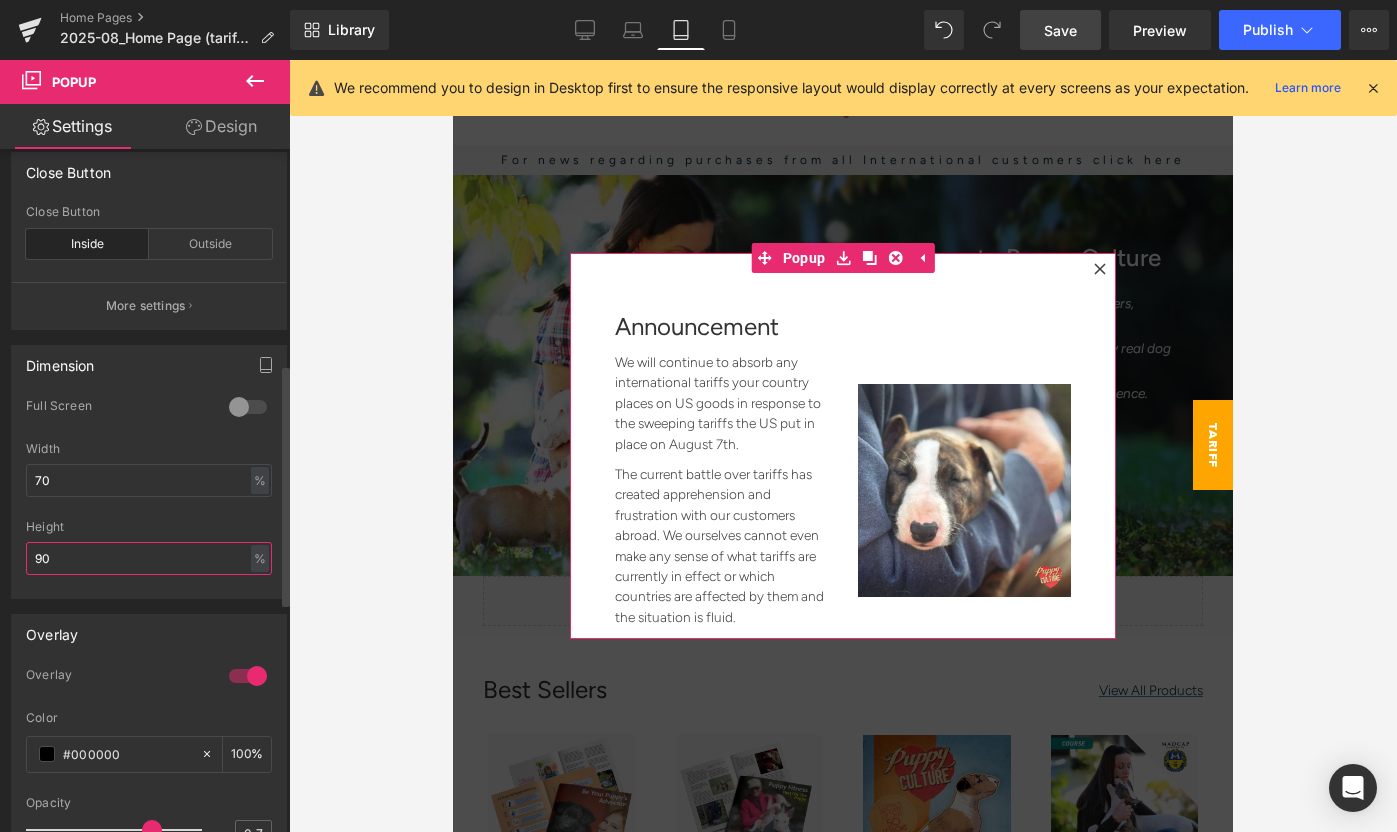 click on "90" at bounding box center [149, 558] 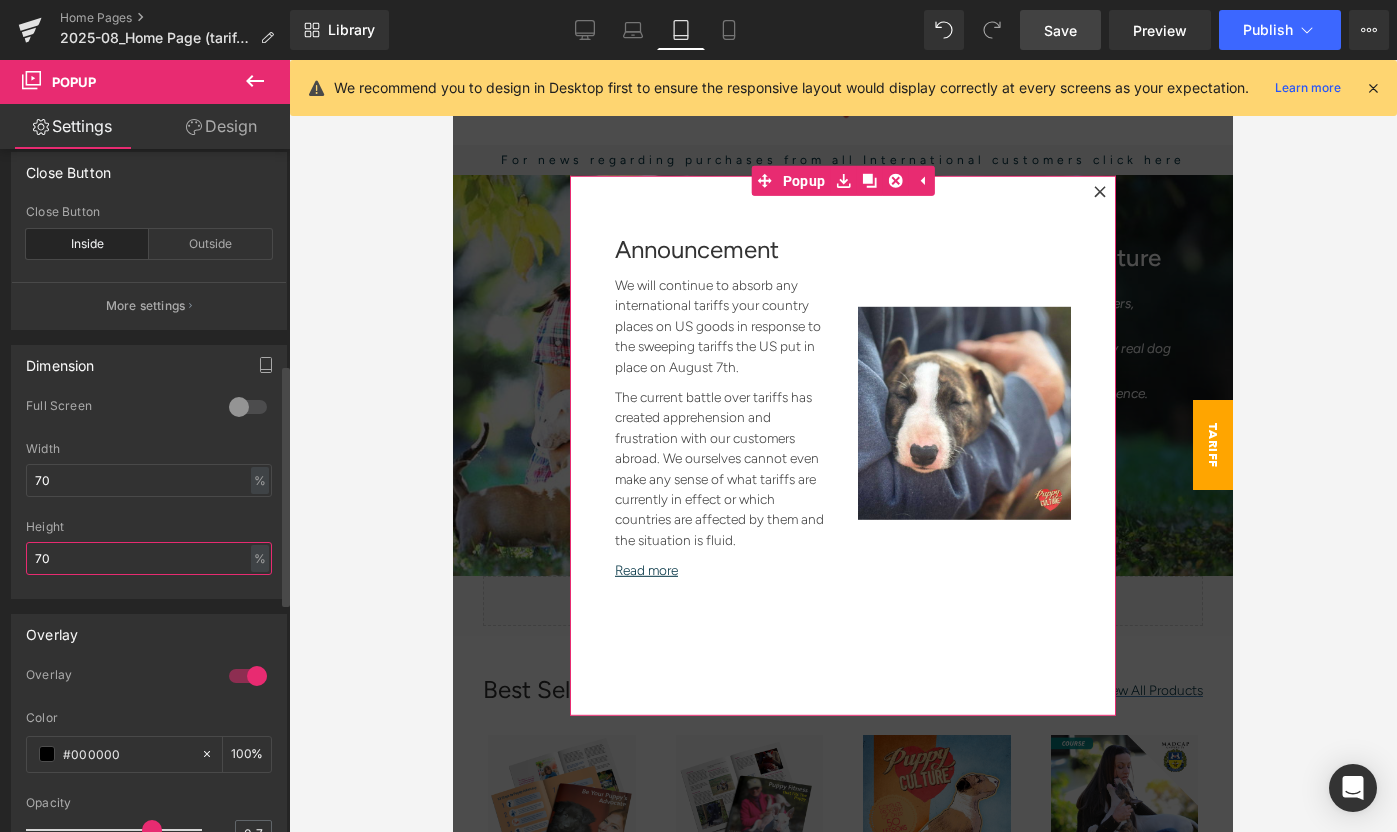 click on "70" at bounding box center (149, 558) 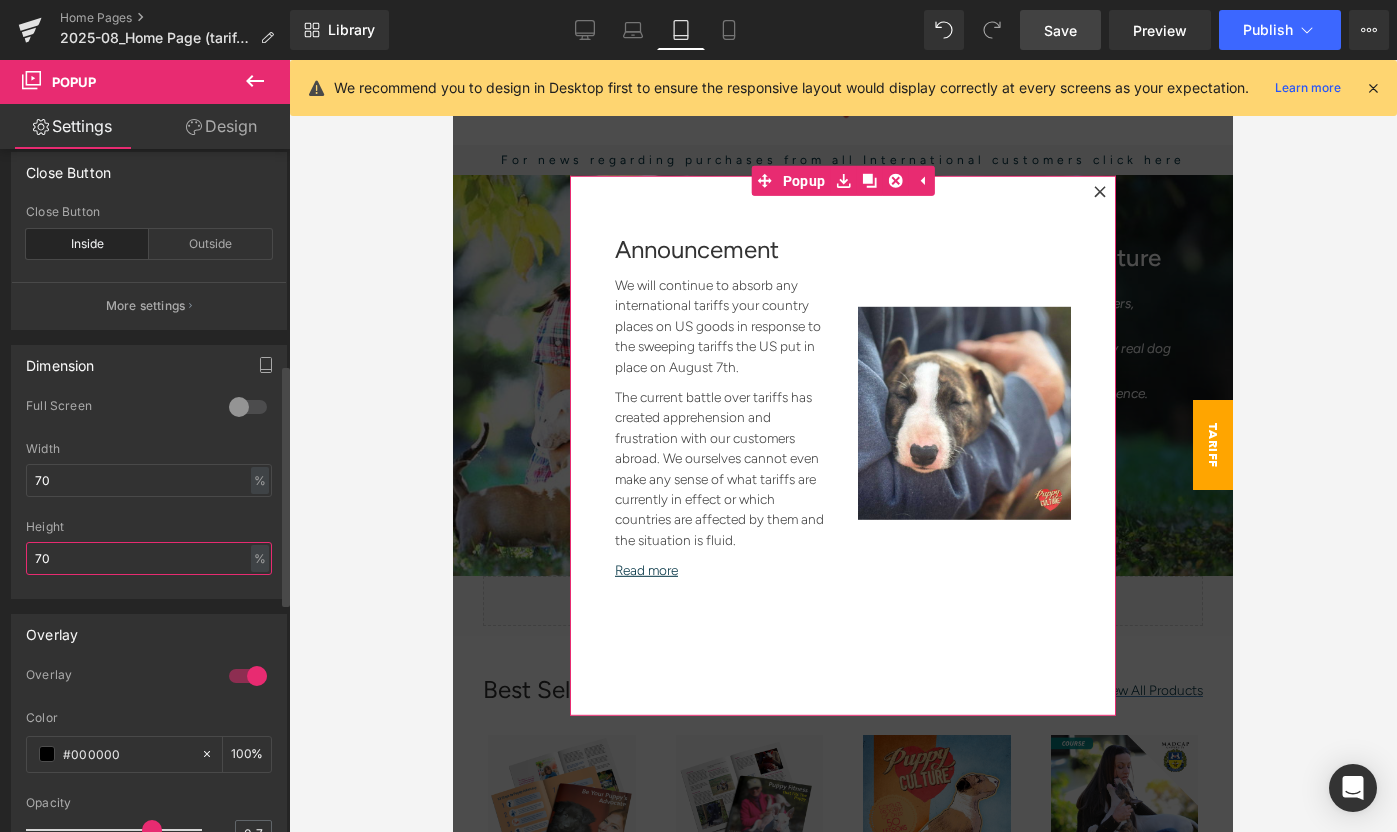 click on "70" at bounding box center [149, 558] 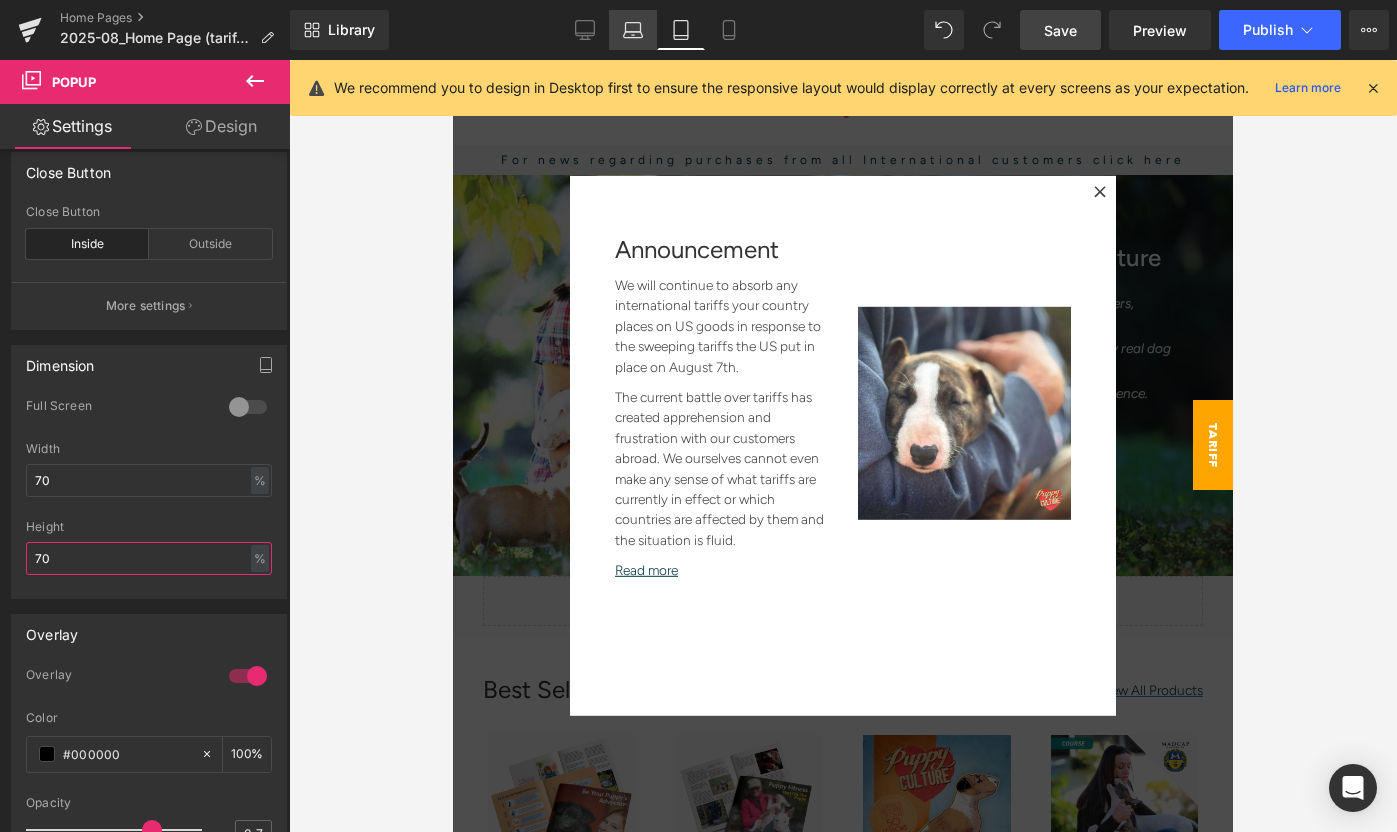 type on "70" 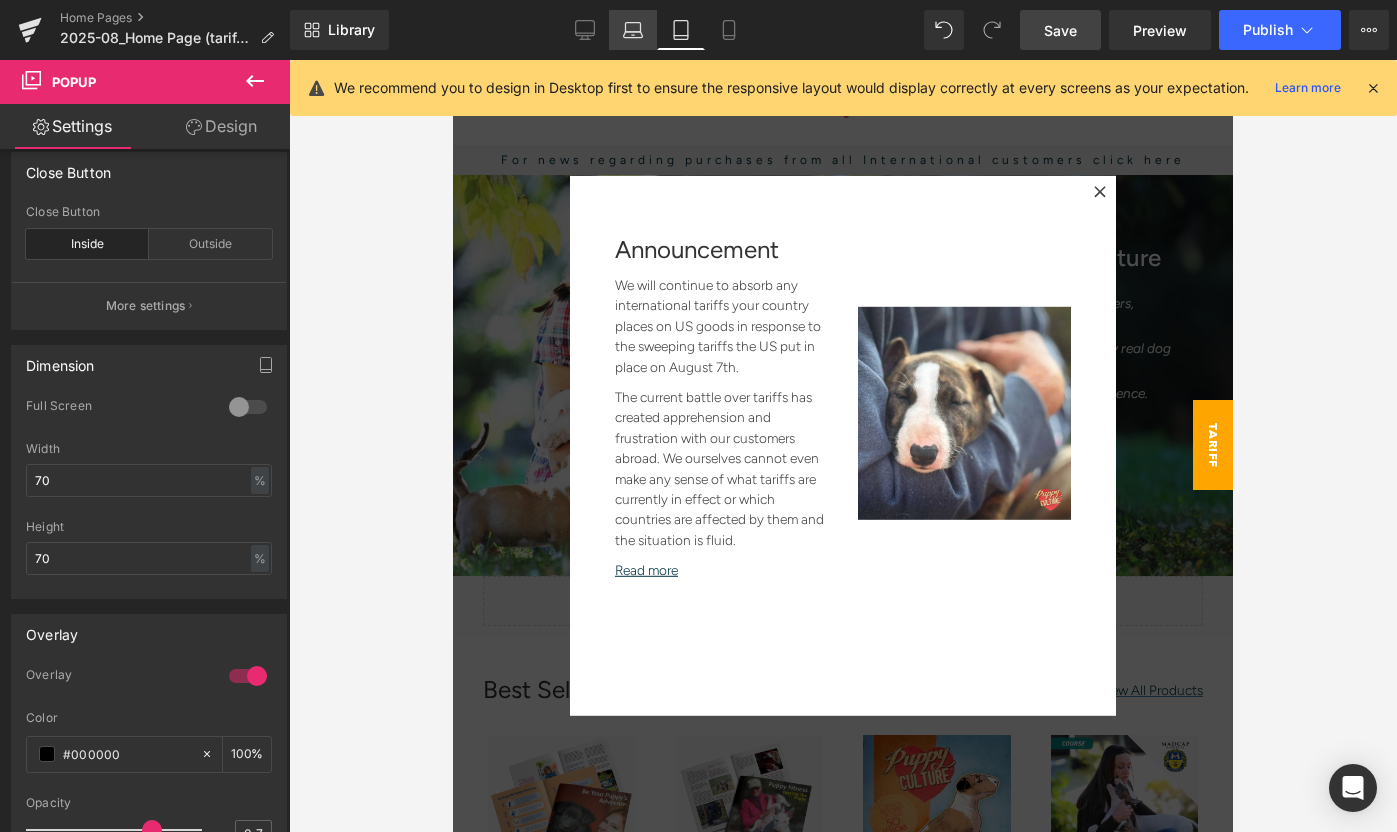 click 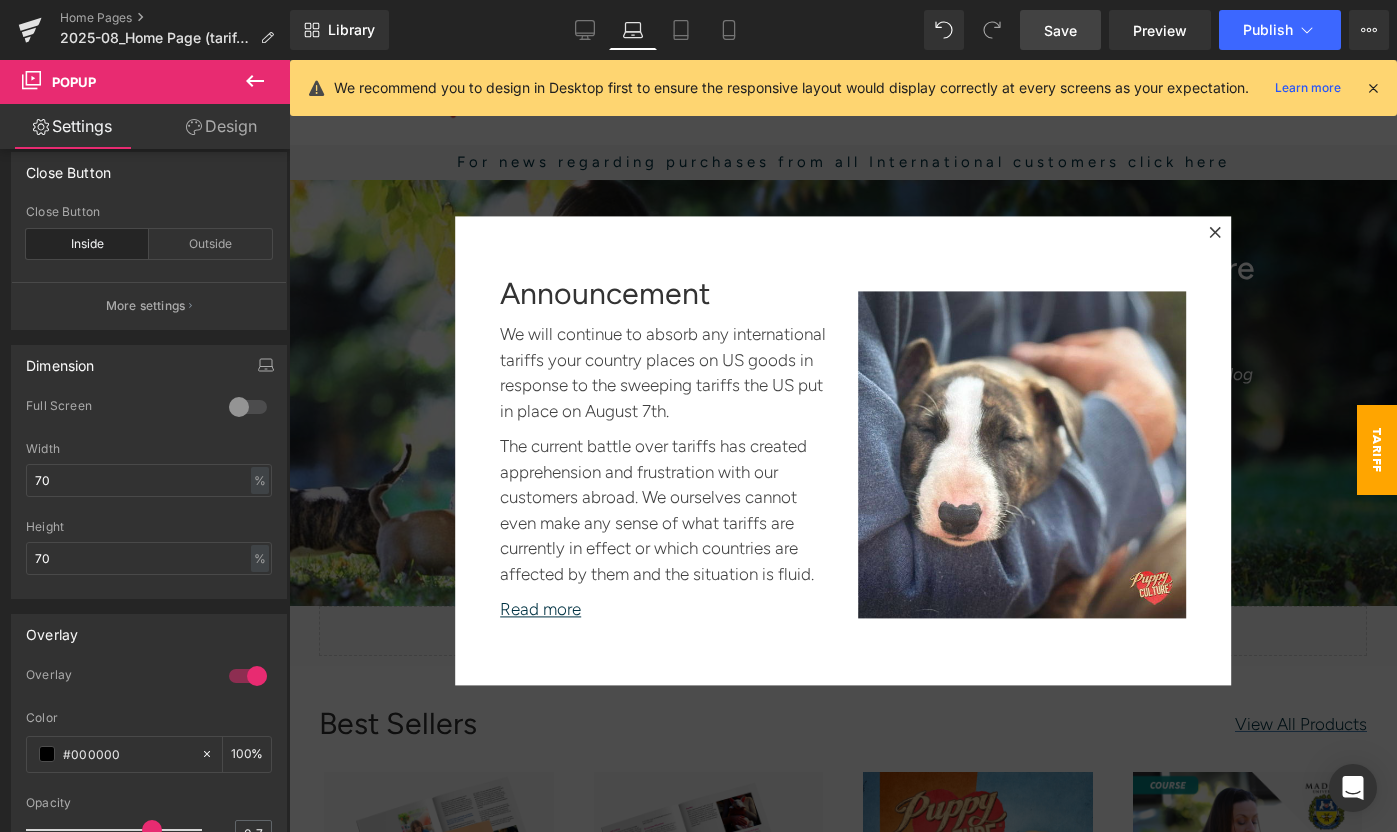 scroll, scrollTop: 193, scrollLeft: 0, axis: vertical 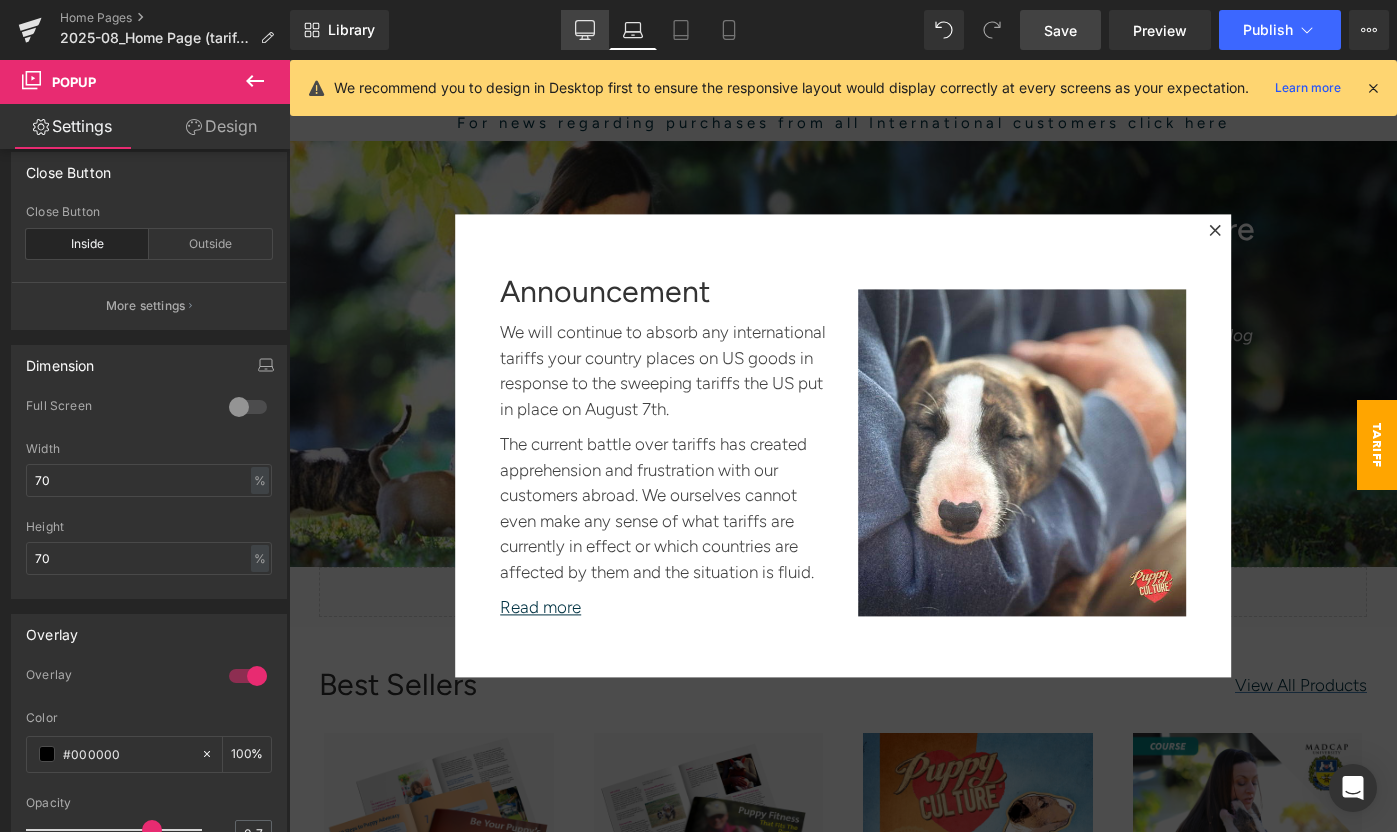 click 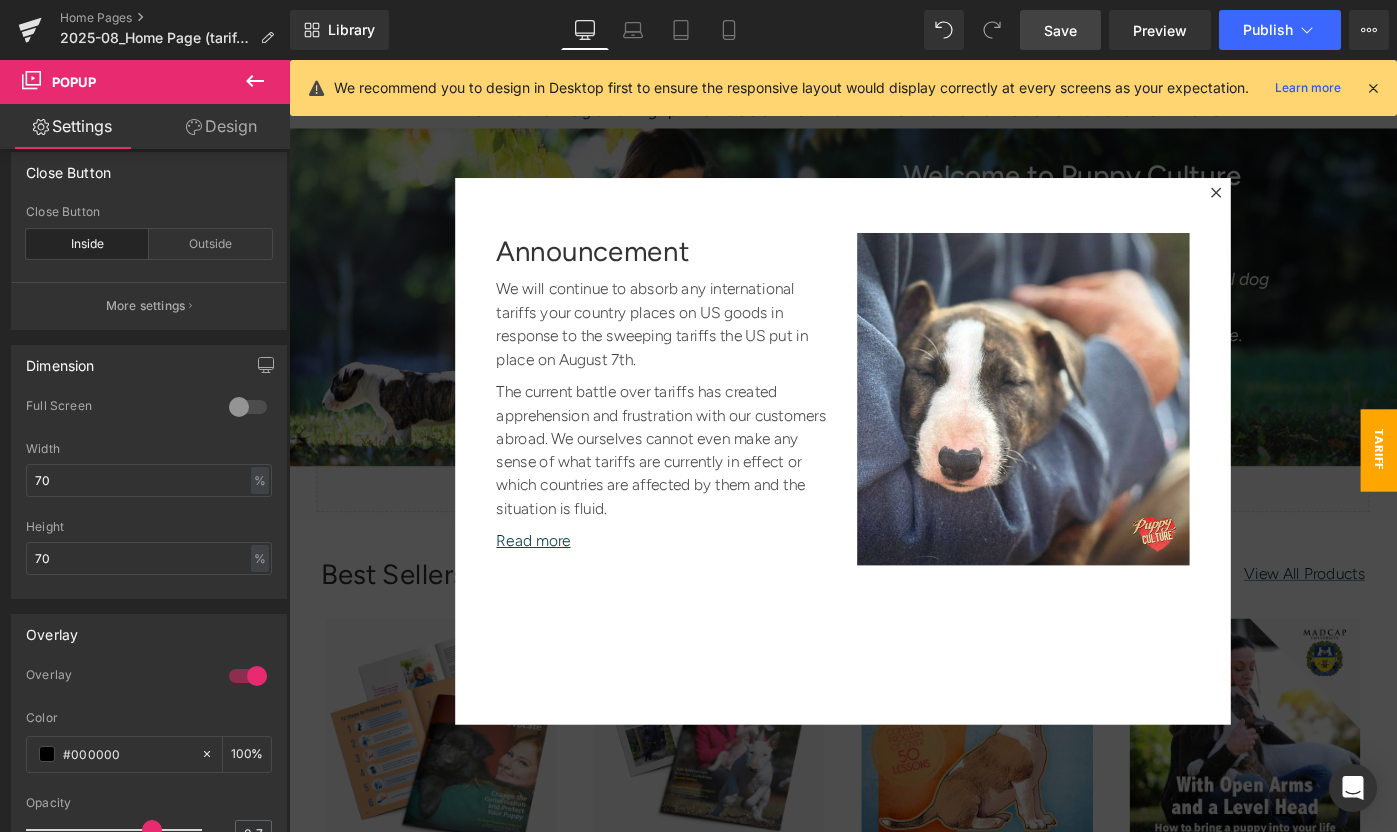 scroll, scrollTop: 165, scrollLeft: 0, axis: vertical 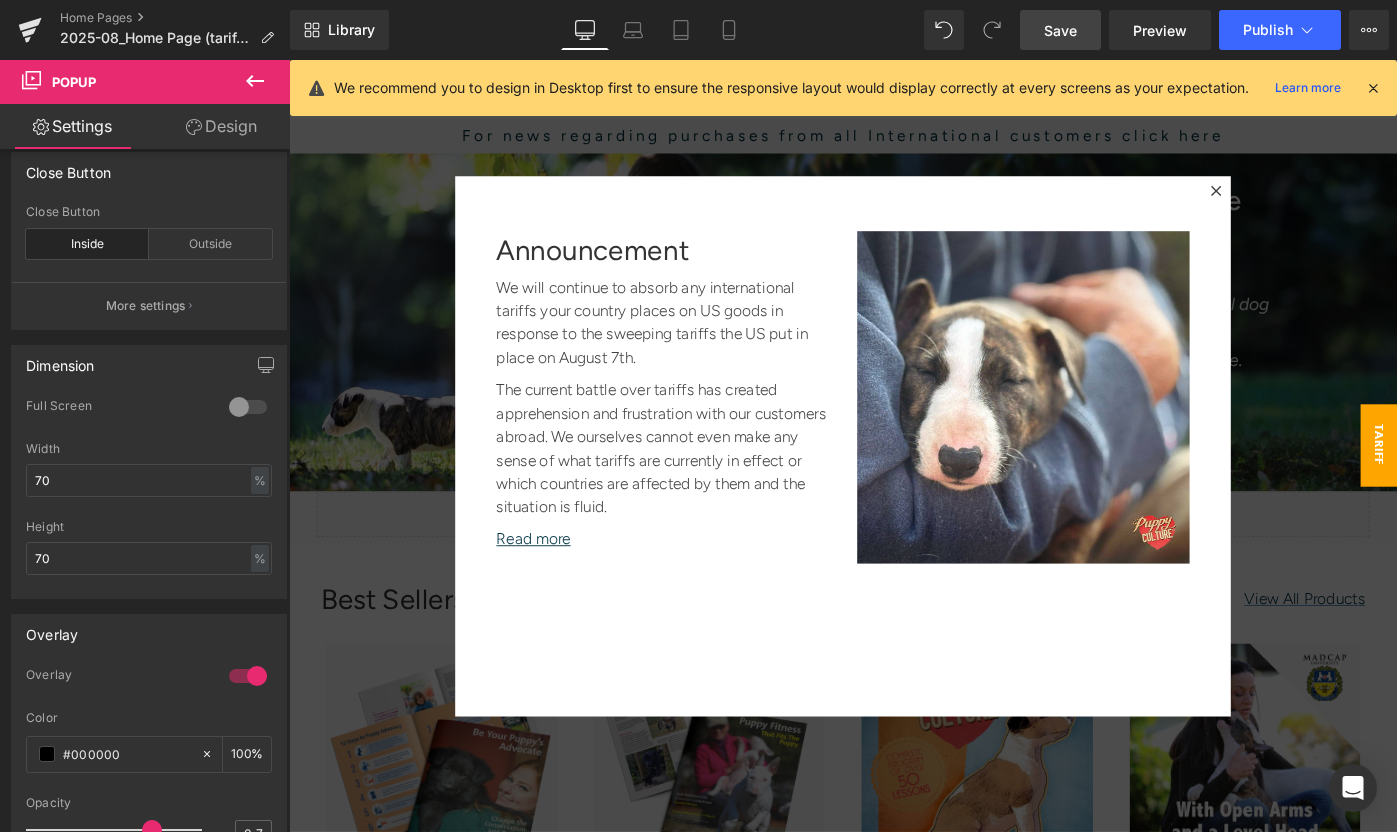click on "Save" at bounding box center [1060, 30] 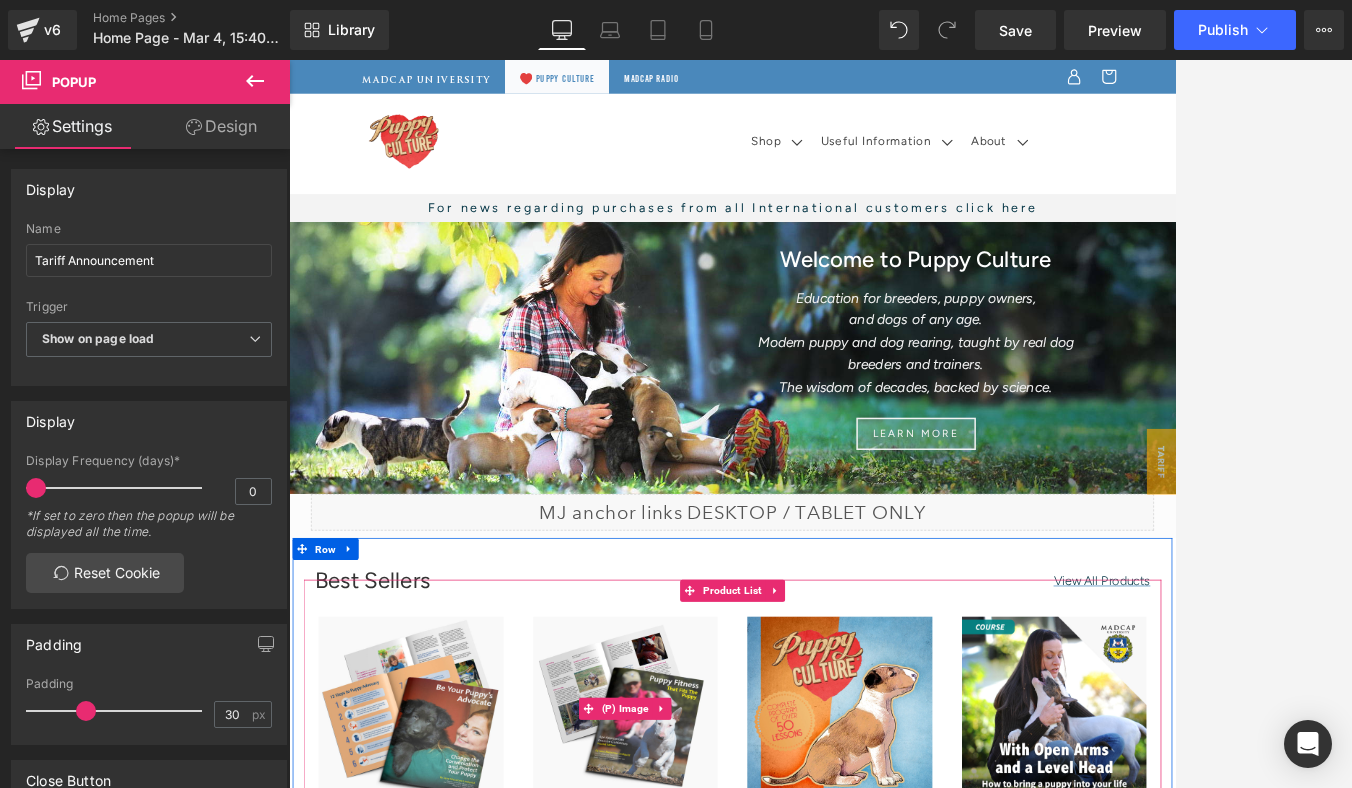 scroll, scrollTop: 0, scrollLeft: 0, axis: both 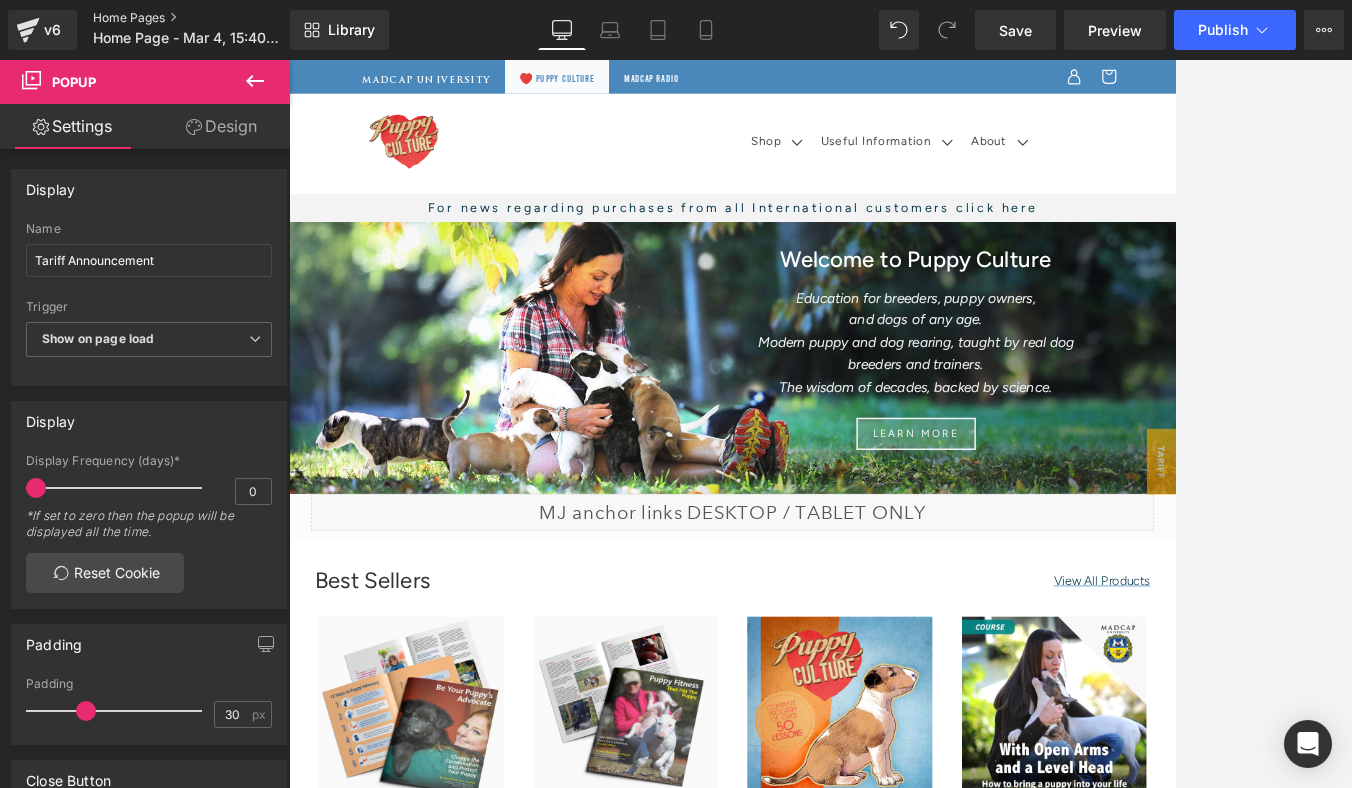 click on "Home Pages" at bounding box center [205, 18] 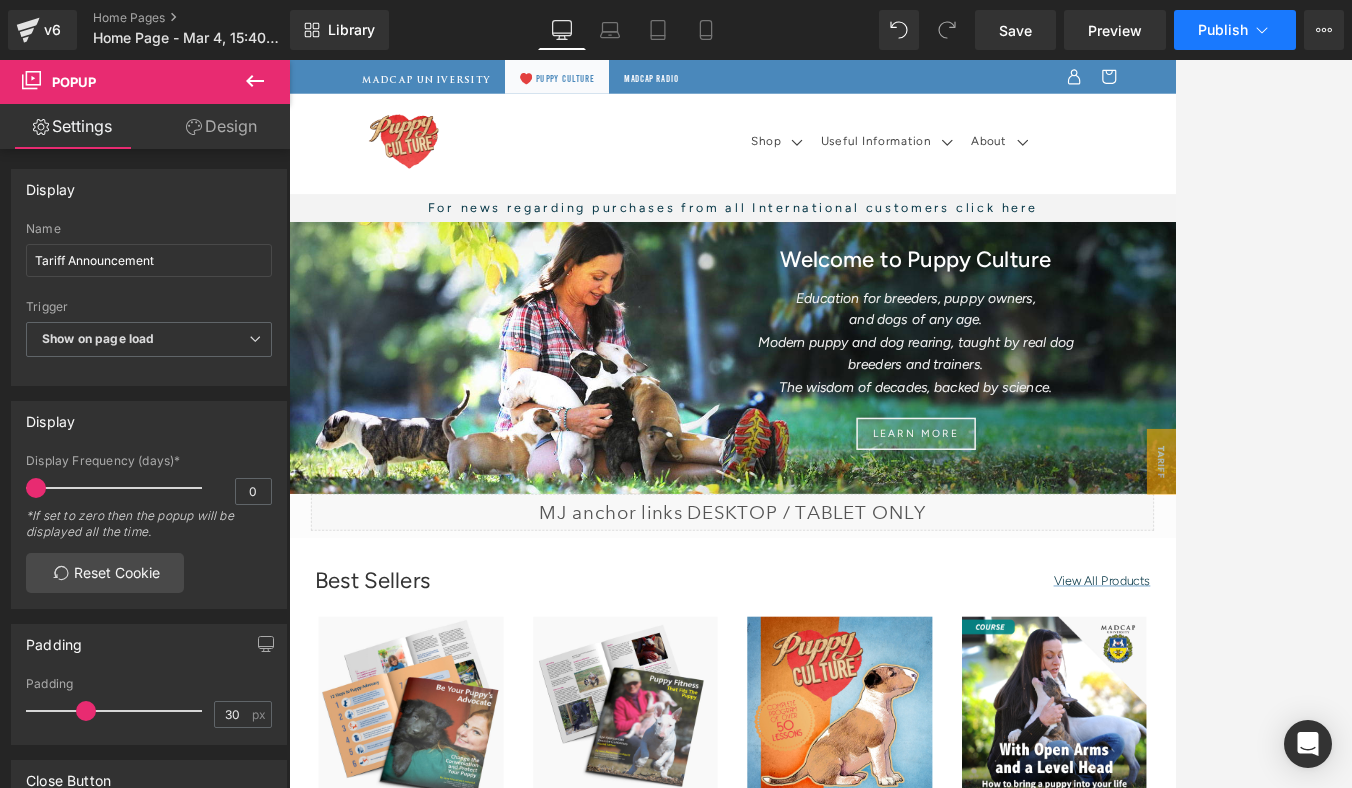 click on "Publish" at bounding box center [1223, 30] 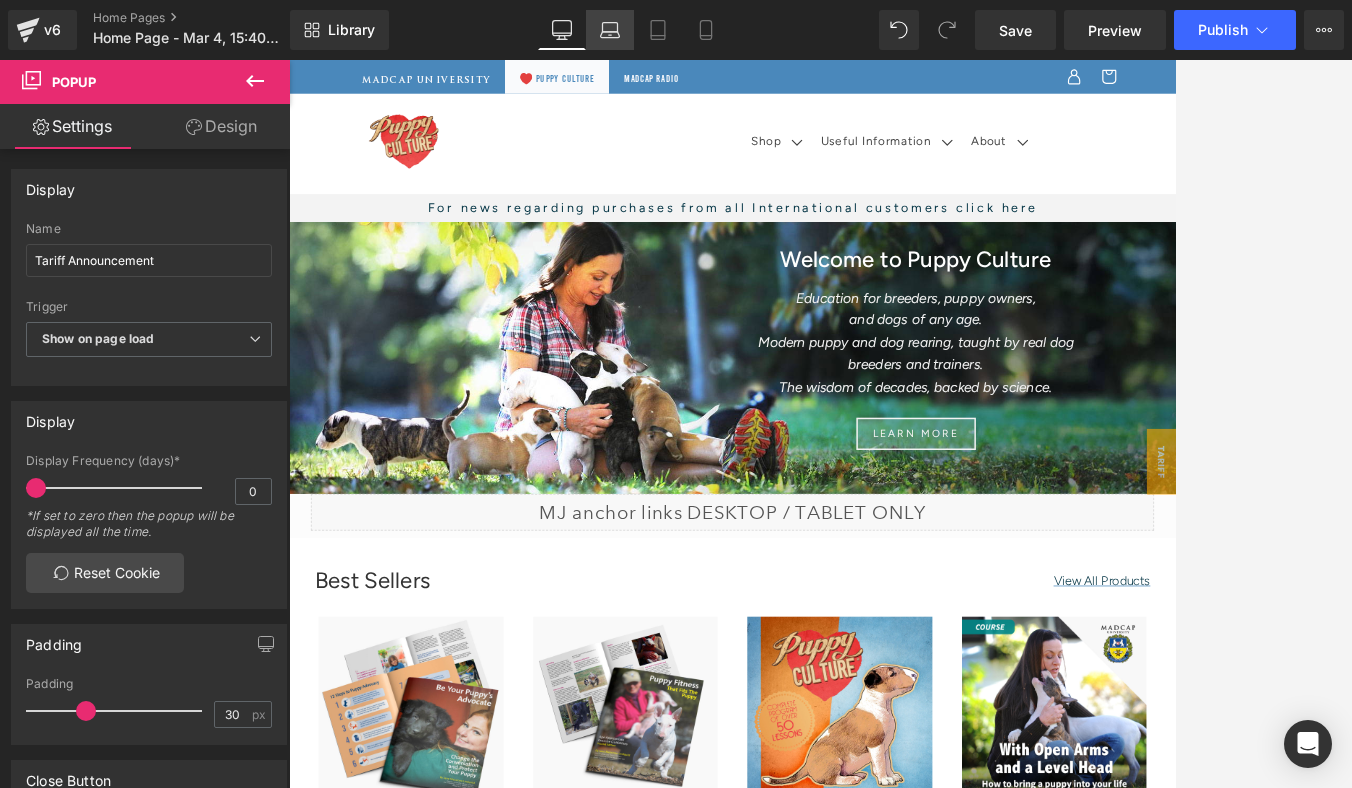 click 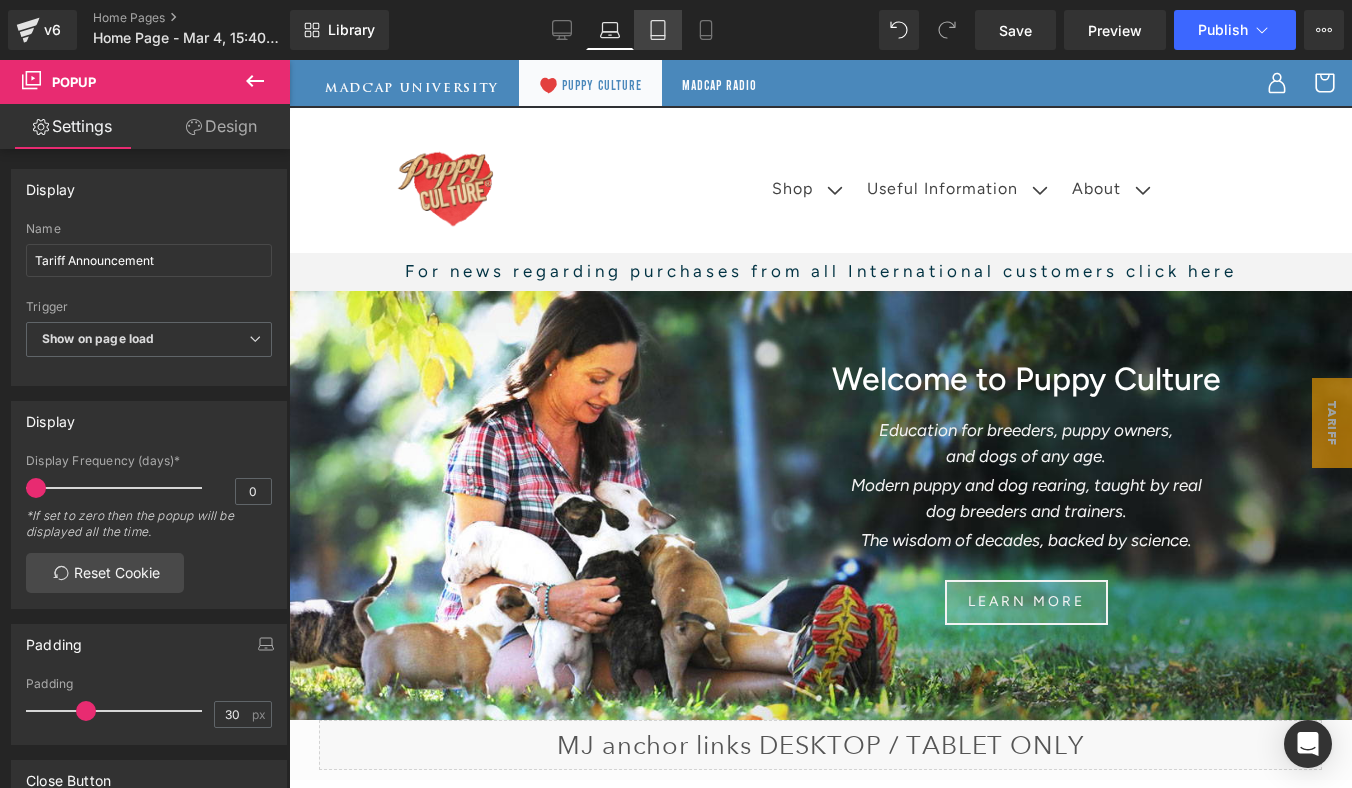 click 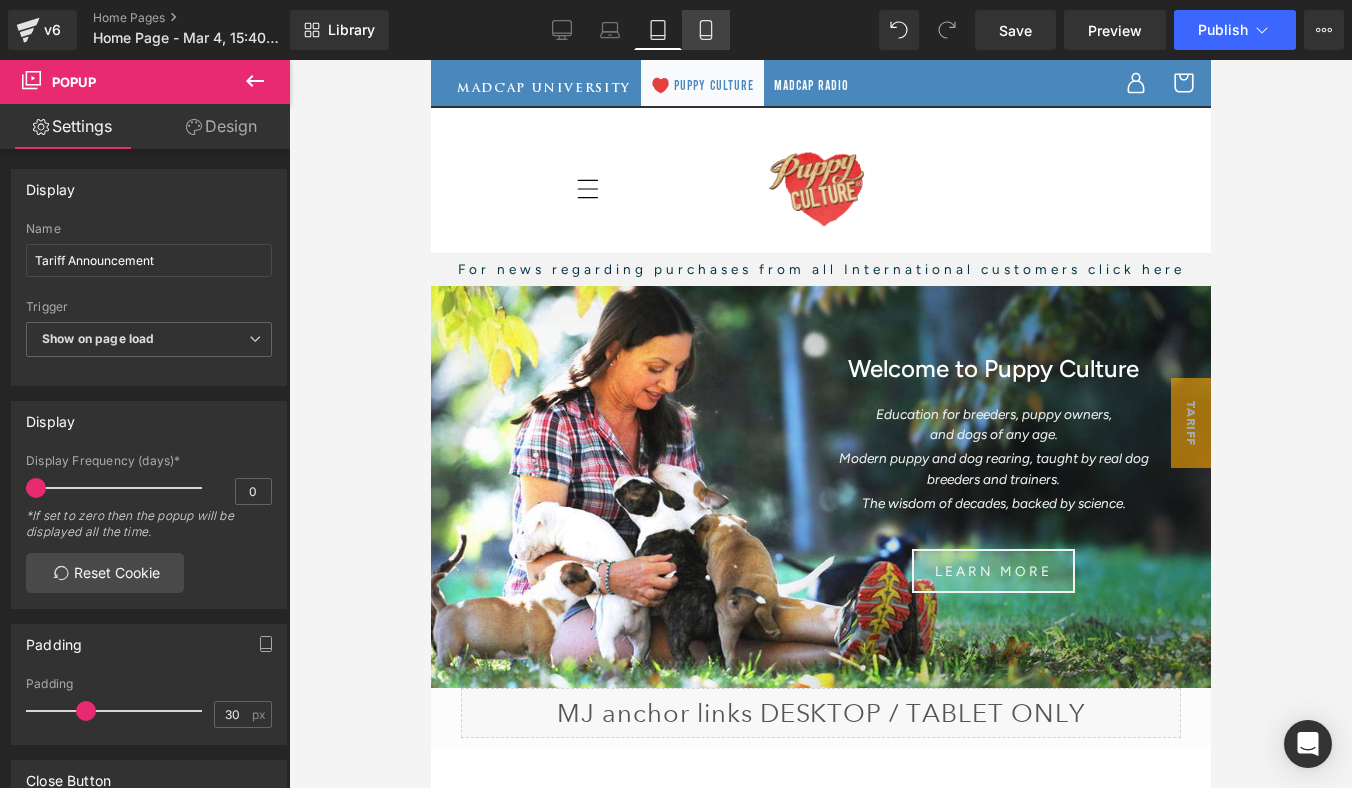 click 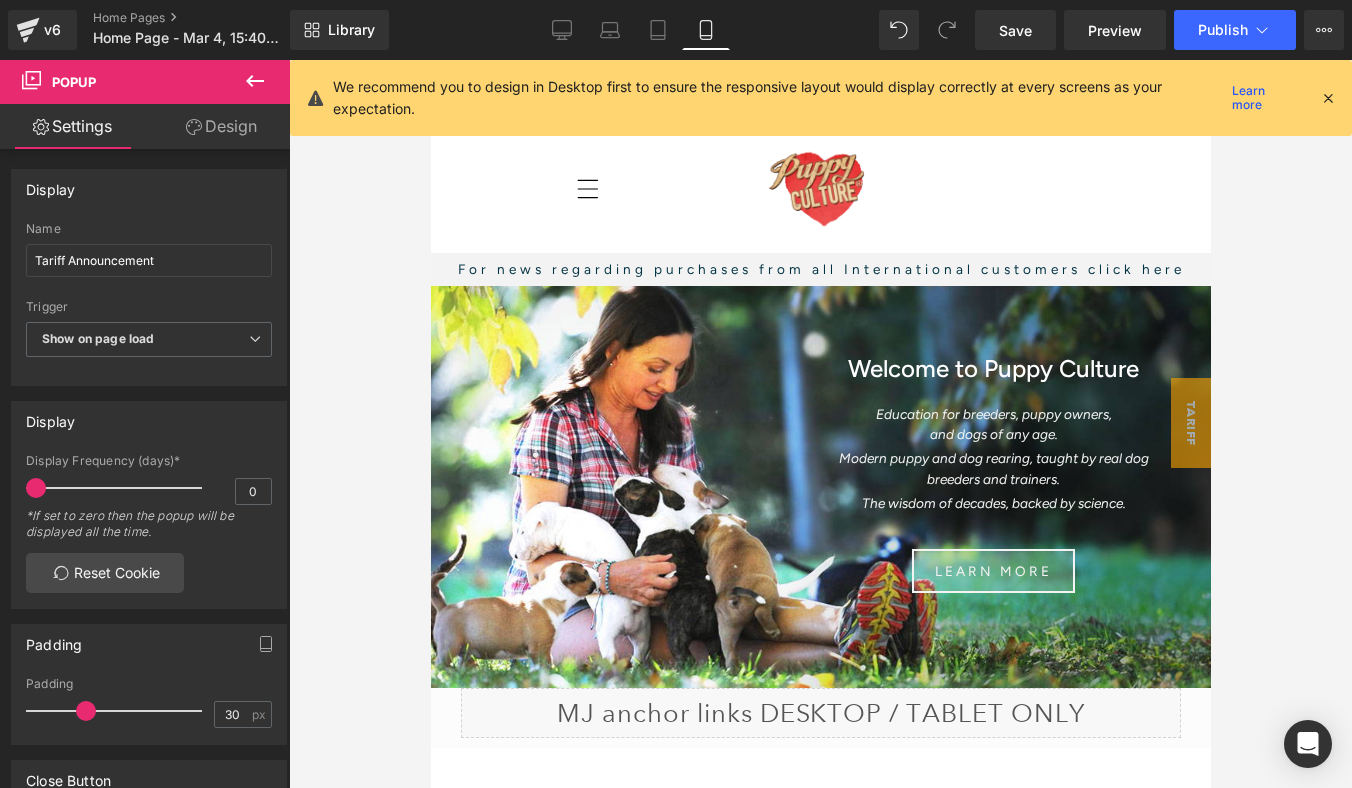 type on "80" 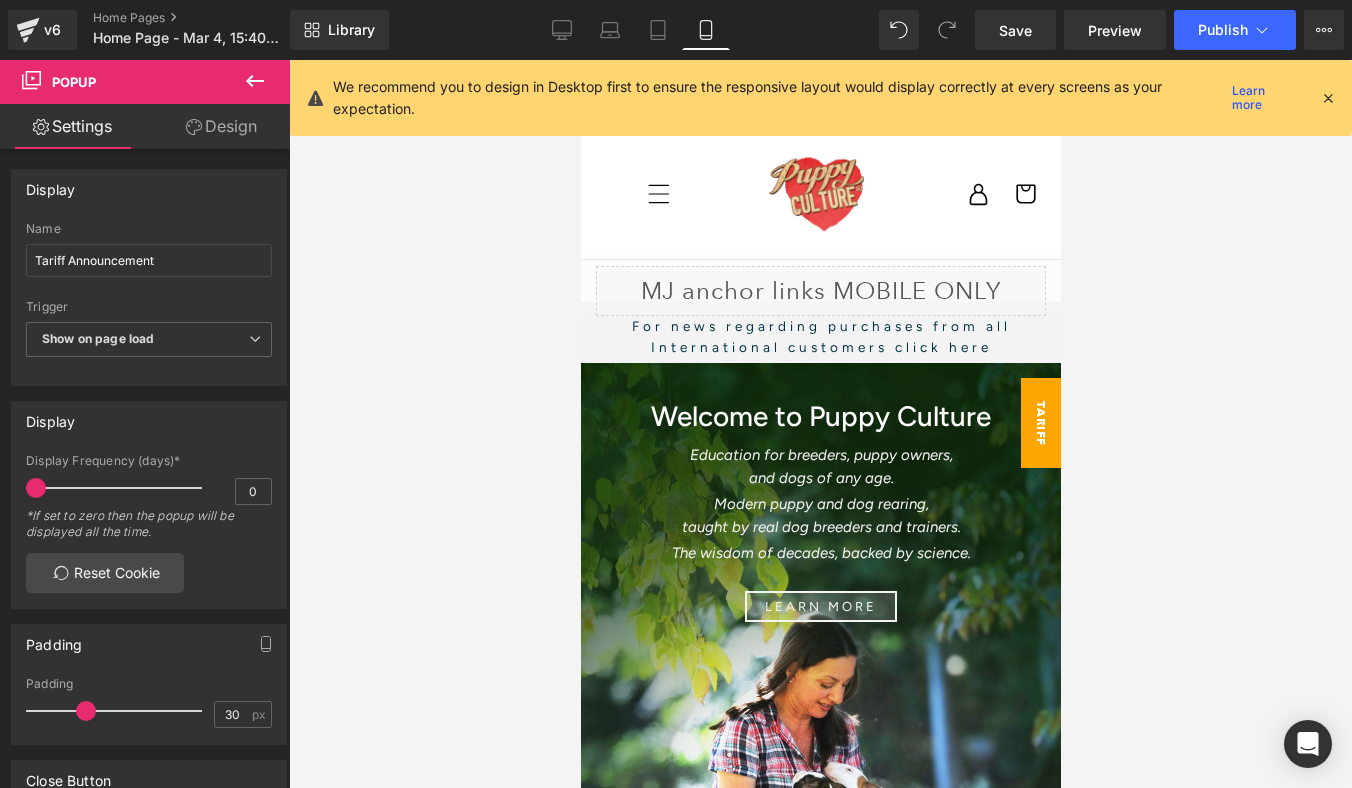 click on "Tariff Announcement" at bounding box center (1020, 423) 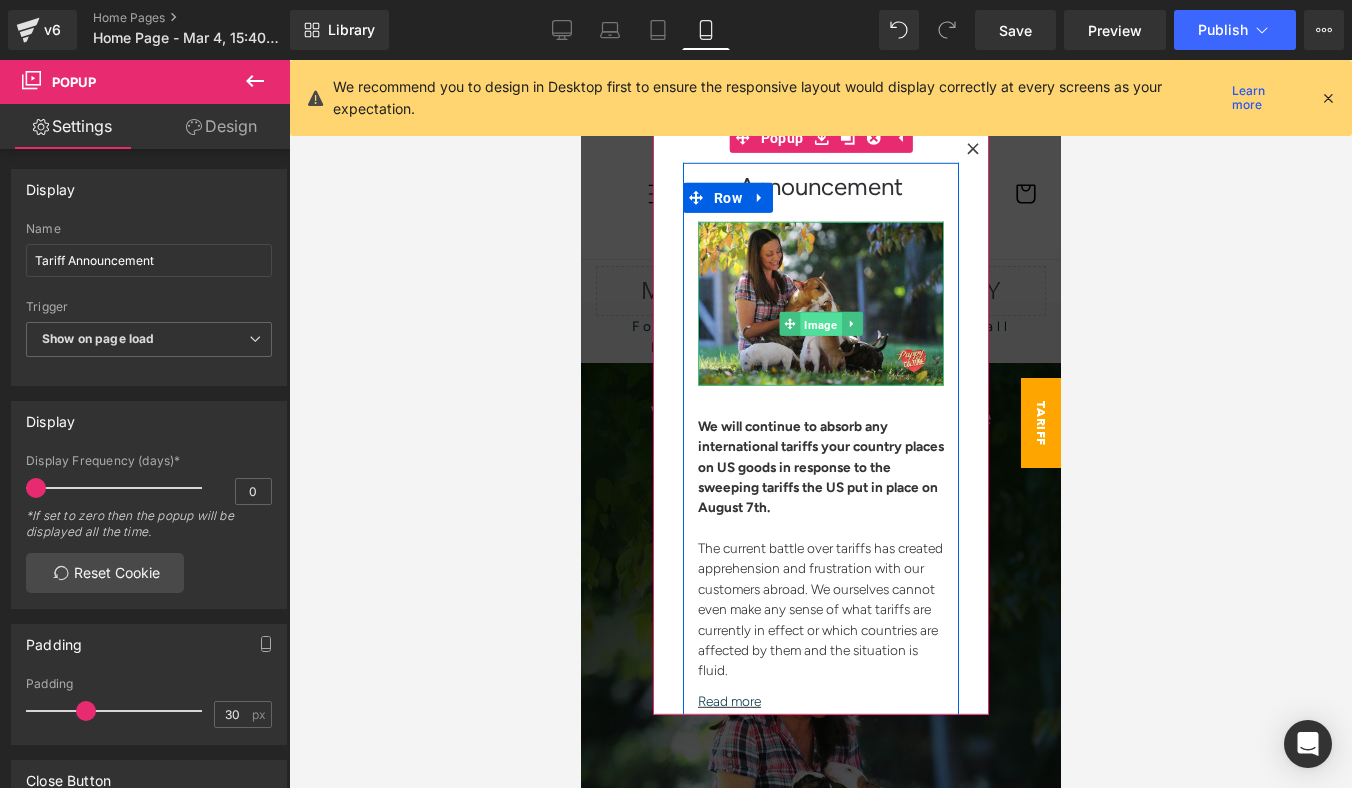 click on "Image" at bounding box center [819, 325] 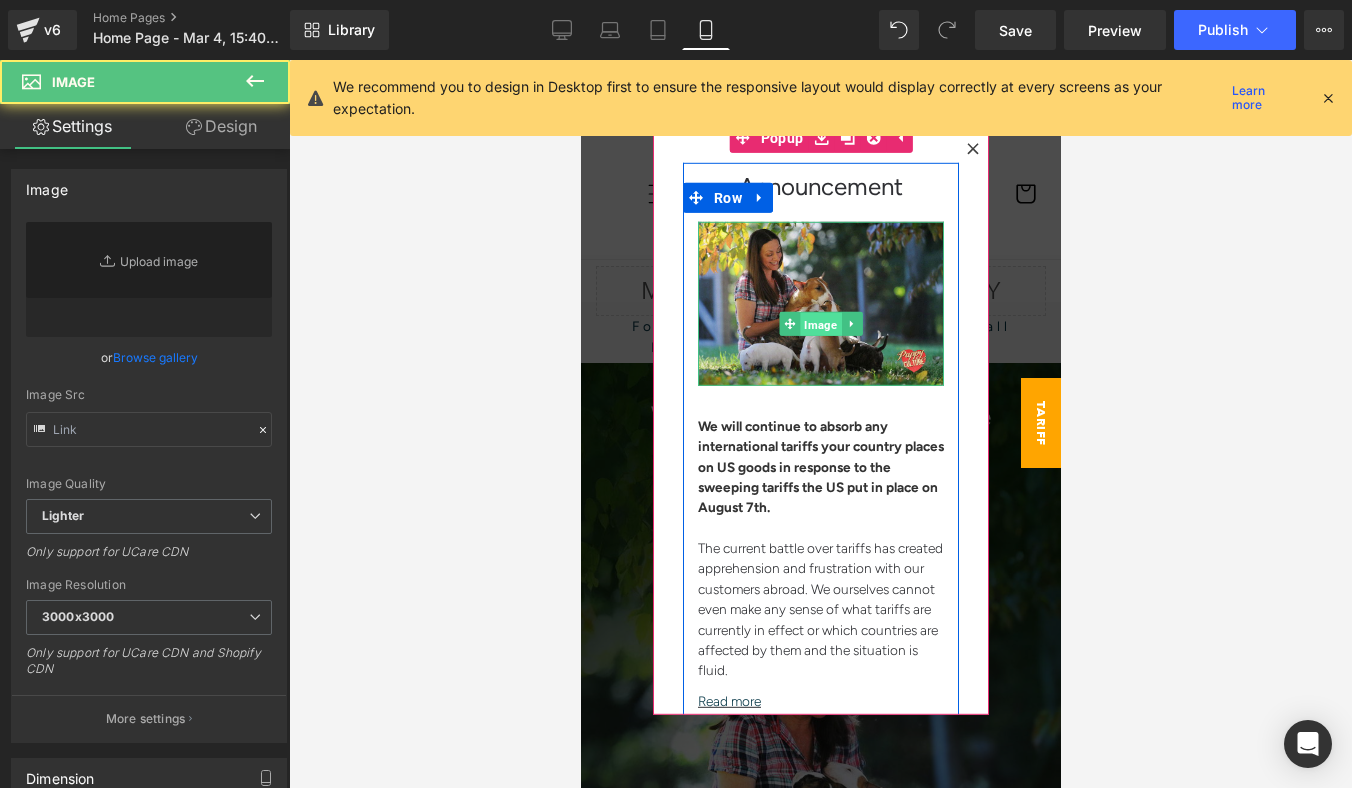 type on "https://ucarecdn.com/f65e4e51-de55-42c2-a396-58dde038b7fe/-/format/auto/-/preview/3000x3000/-/quality/lighter/puppy-culture_jane-puppies_banner_800.jpg" 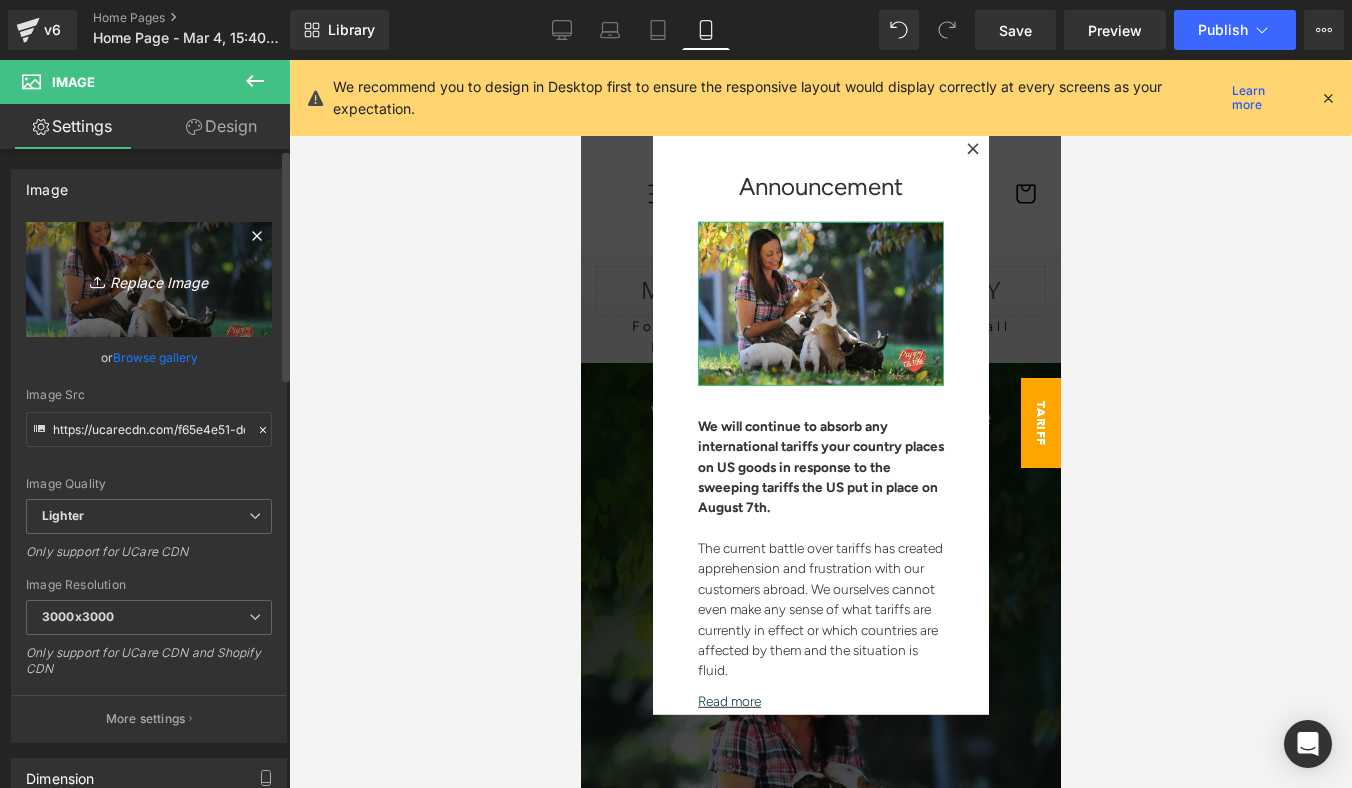 click on "Replace Image" at bounding box center (149, 279) 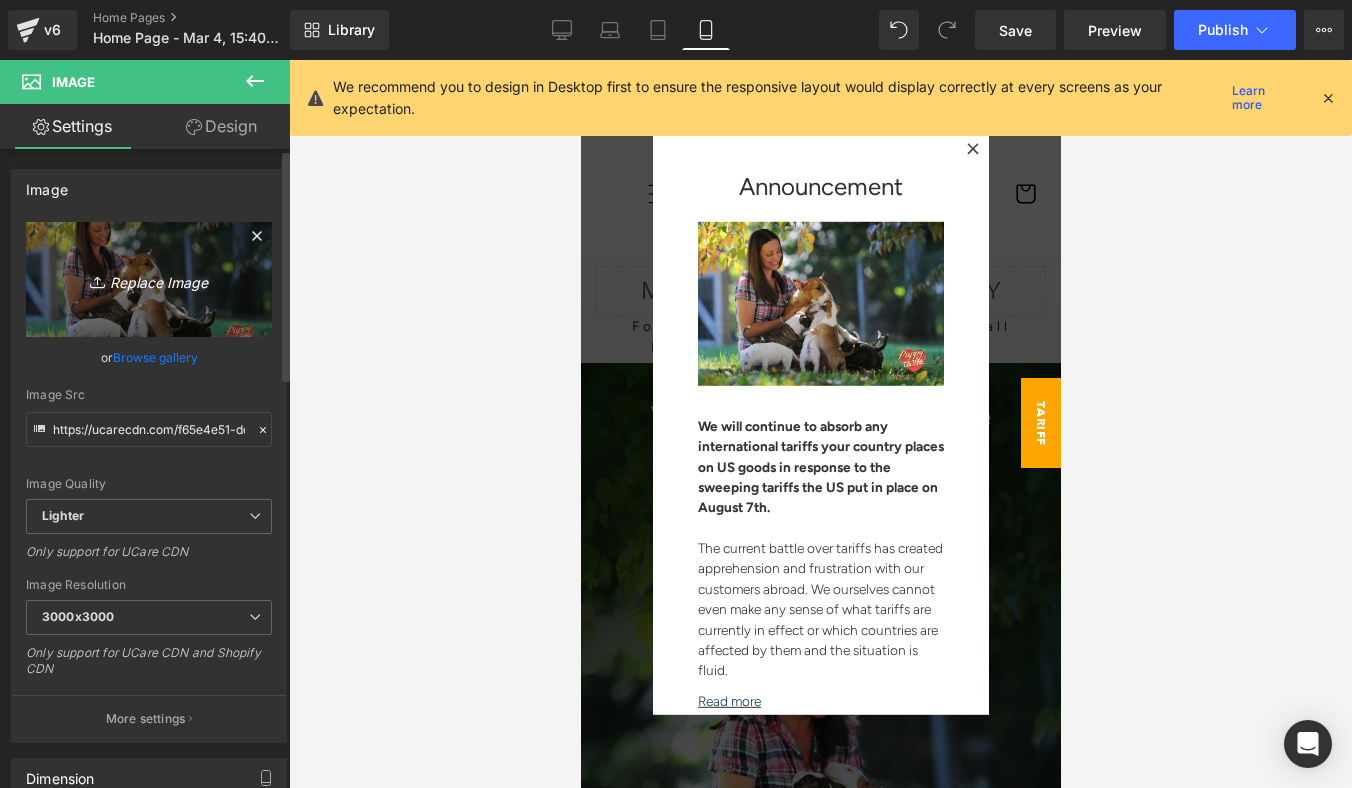 type on "C:\fakepath\puppy-culture_202508_tariffs-update_800.jpg" 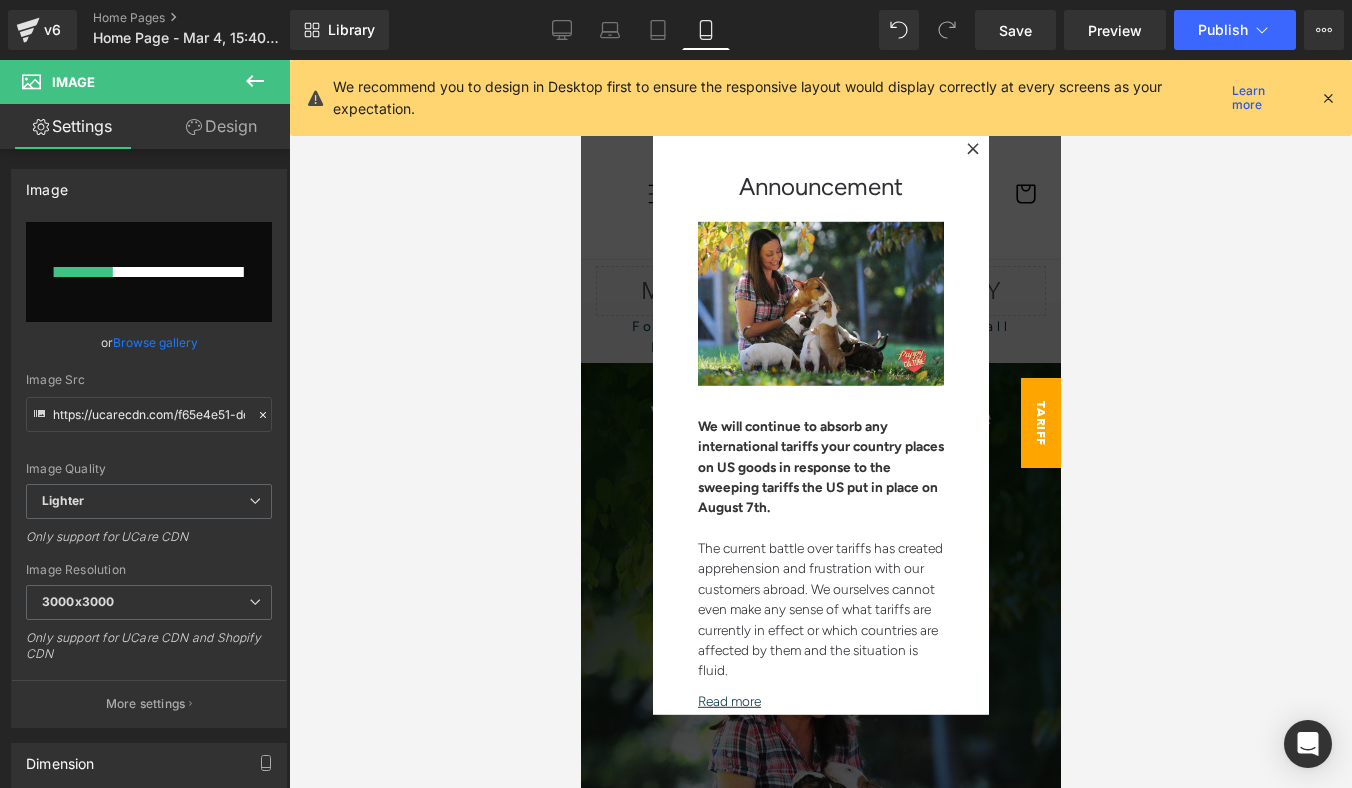 type 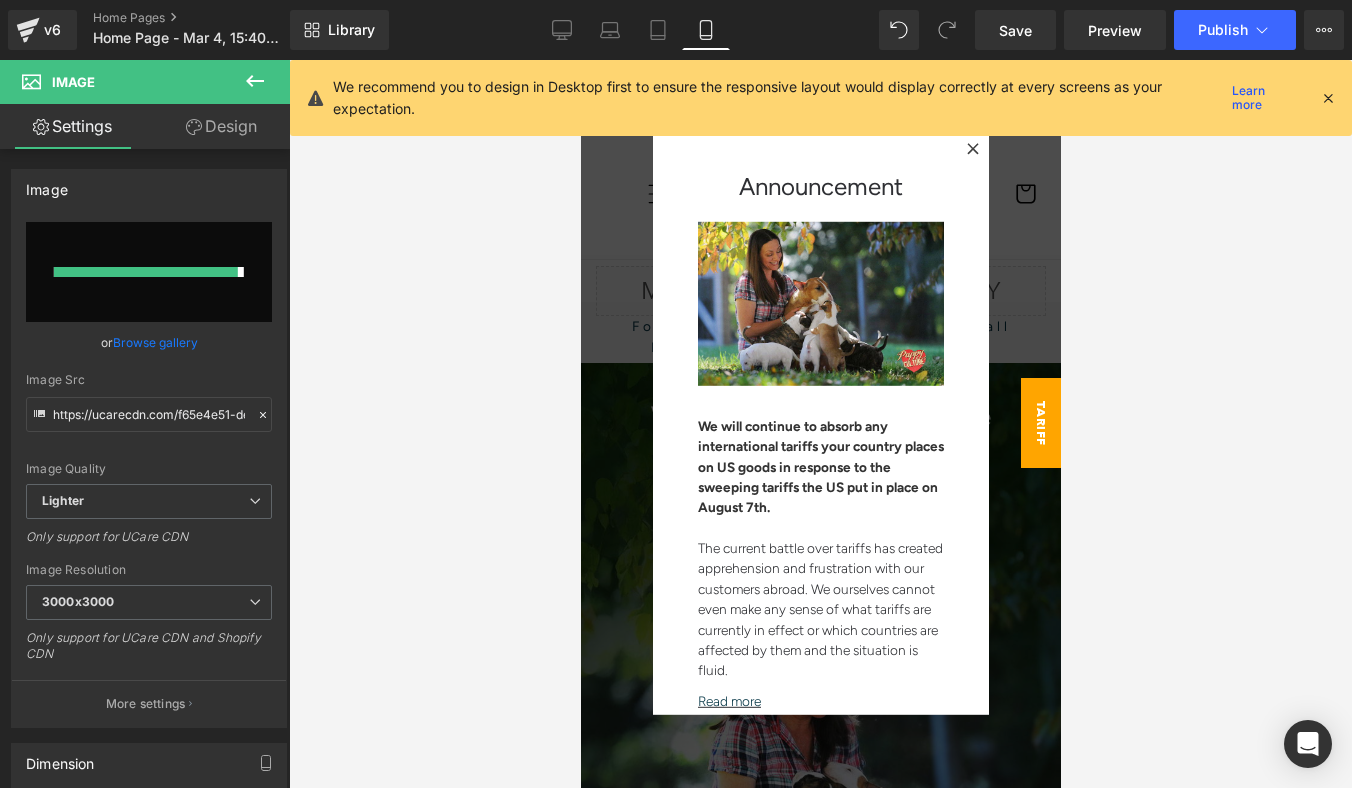 type on "https://ucarecdn.com/99b7c94e-1dd4-4f49-98e5-703b8501c537/-/format/auto/-/preview/3000x3000/-/quality/lighter/puppy-culture_202508_tariffs-update_800.jpg" 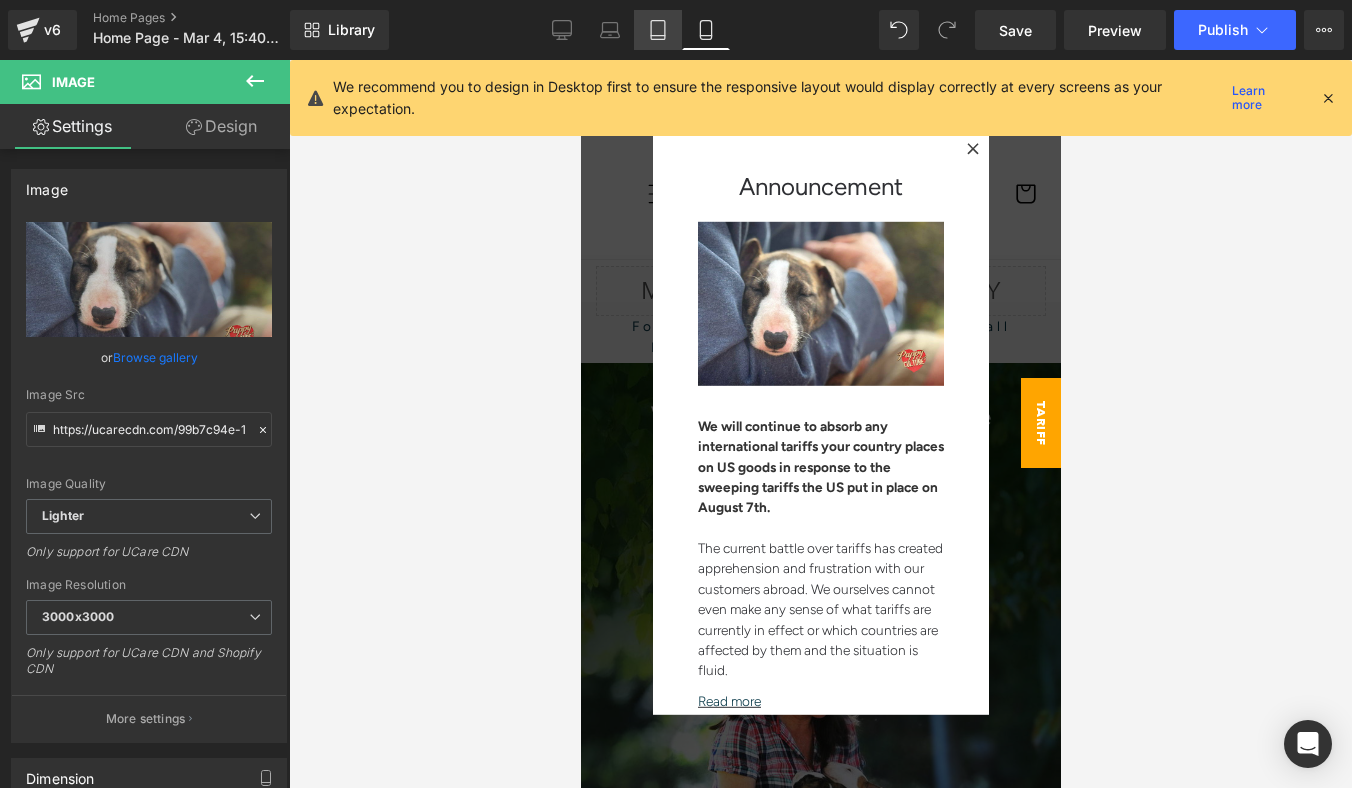 click 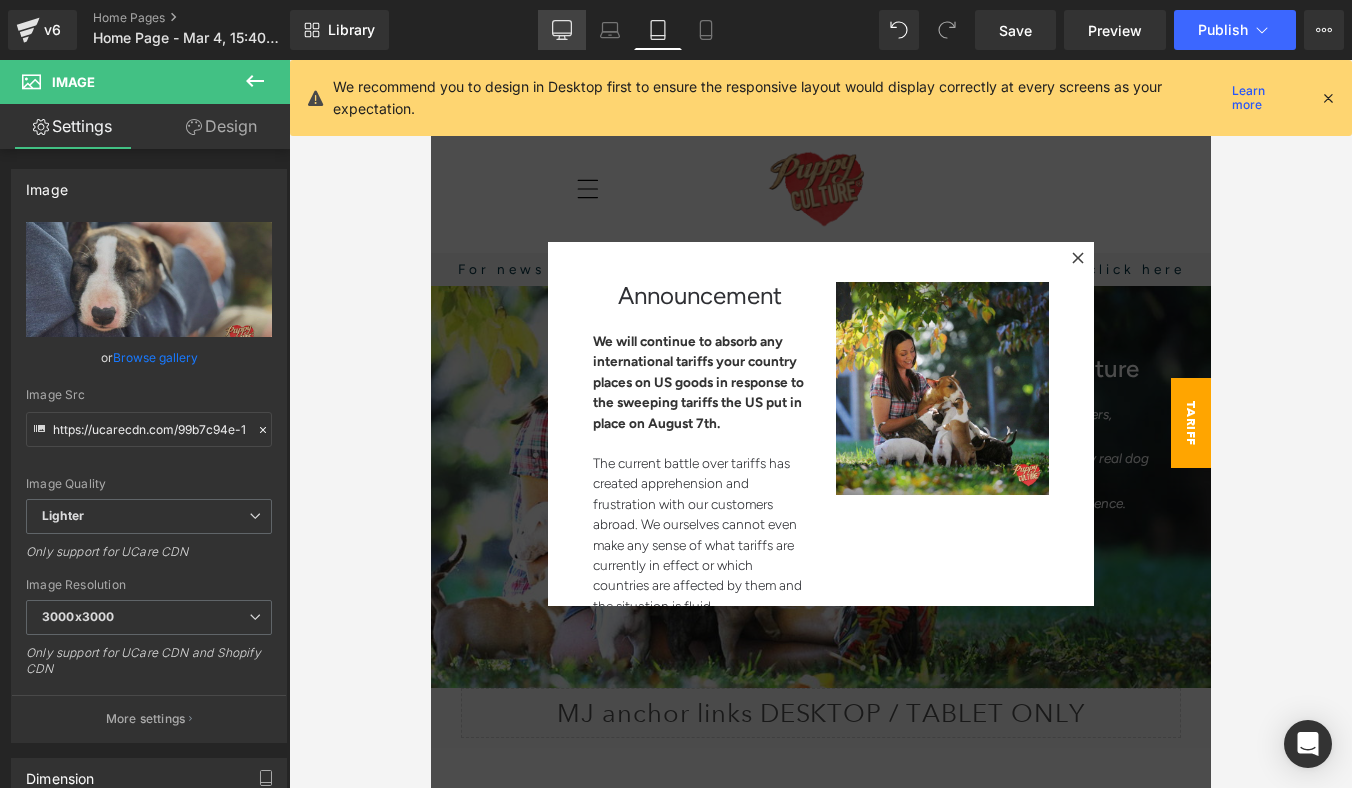 click 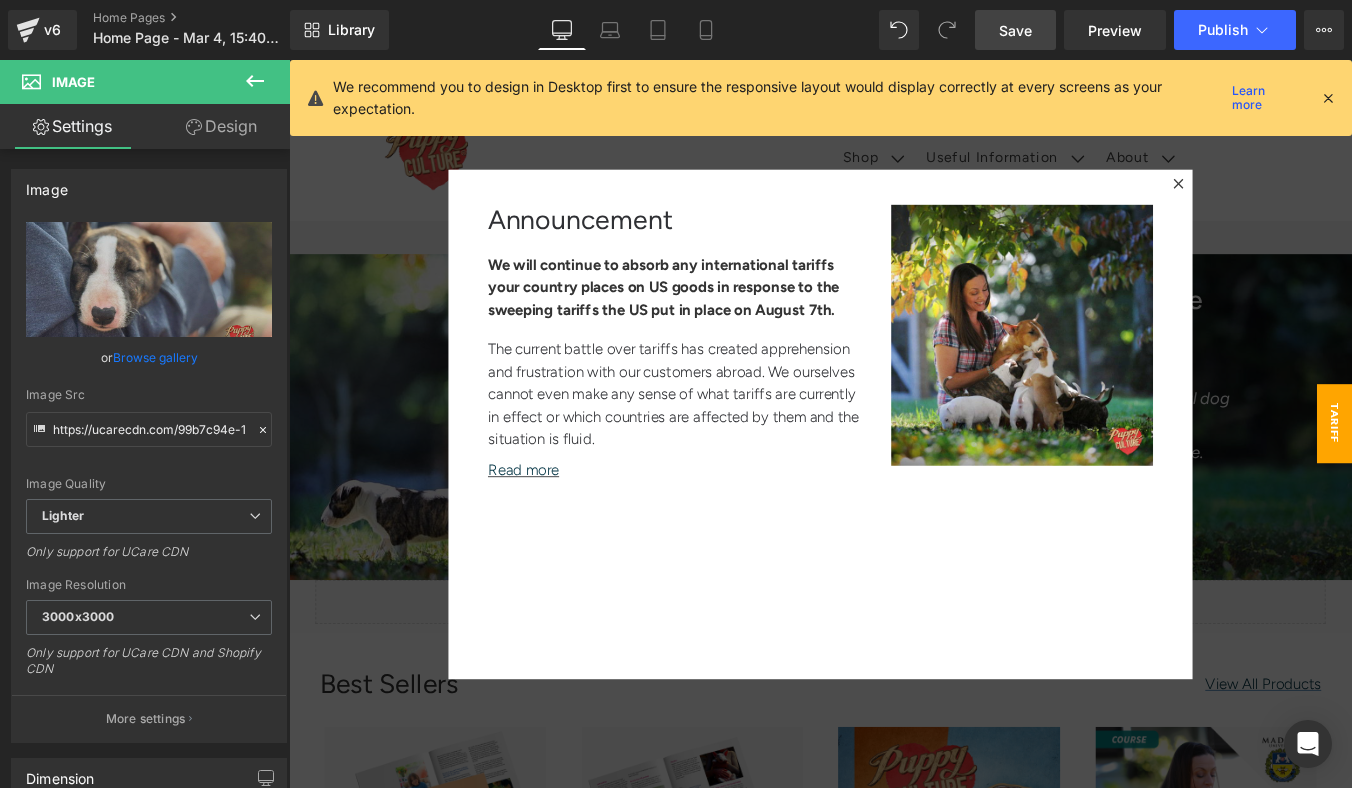 click on "Save" at bounding box center (1015, 30) 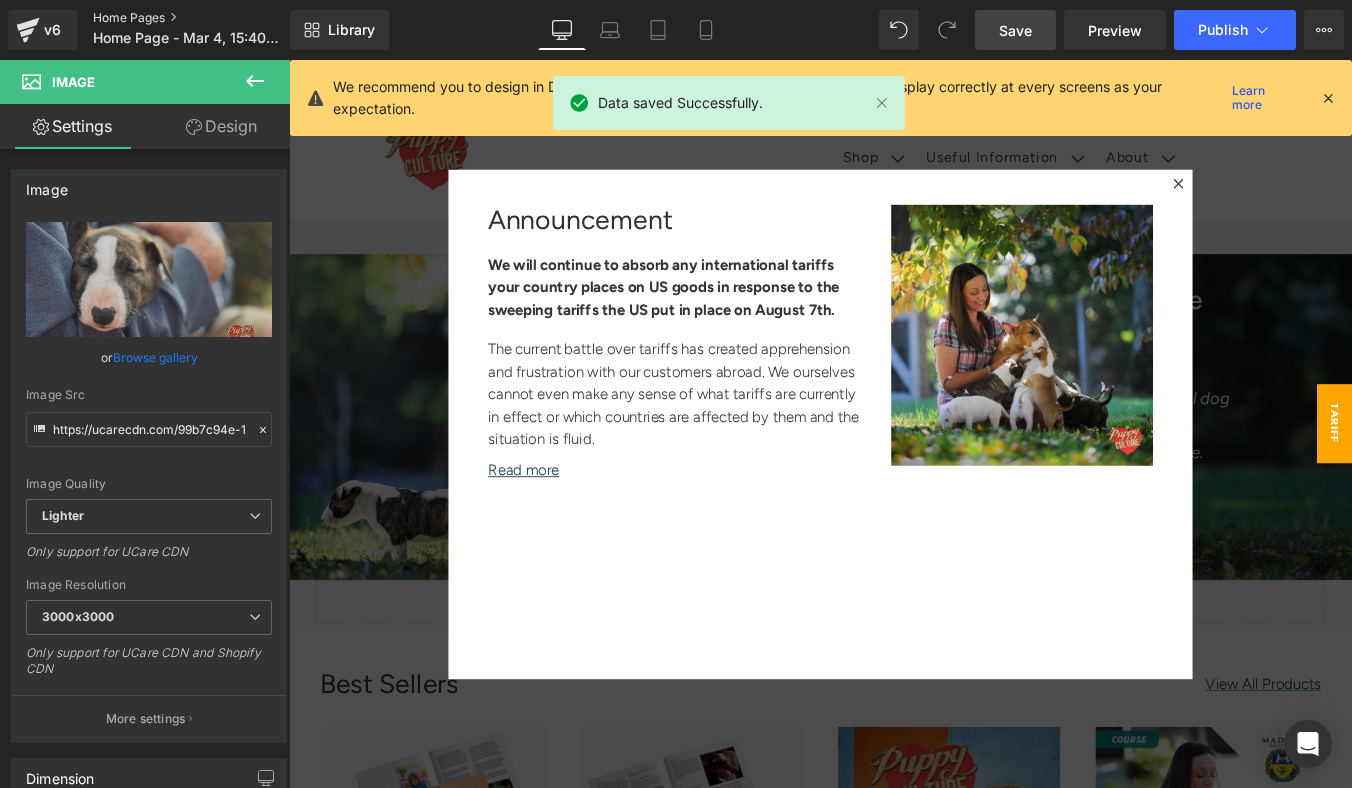 click on "Home Pages" at bounding box center (205, 18) 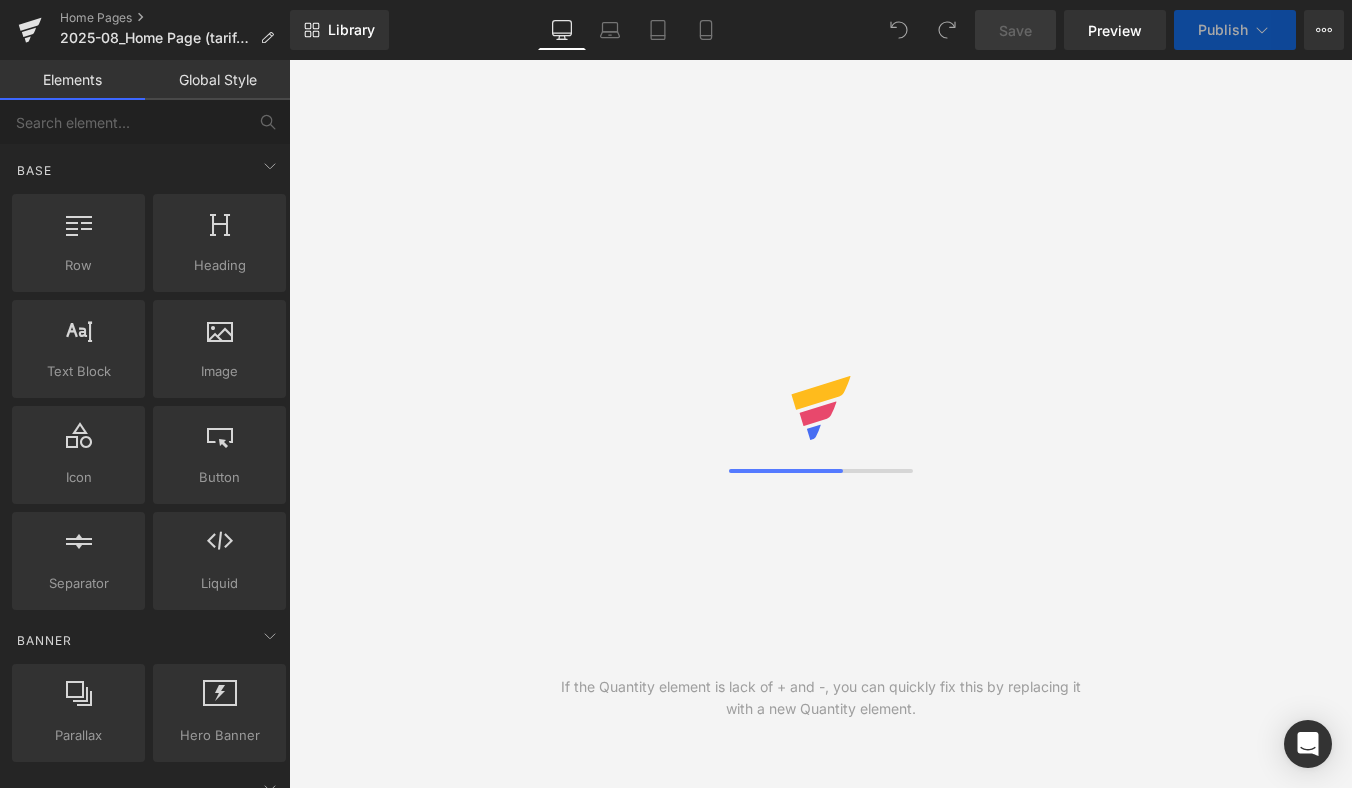 scroll, scrollTop: 0, scrollLeft: 0, axis: both 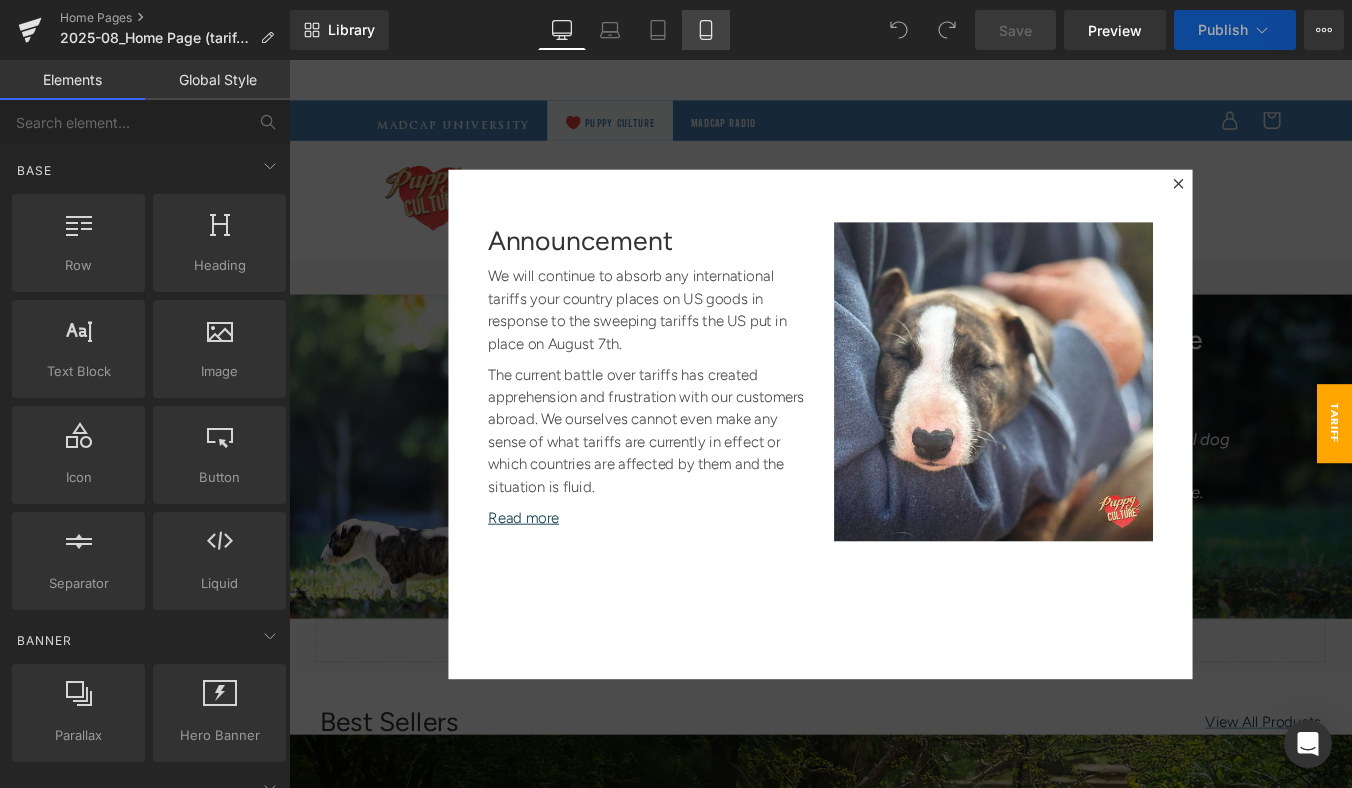 click 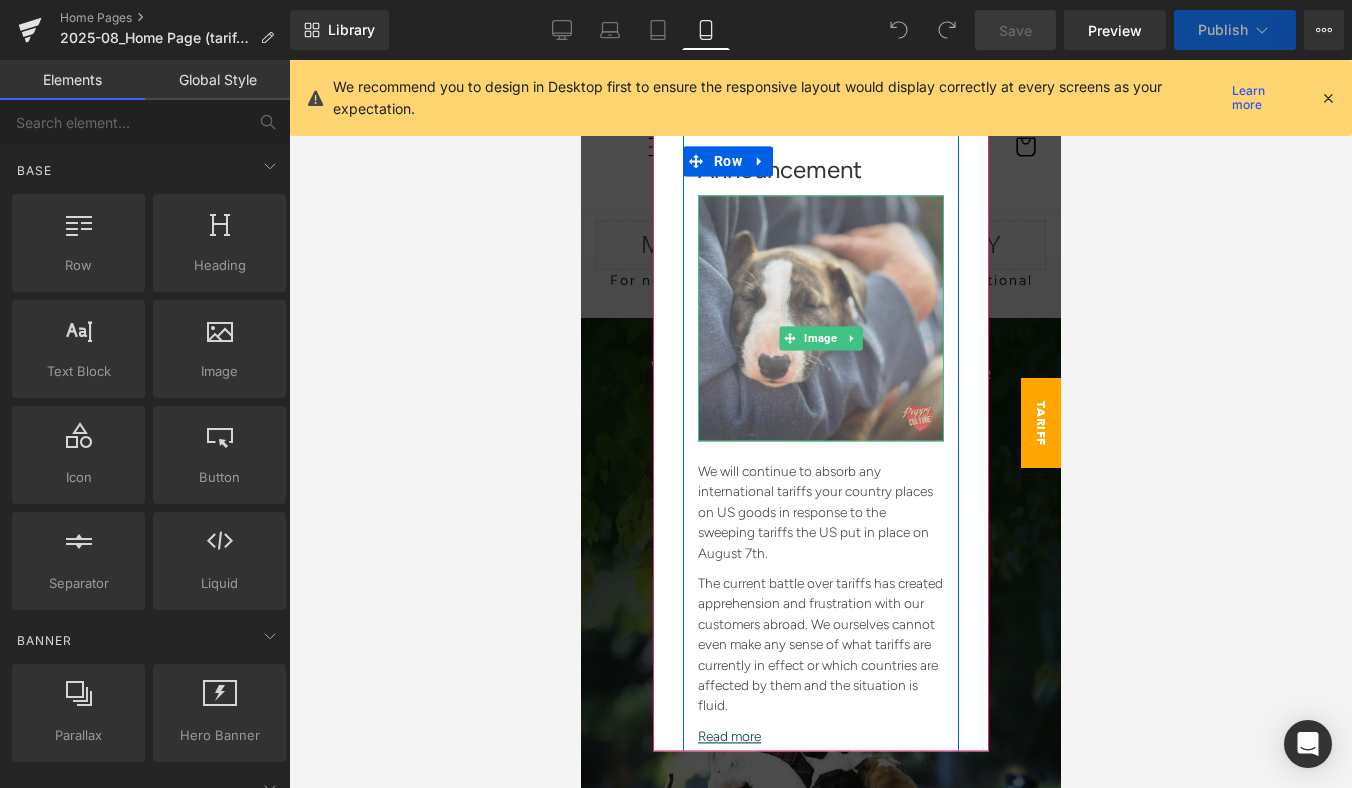 scroll, scrollTop: 0, scrollLeft: 0, axis: both 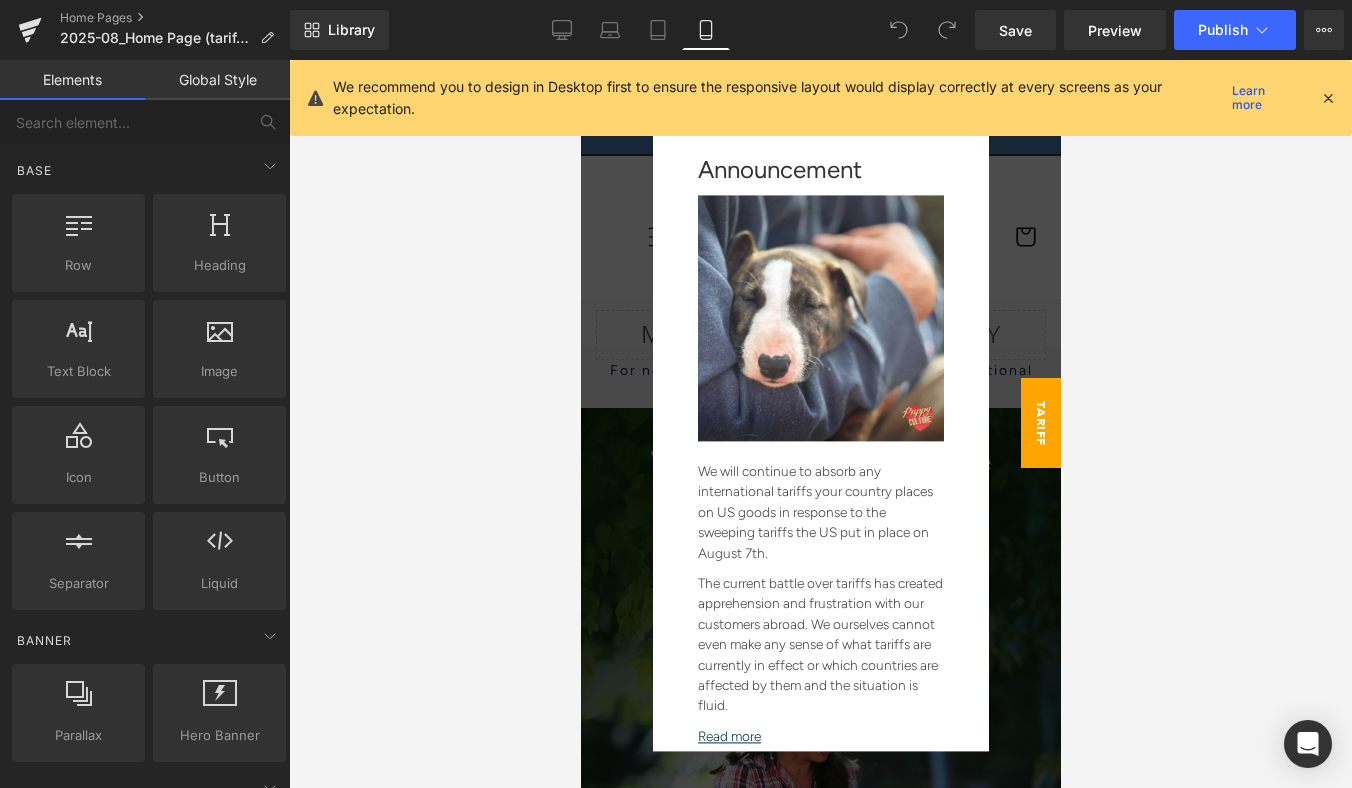click at bounding box center (1328, 98) 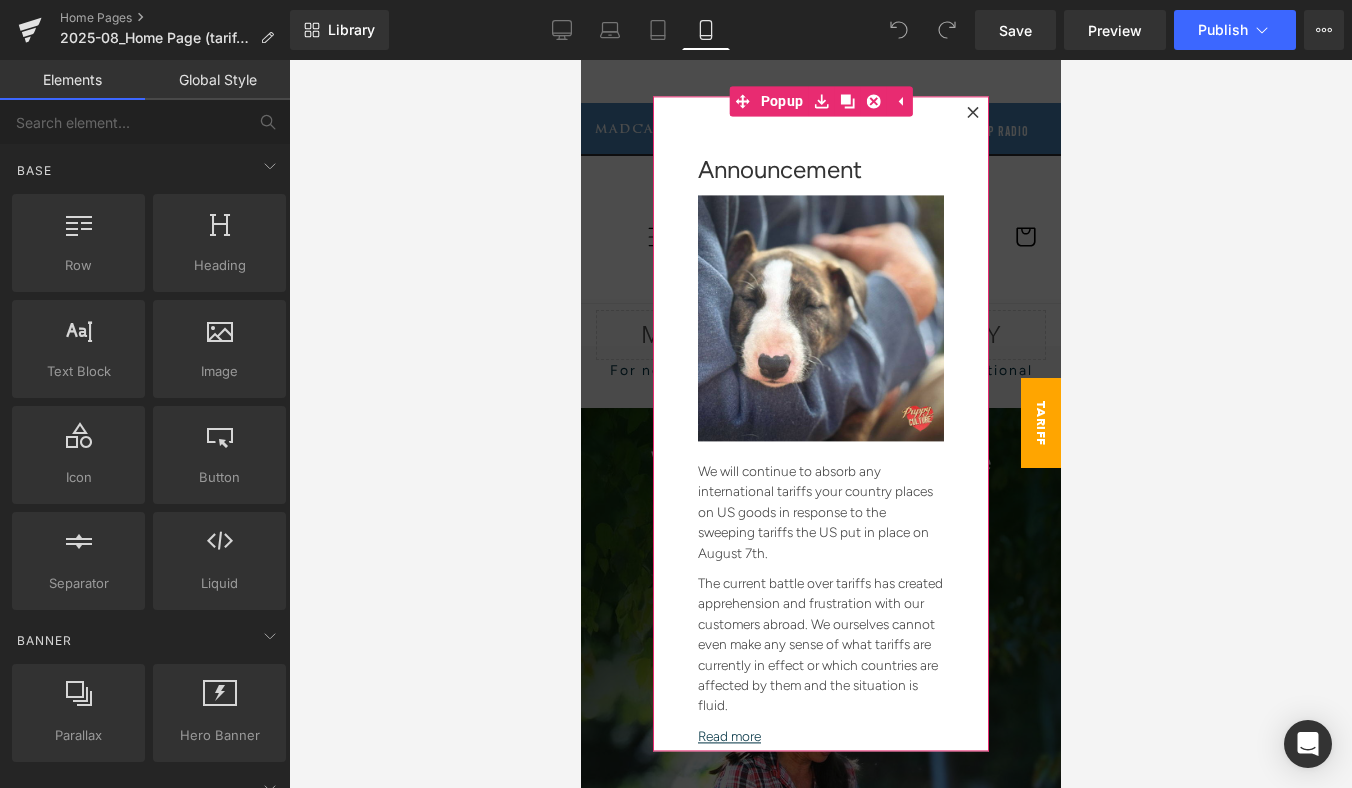 click 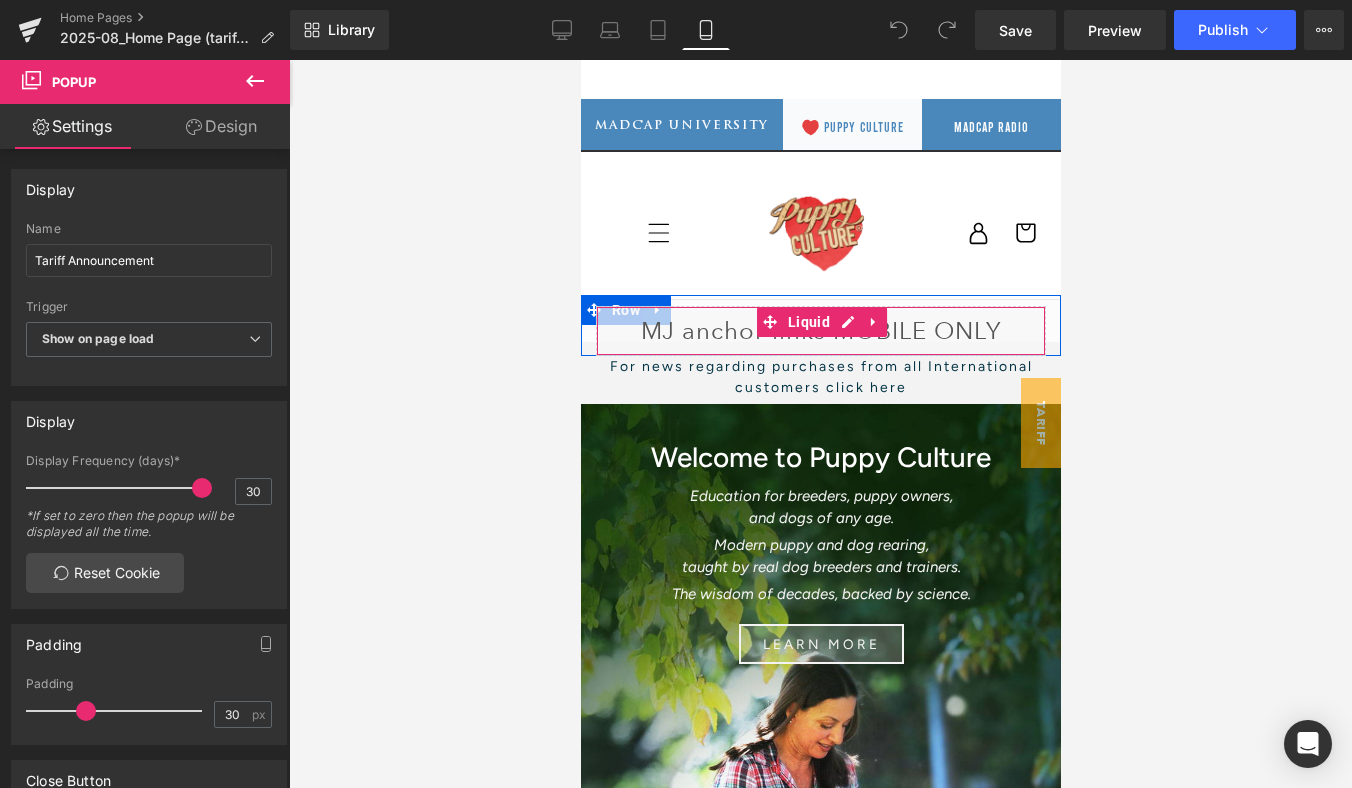 scroll, scrollTop: 5, scrollLeft: 0, axis: vertical 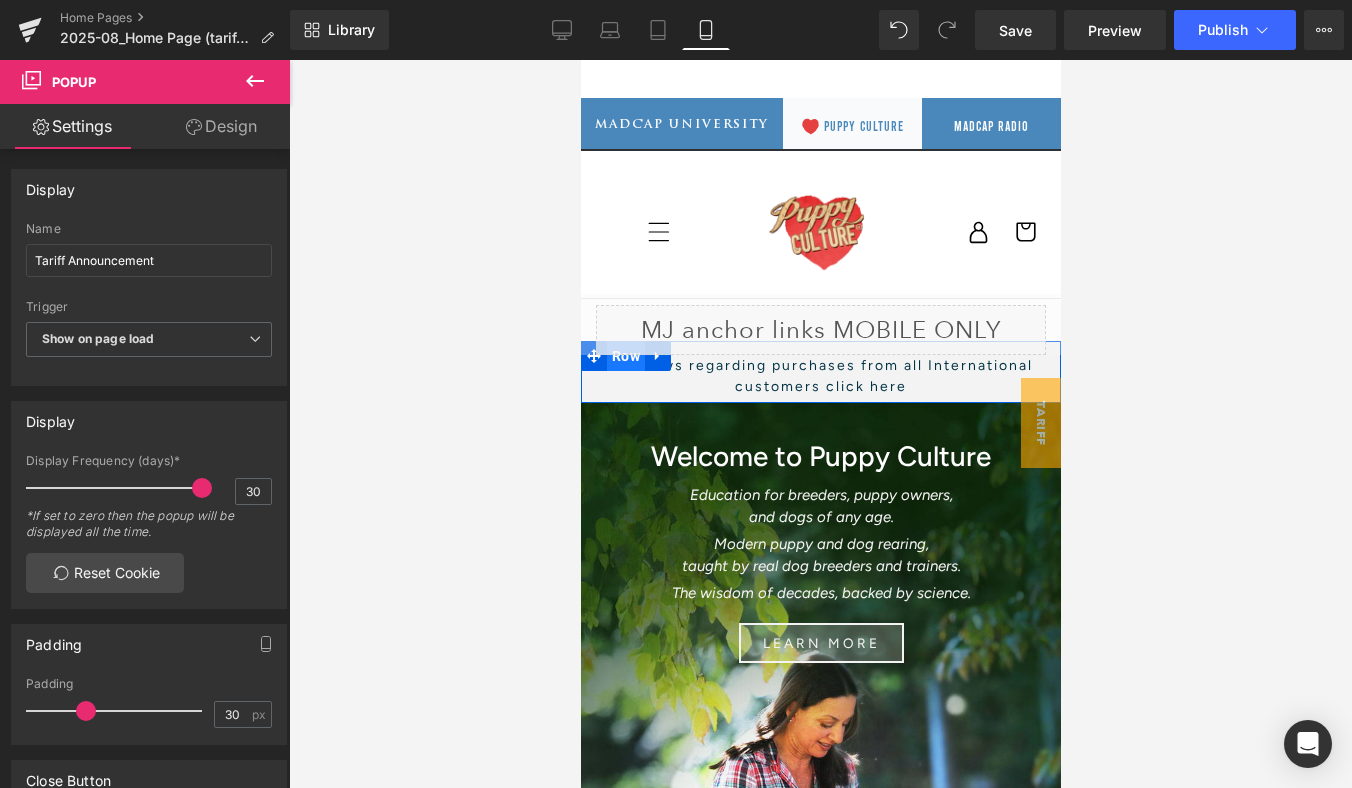 click on "Row" at bounding box center (625, 356) 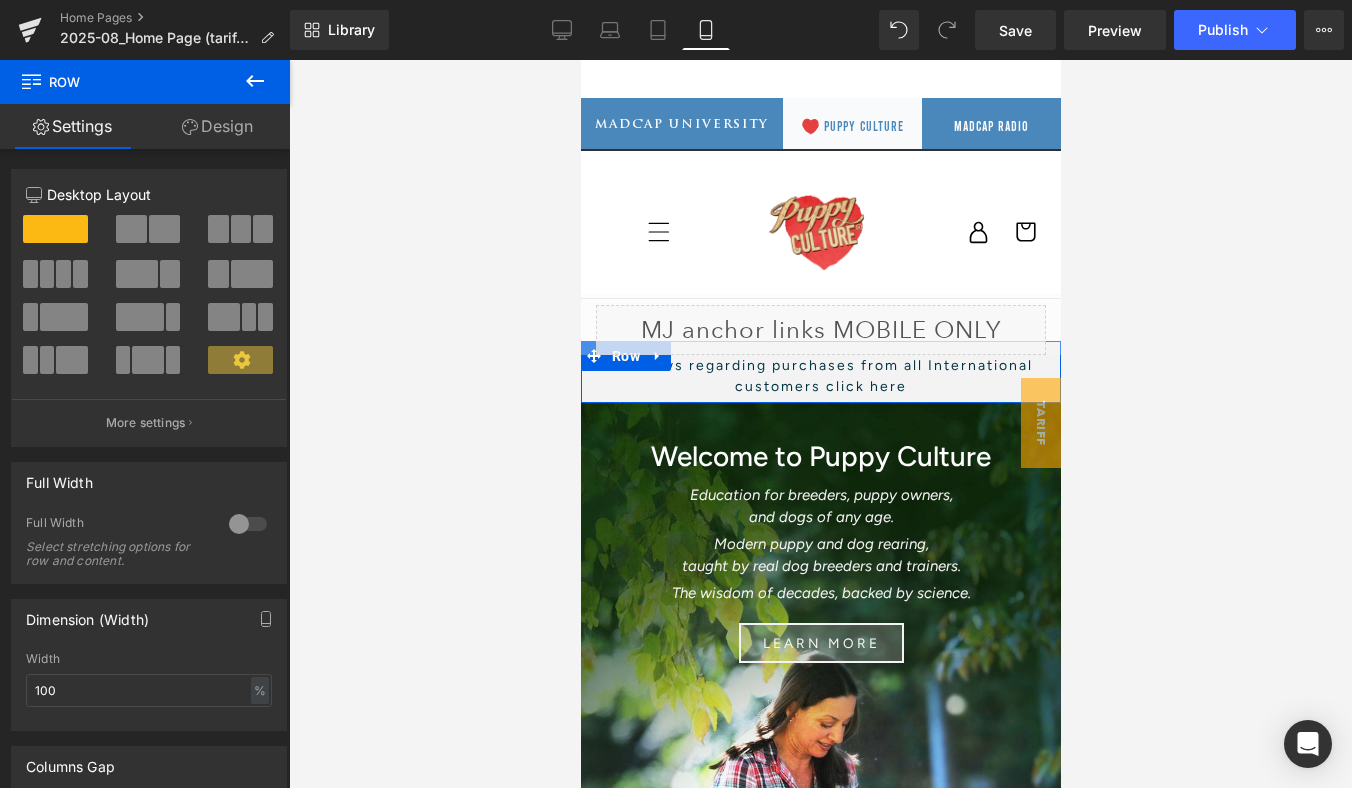 click on "Design" at bounding box center [217, 126] 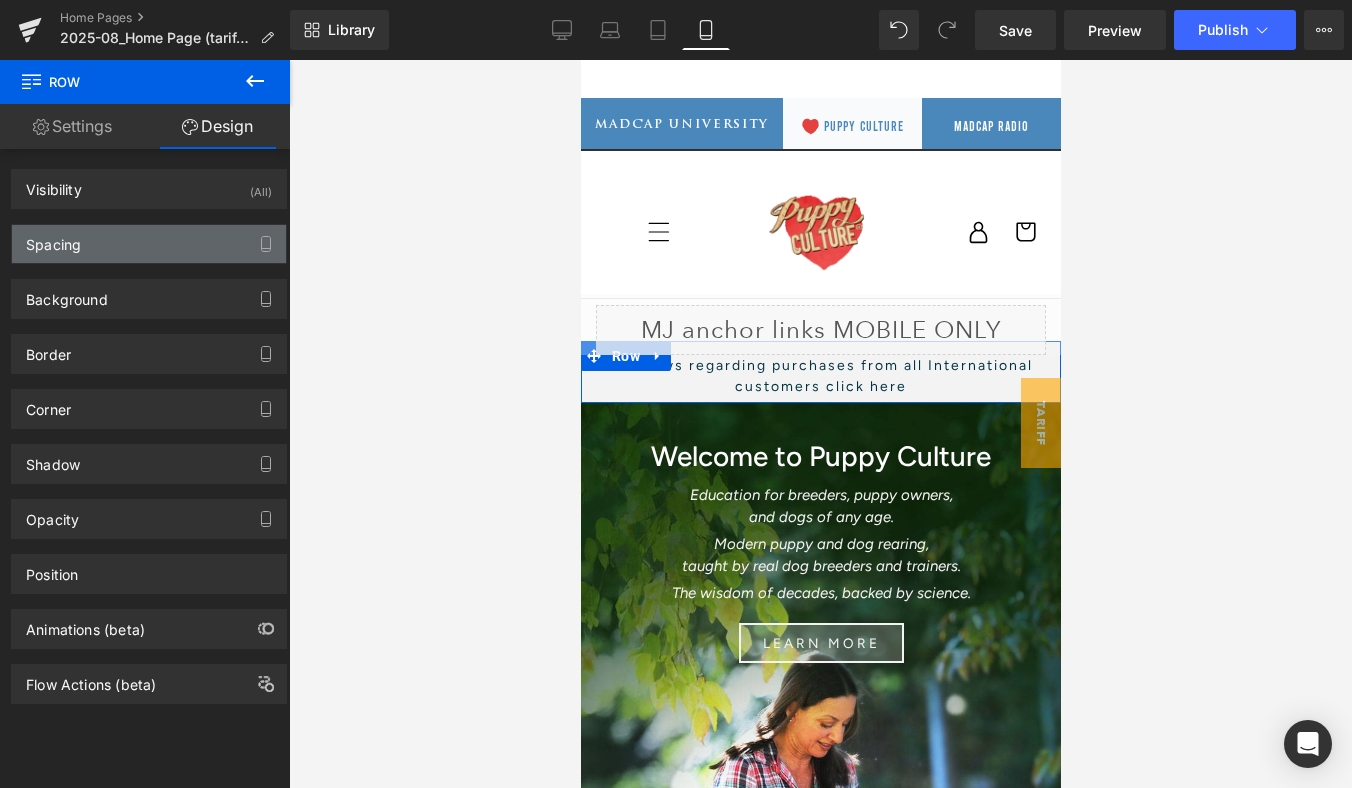 click on "Spacing" at bounding box center (149, 244) 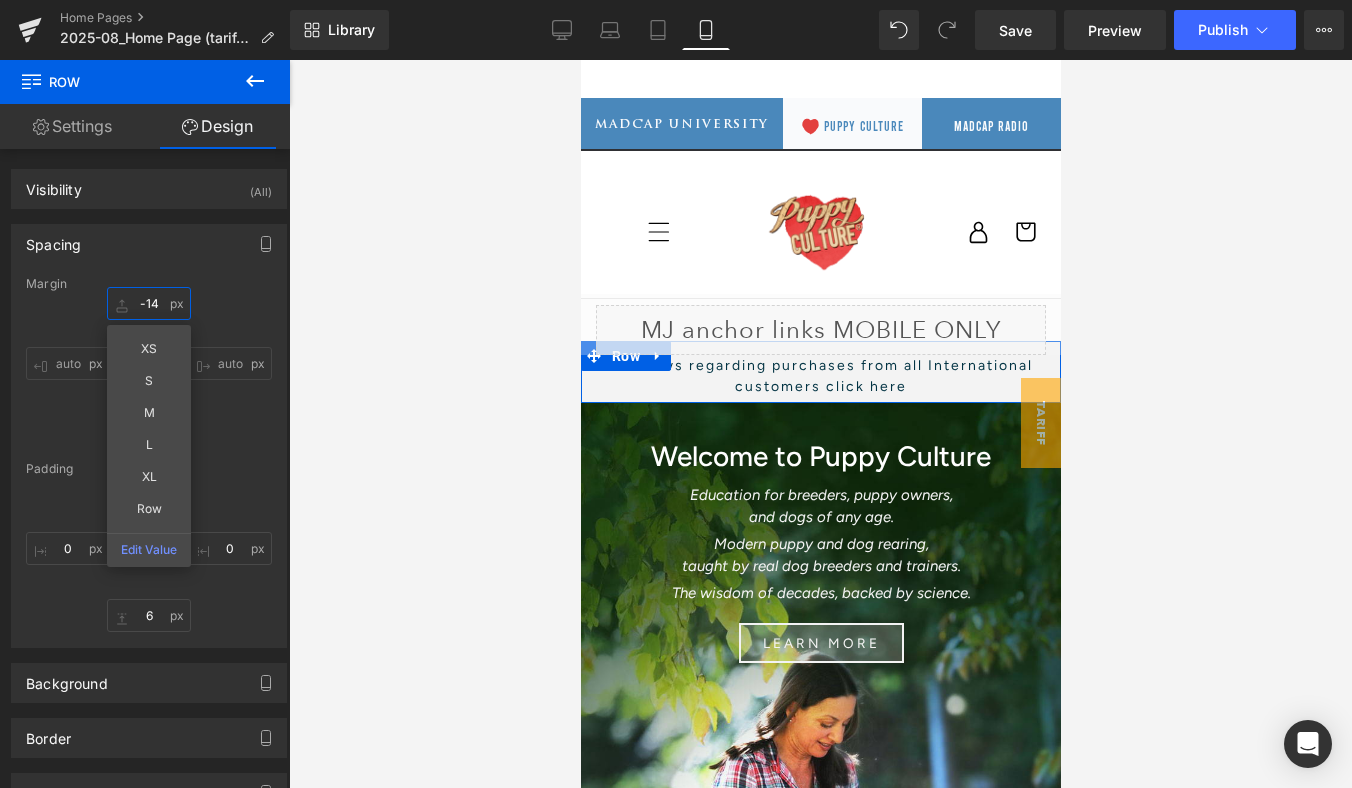 click at bounding box center [149, 303] 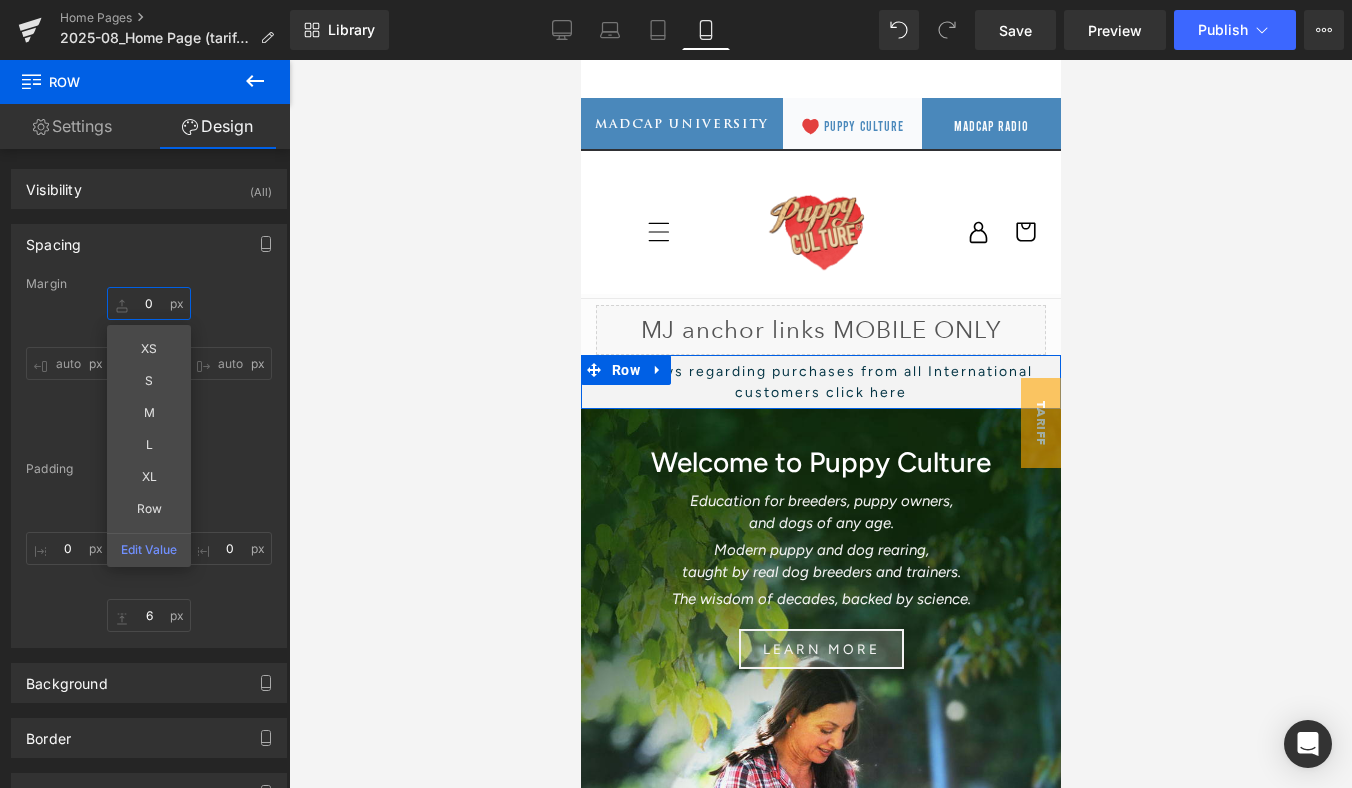 type on "0" 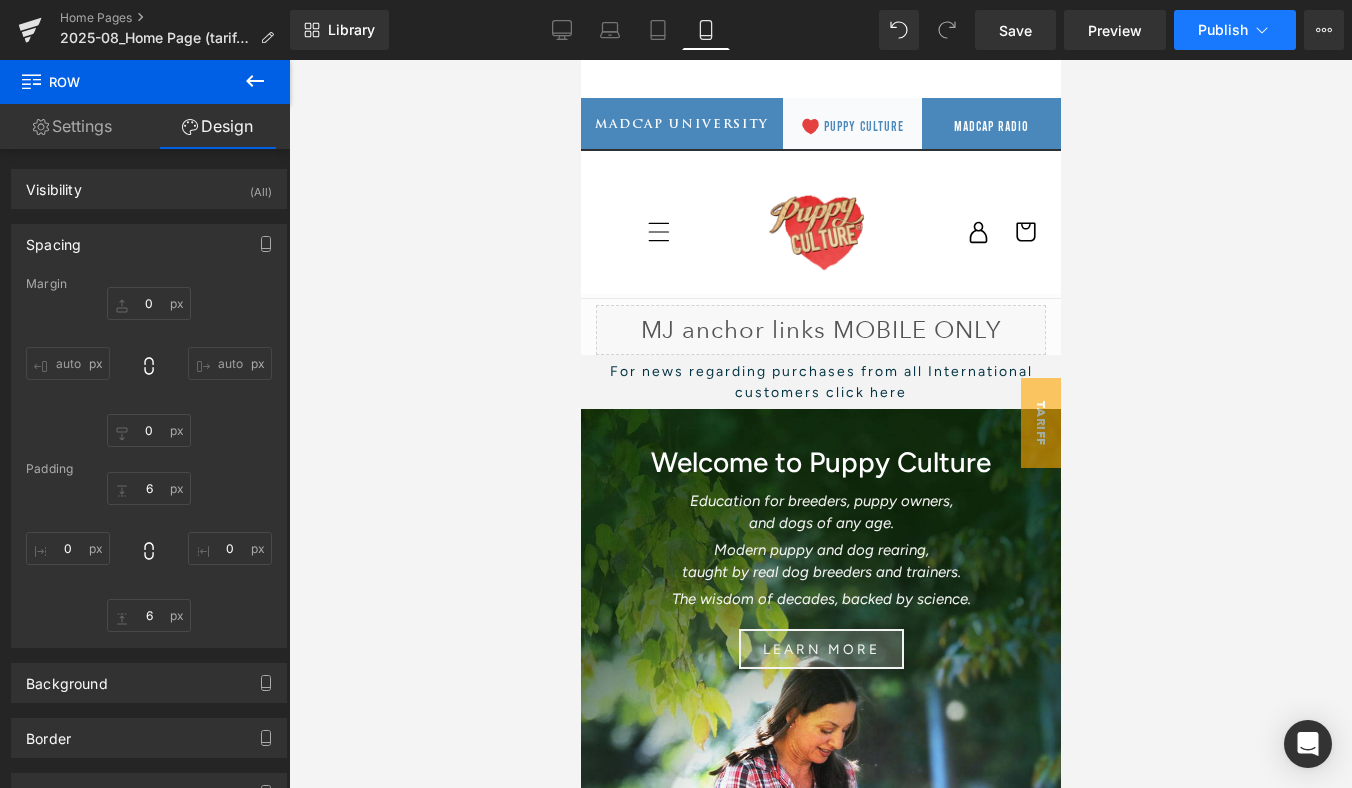 click on "Publish" at bounding box center [1235, 30] 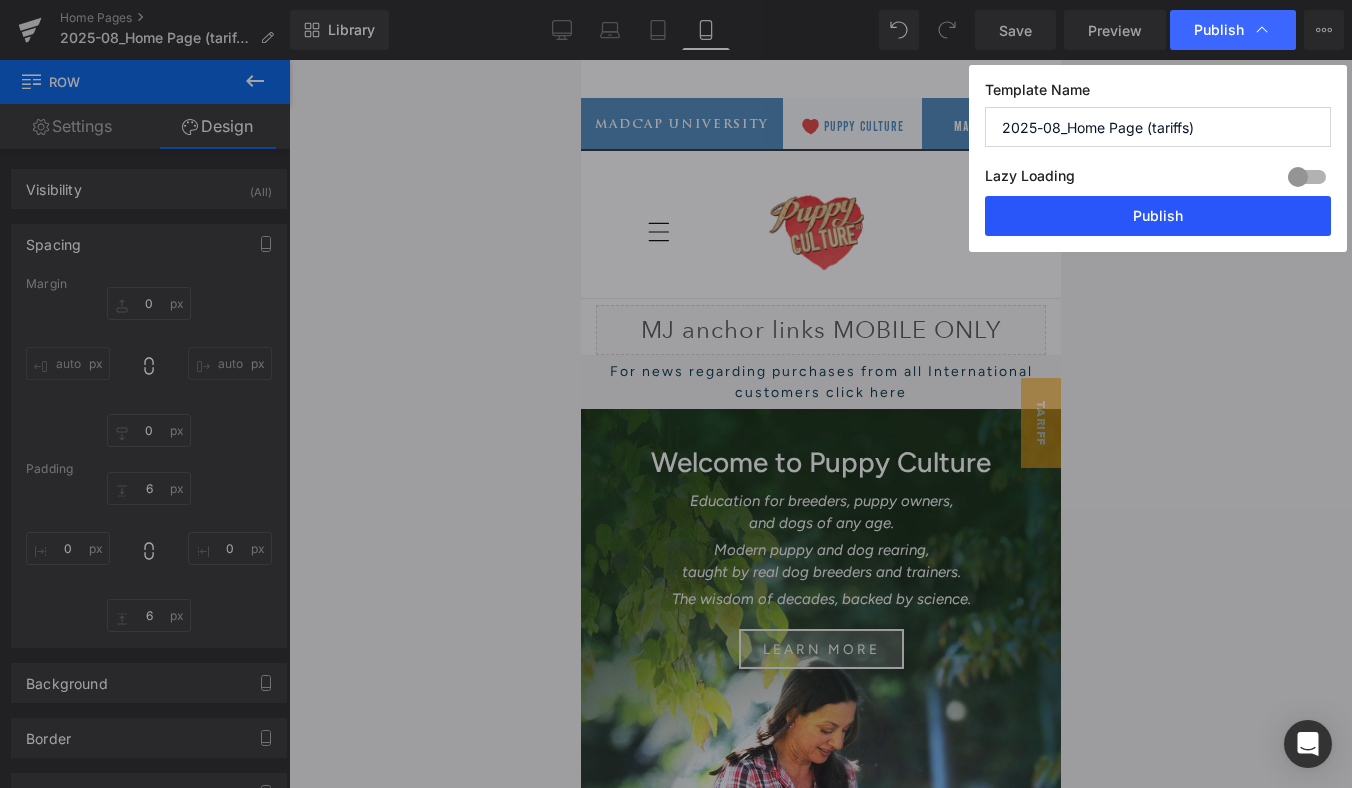 click on "Publish" at bounding box center [1158, 216] 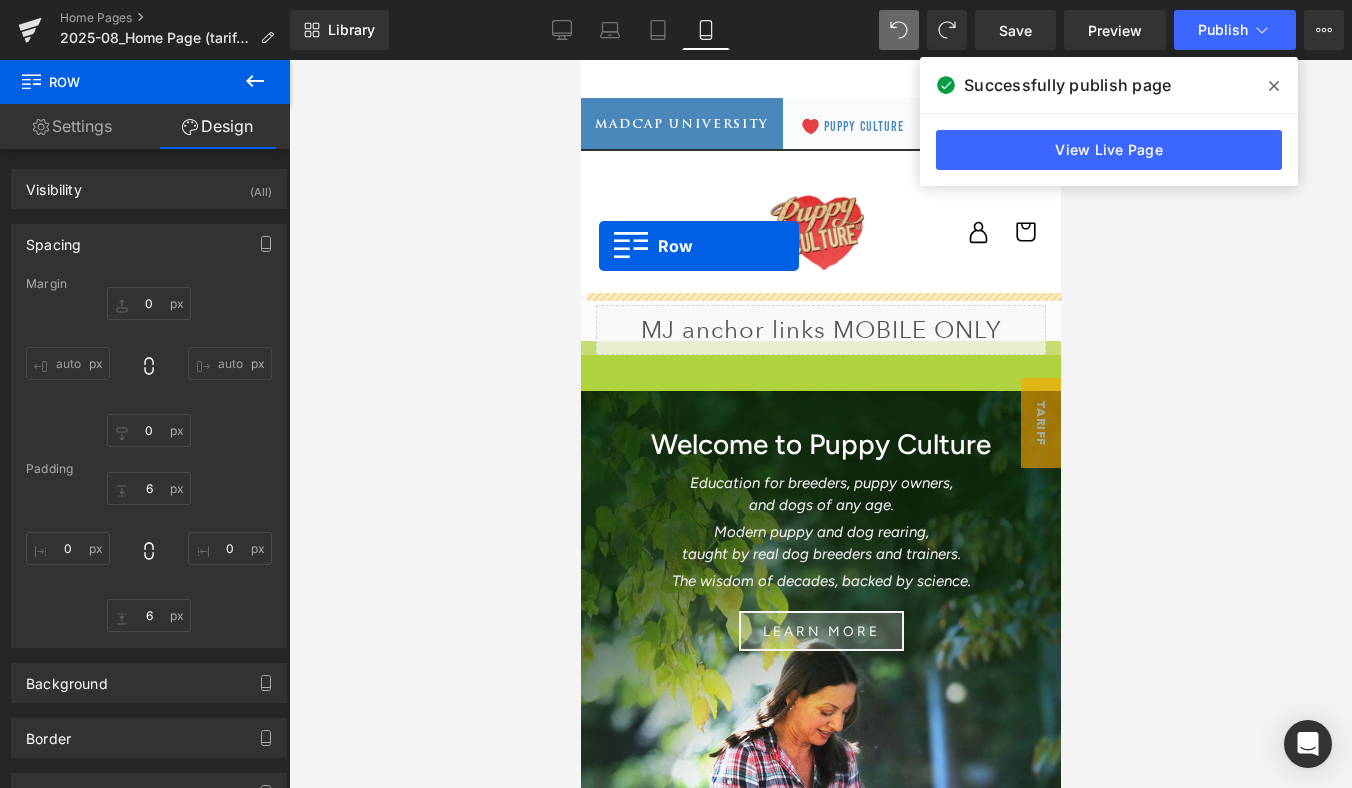 drag, startPoint x: 588, startPoint y: 364, endPoint x: 598, endPoint y: 247, distance: 117.426575 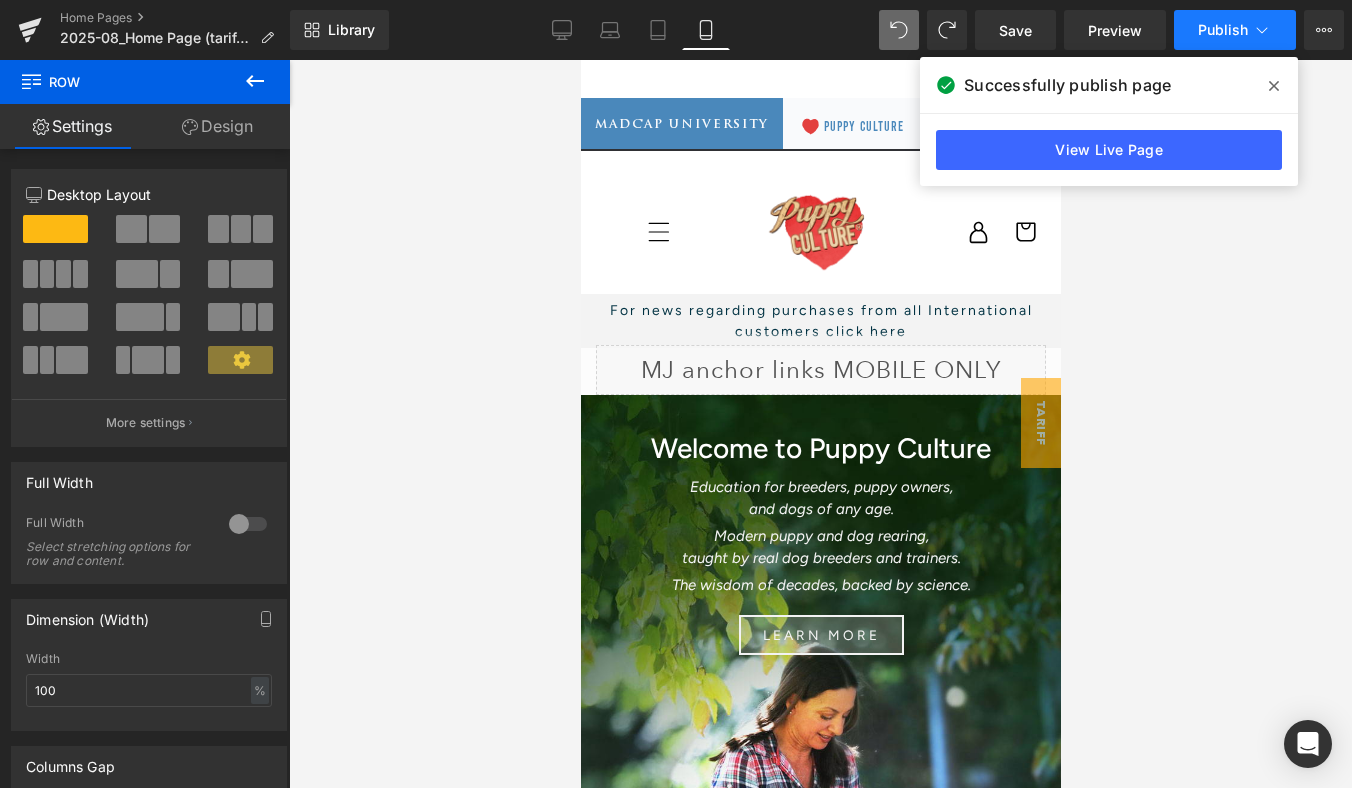 click on "Publish" at bounding box center (1223, 30) 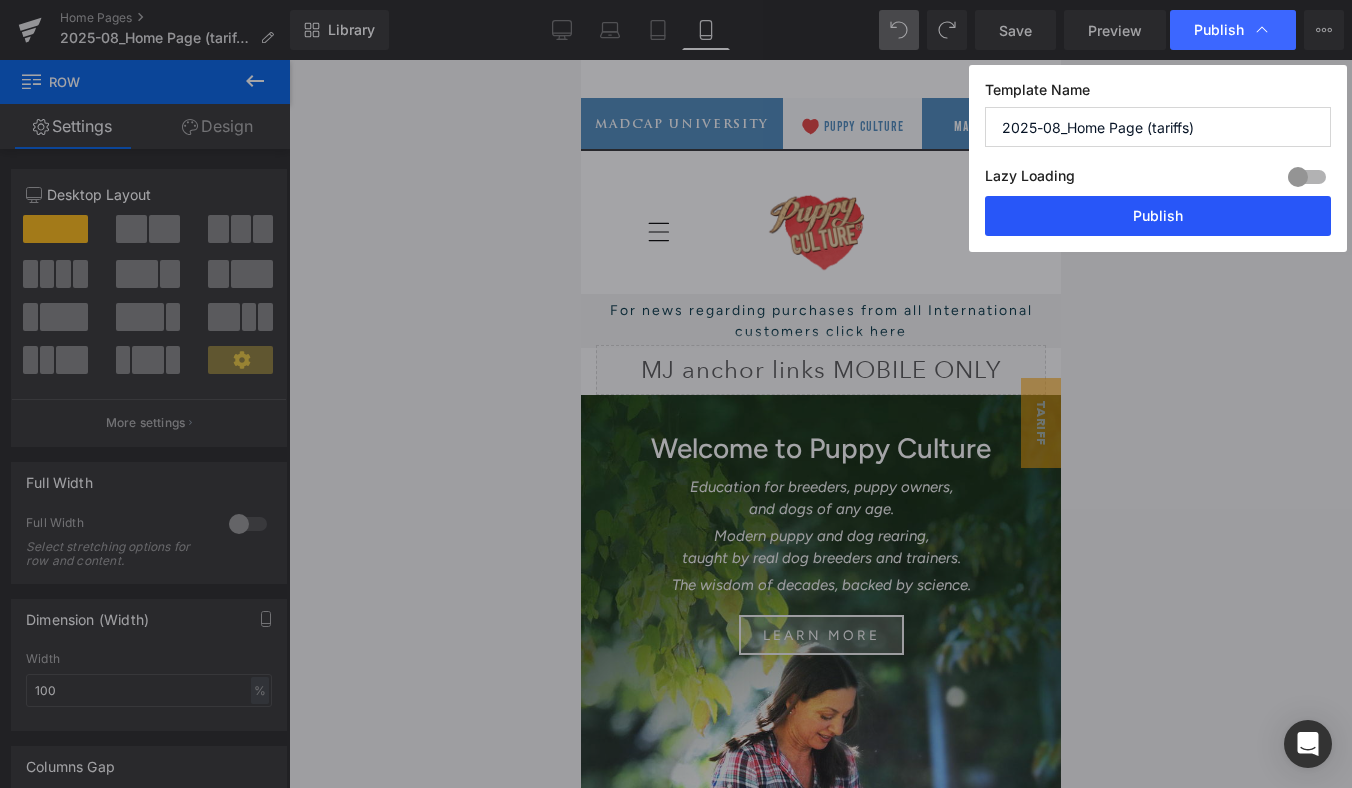 click on "Publish" at bounding box center [1158, 216] 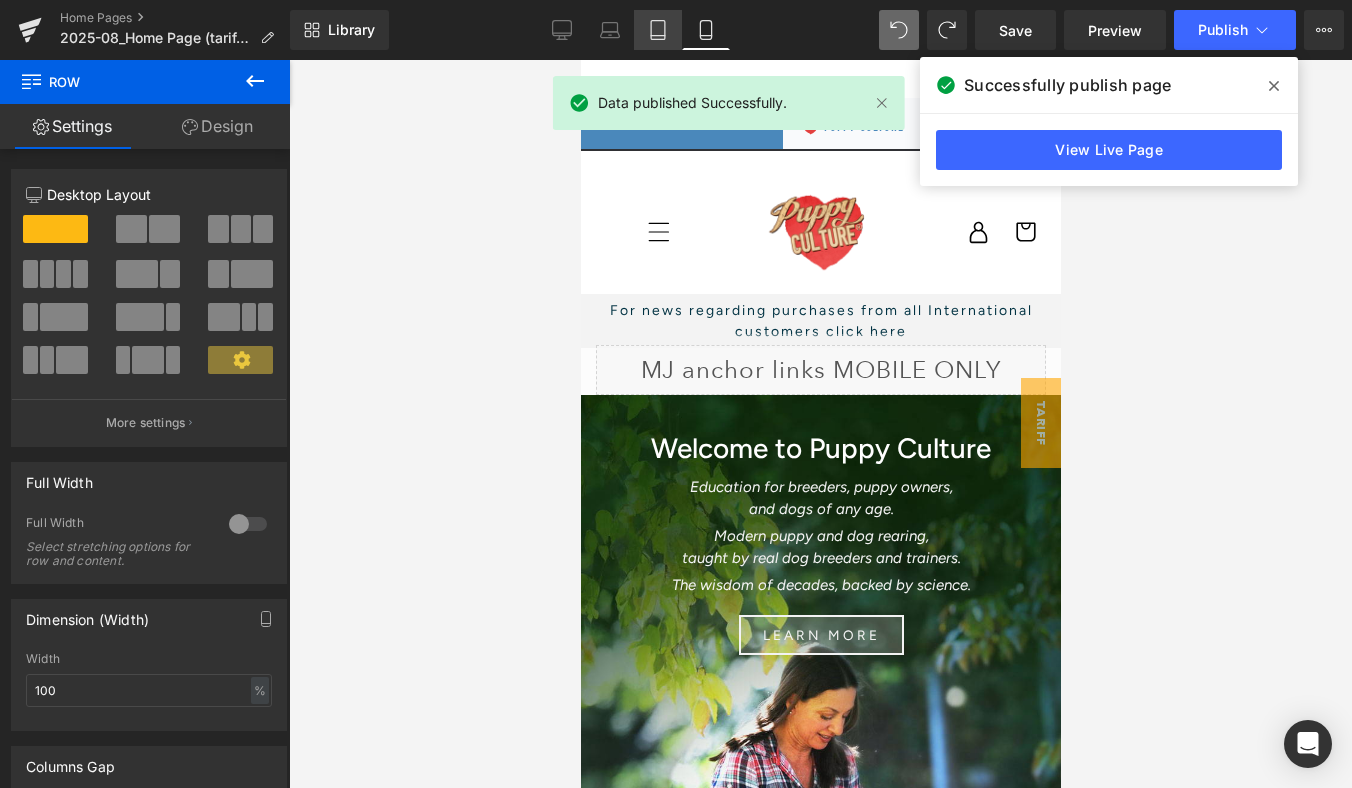 click on "Tablet" at bounding box center (658, 30) 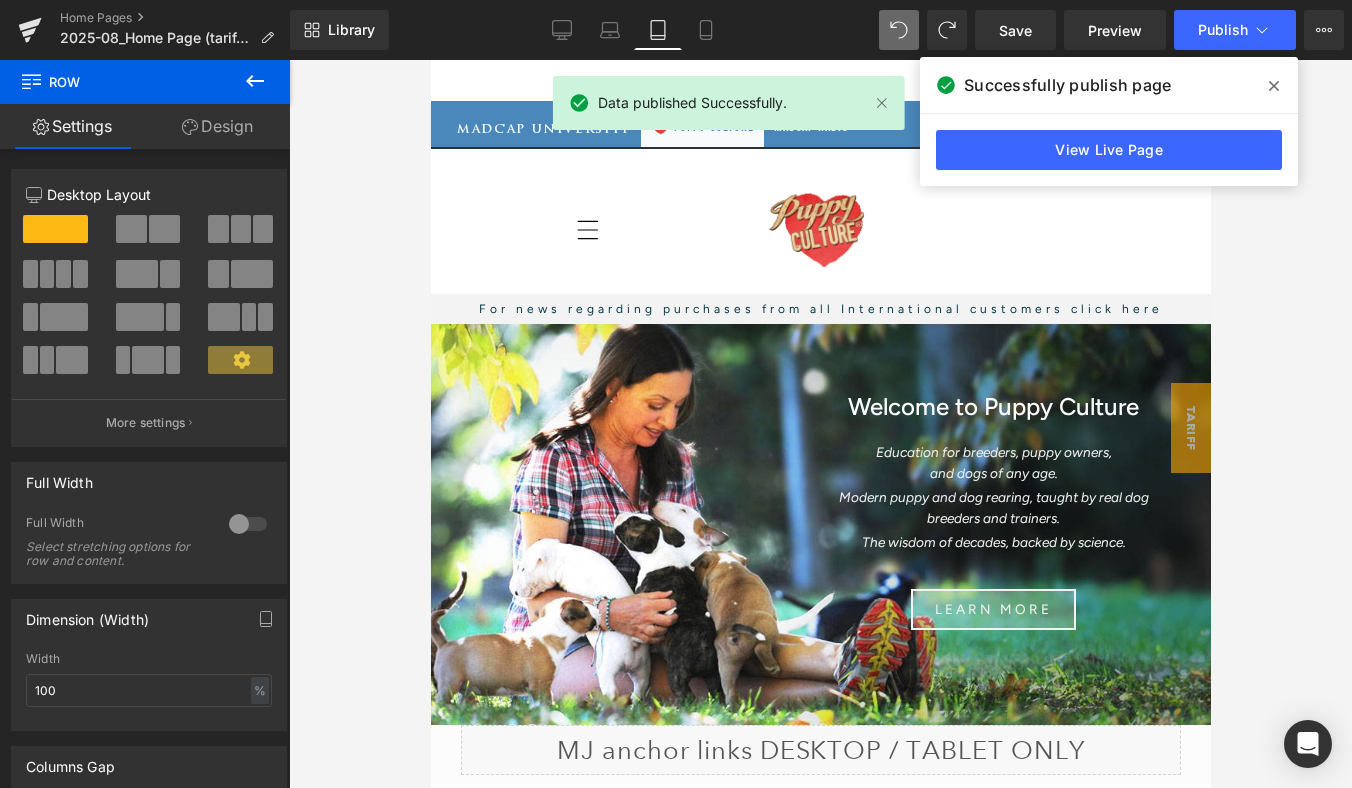 scroll, scrollTop: 6, scrollLeft: 0, axis: vertical 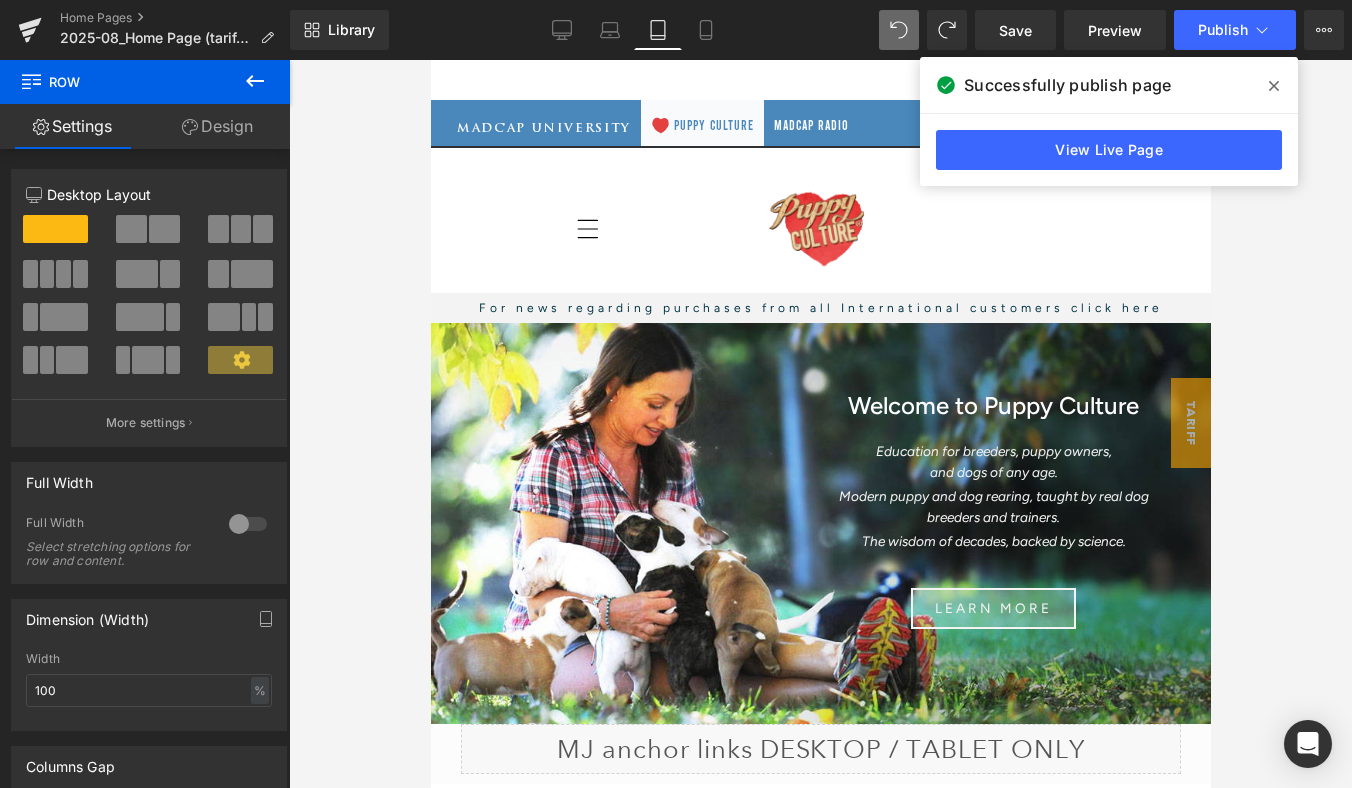 drag, startPoint x: 555, startPoint y: 37, endPoint x: 1289, endPoint y: 57, distance: 734.2724 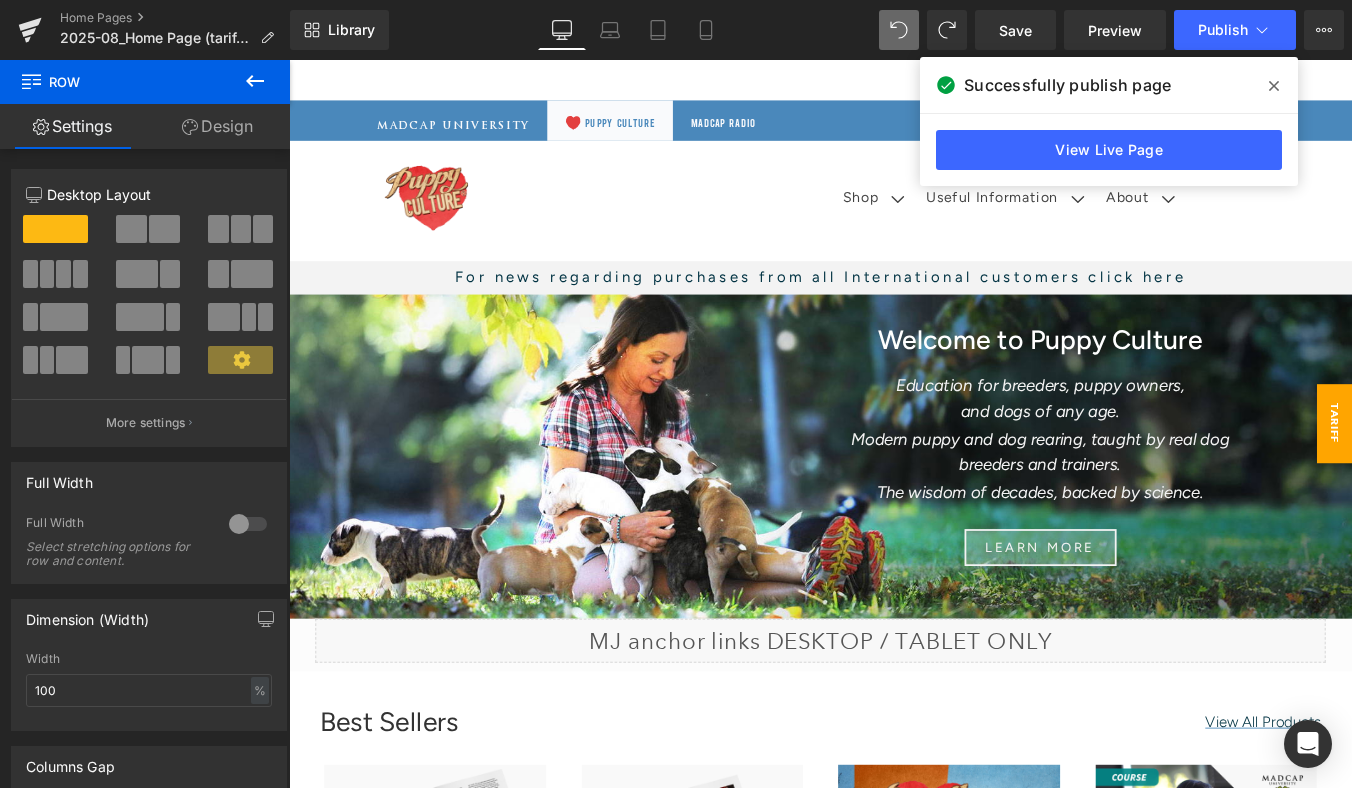 click on "Tariff Announcement" at bounding box center (1459, 474) 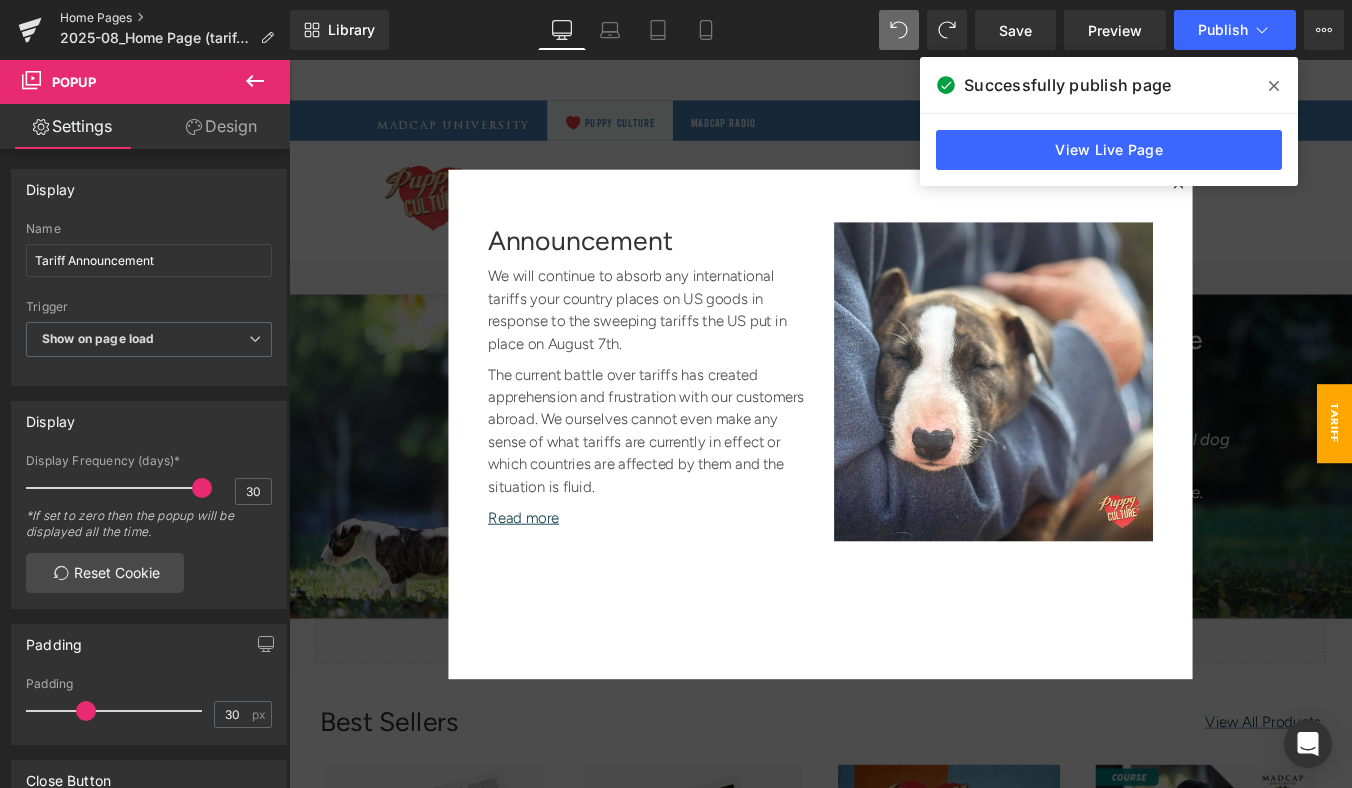 click on "Home Pages" at bounding box center (175, 18) 